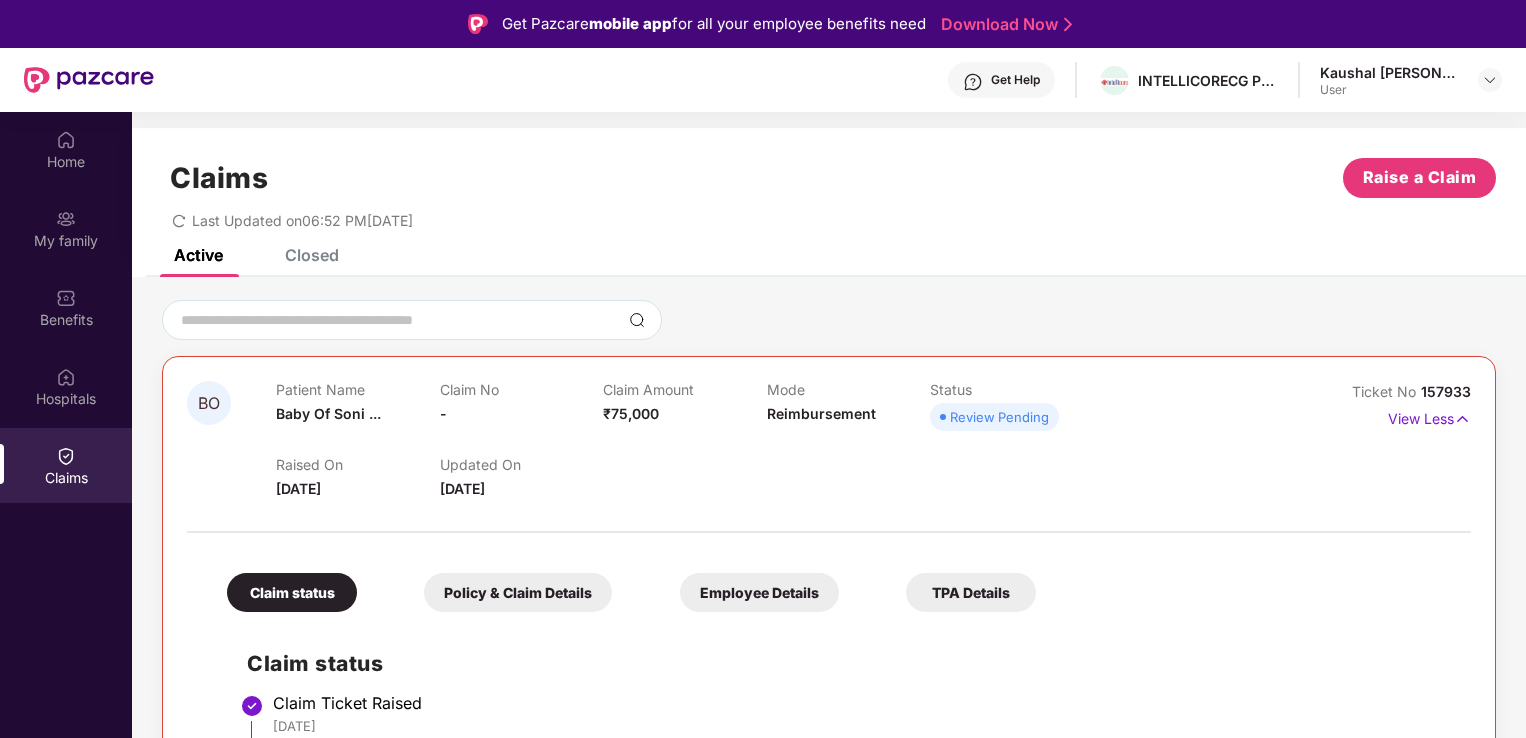 scroll, scrollTop: 112, scrollLeft: 0, axis: vertical 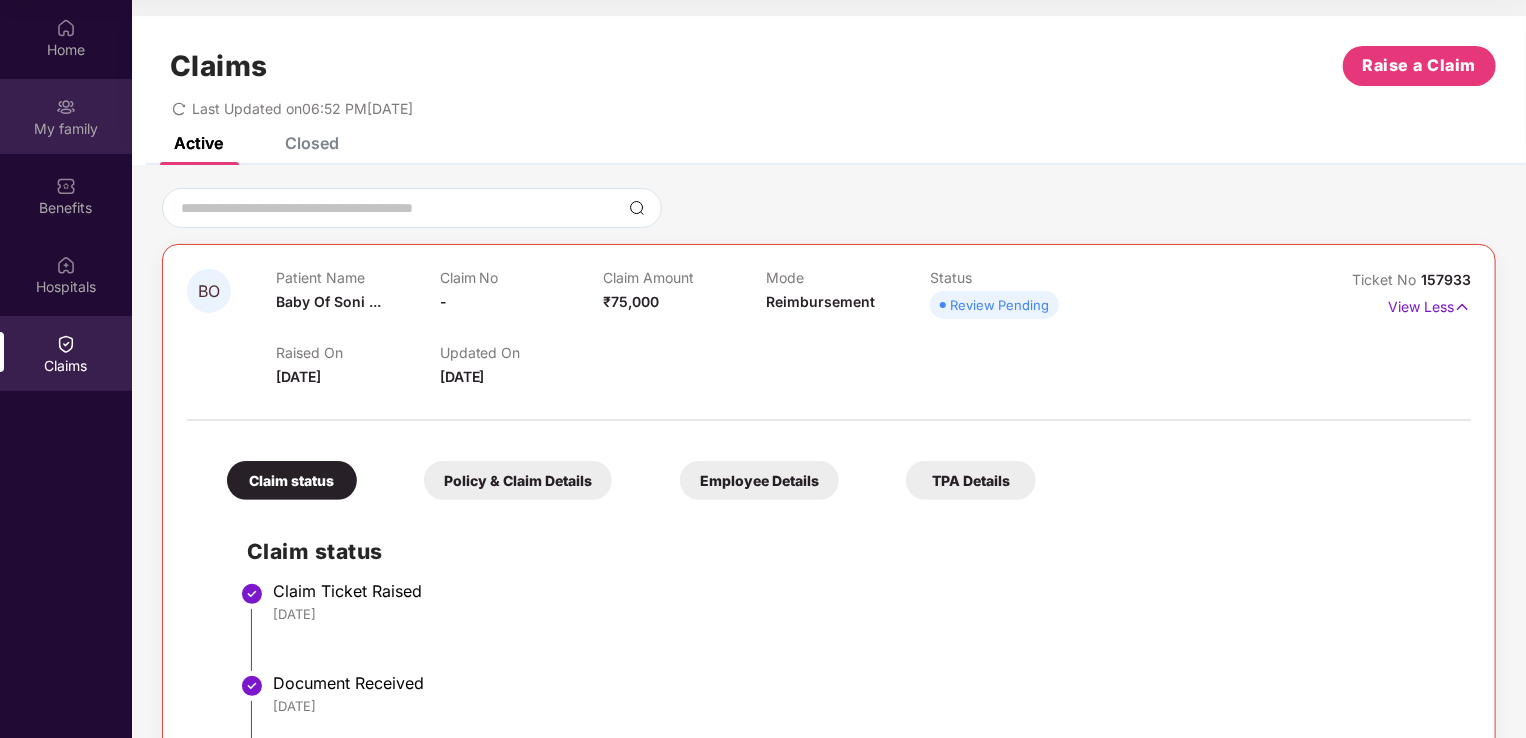 click on "My family" at bounding box center [66, 116] 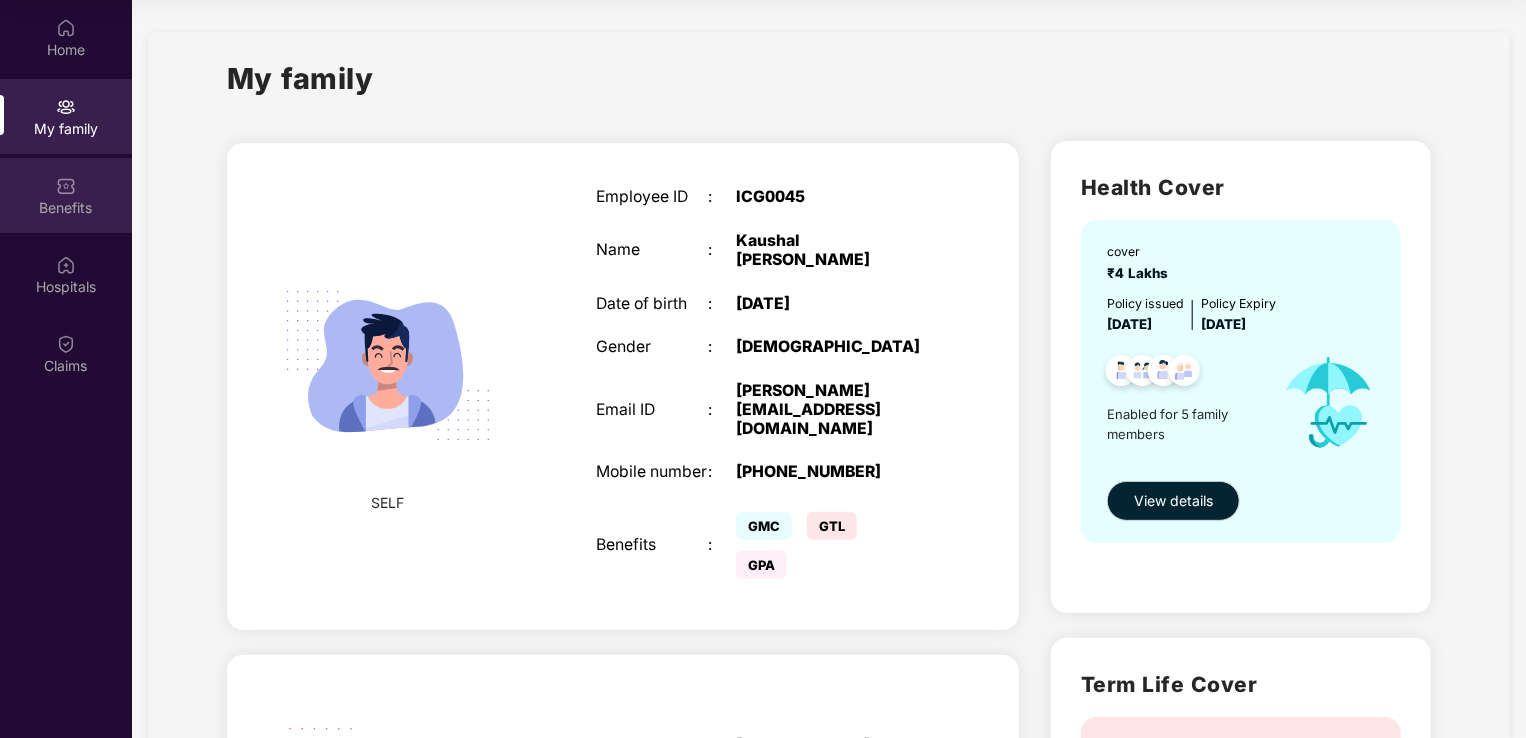 click at bounding box center (66, 186) 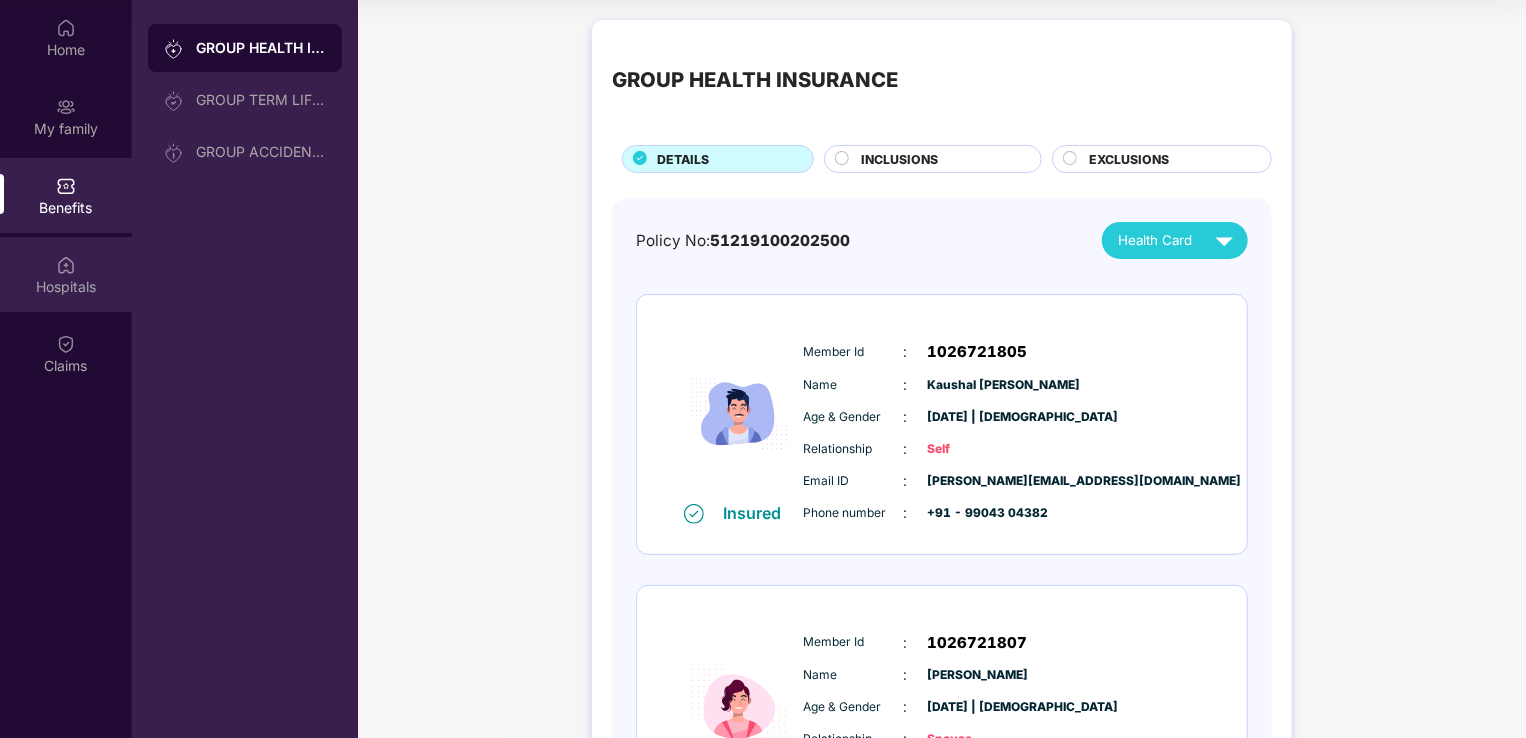 click at bounding box center [66, 265] 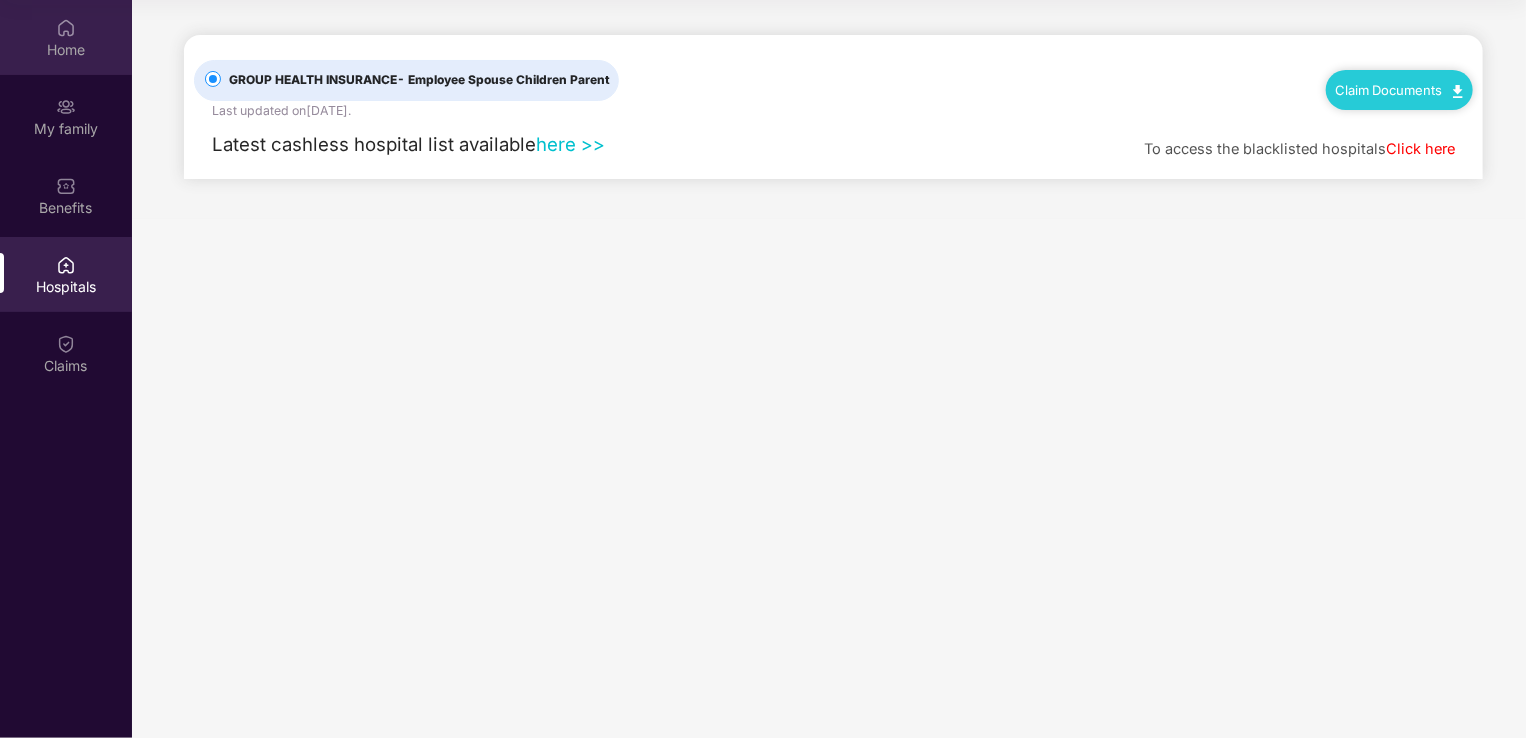 click on "Home" at bounding box center [66, 37] 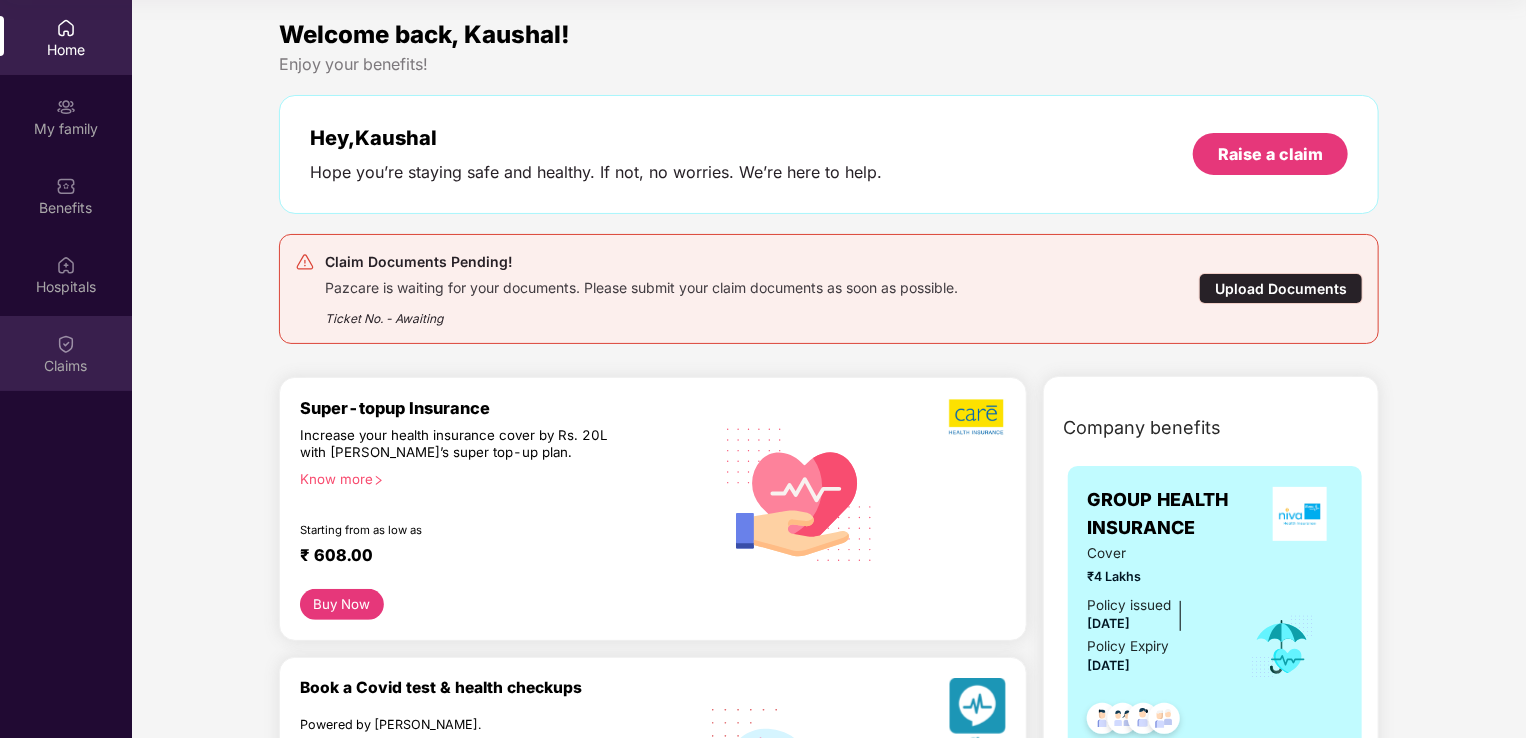 click on "Claims" at bounding box center [66, 366] 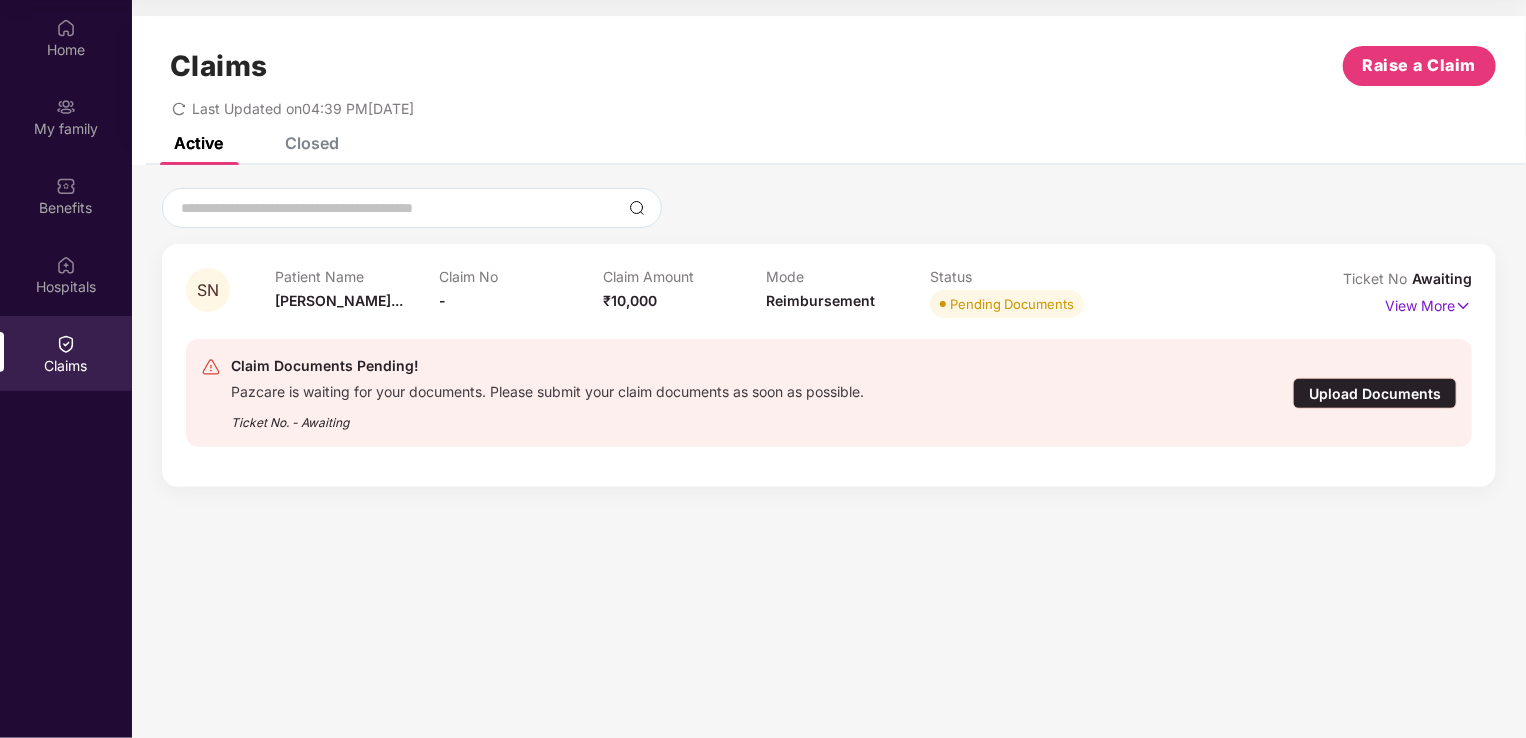 click on "Pending Documents" at bounding box center [1012, 304] 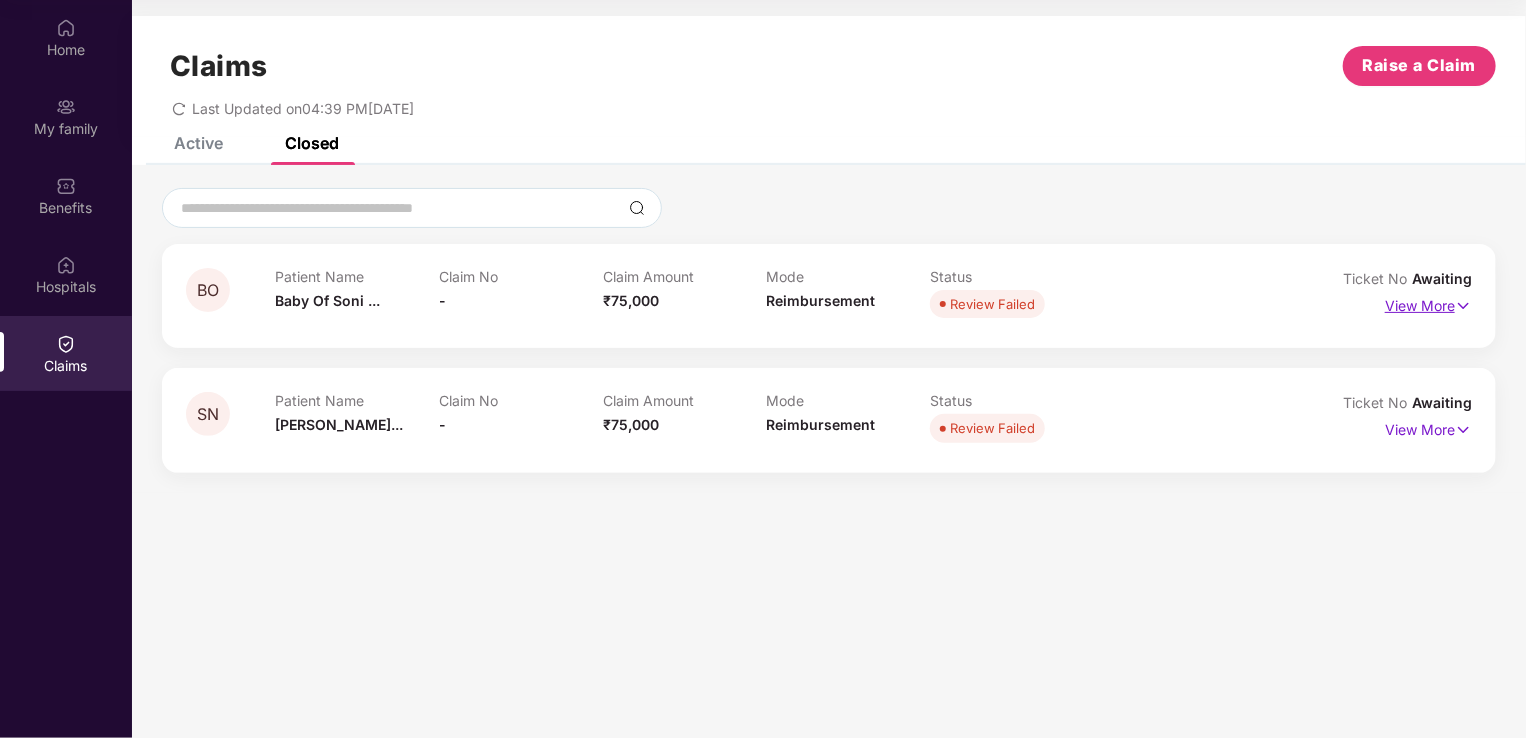 click on "View More" at bounding box center [1428, 303] 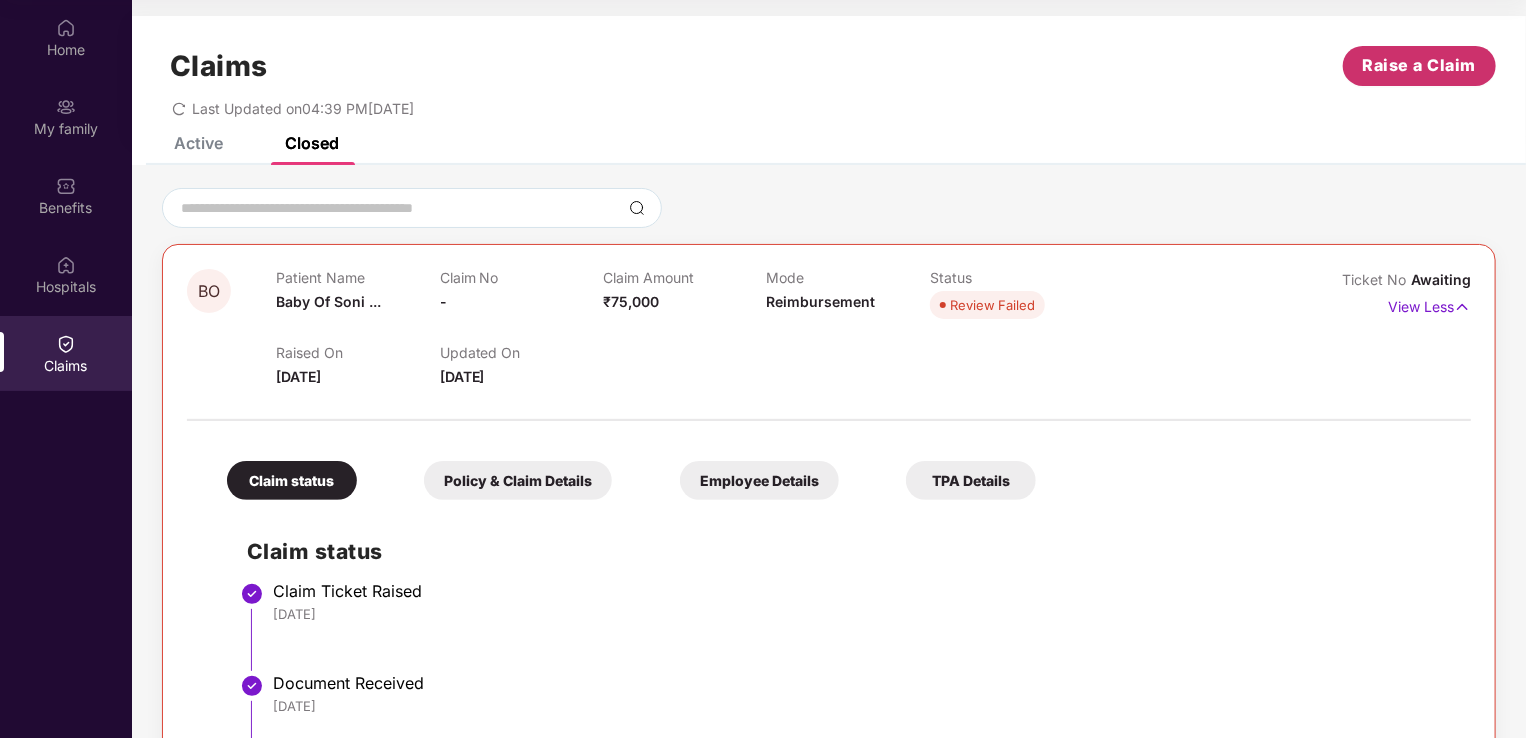 click on "Raise a Claim" at bounding box center (1420, 65) 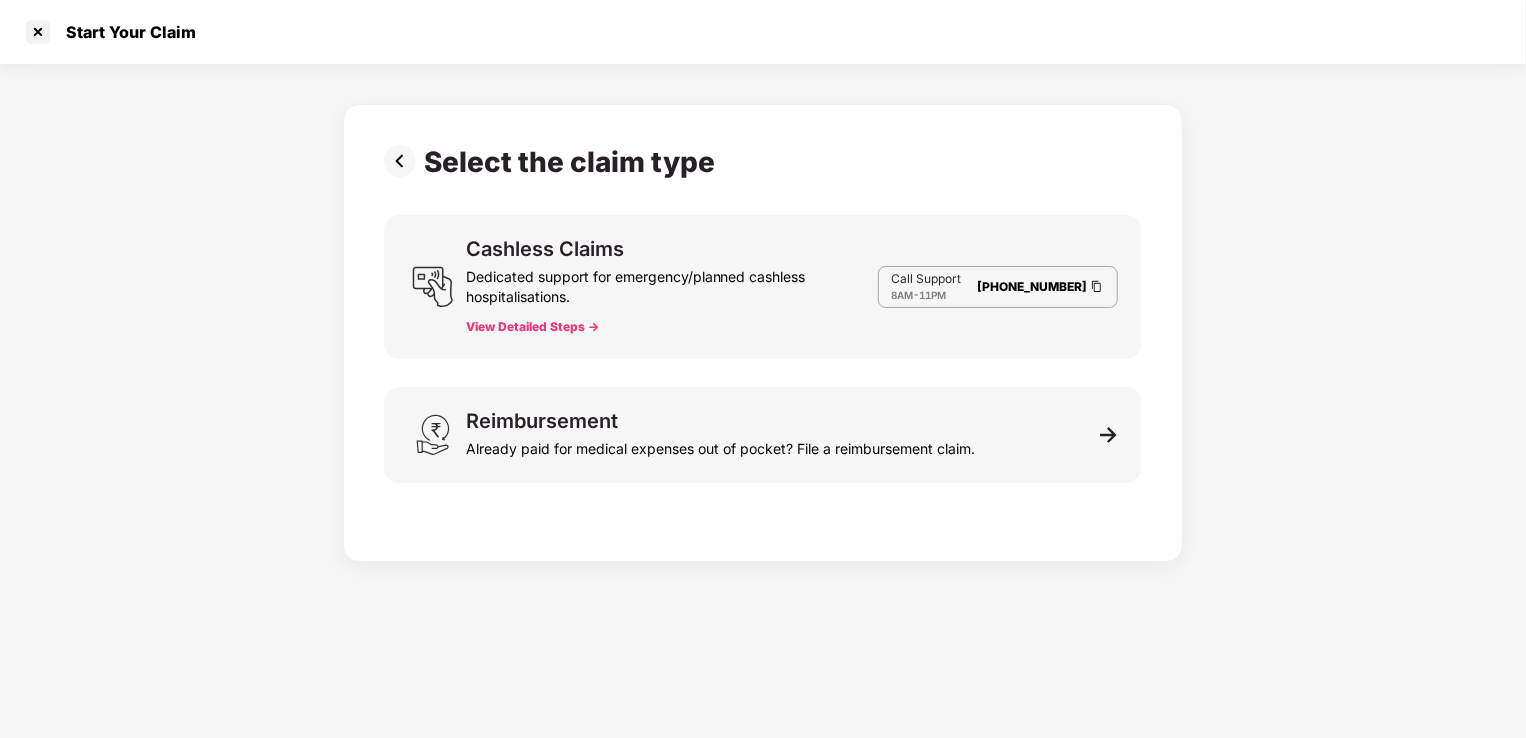 scroll, scrollTop: 48, scrollLeft: 0, axis: vertical 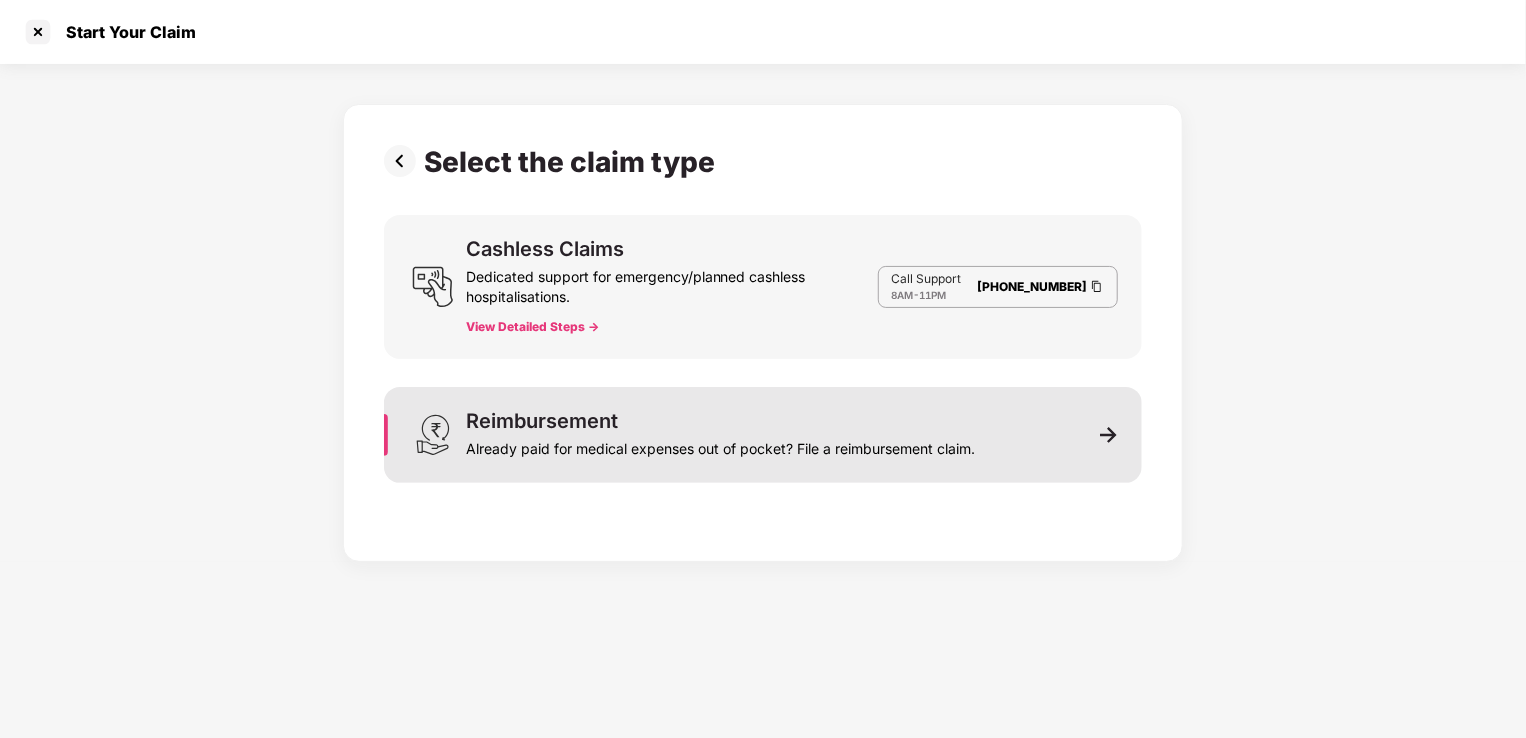 click on "Reimbursement Already paid for medical expenses out of pocket? File a reimbursement claim." at bounding box center [763, 435] 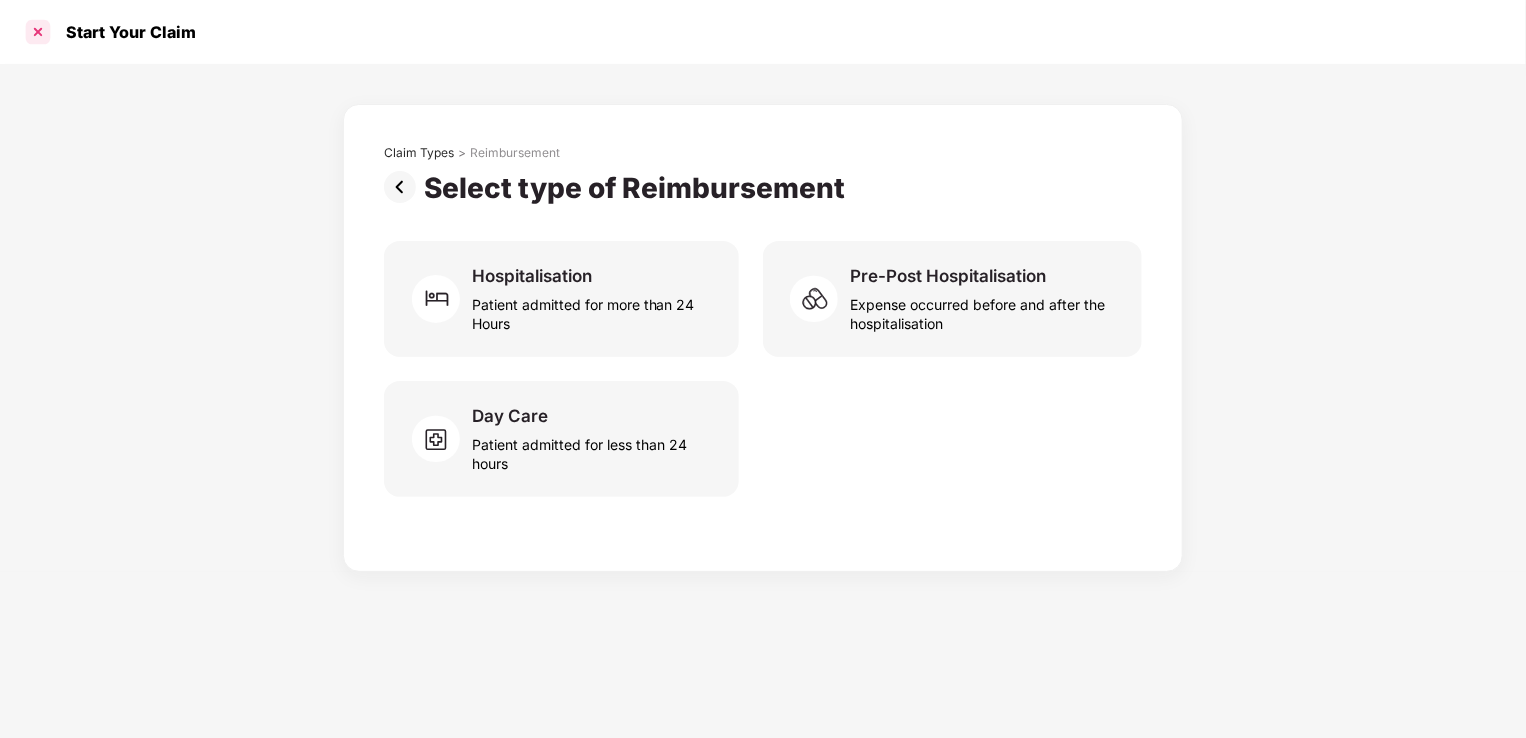 click at bounding box center [38, 32] 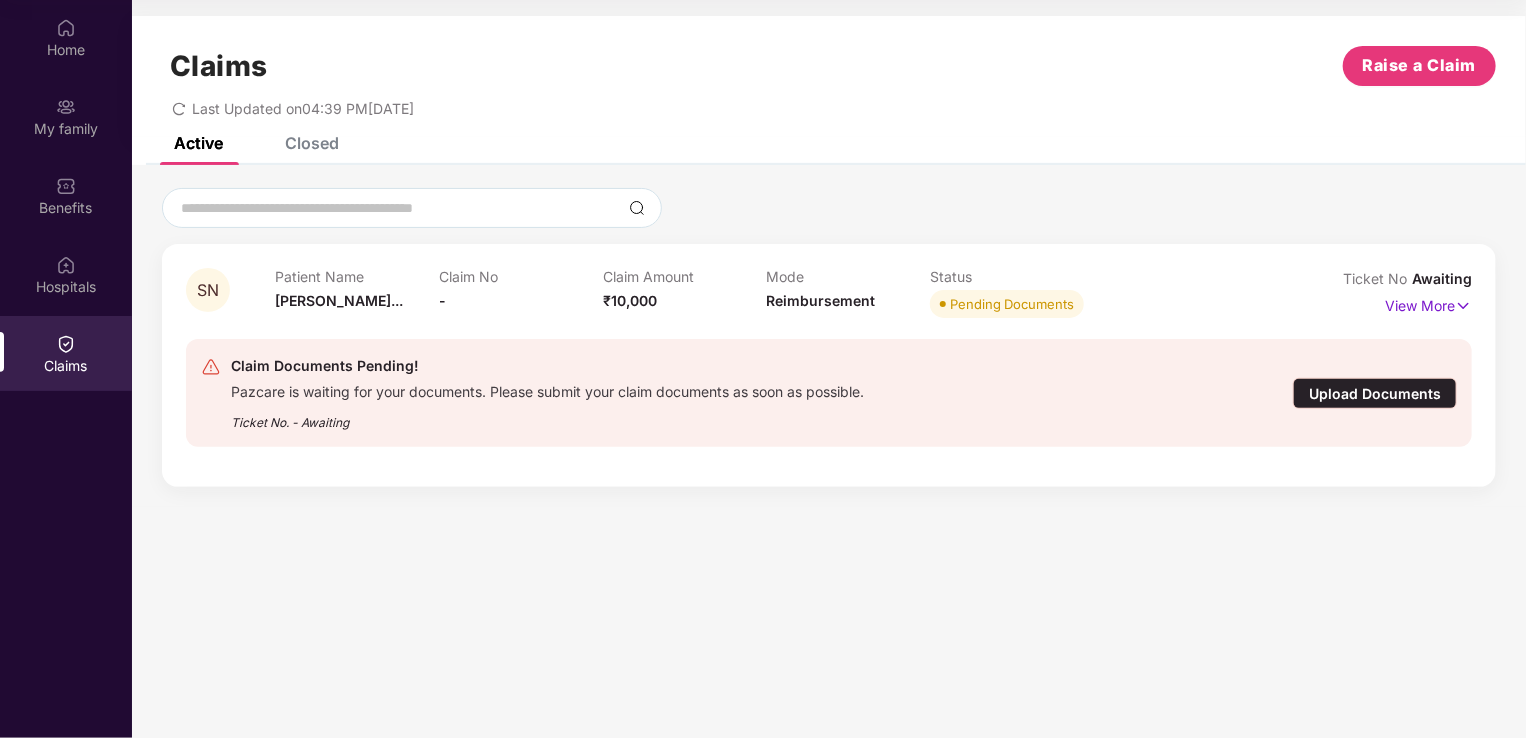 click on "Claims Raise a Claim Last Updated on  04:39 PM[DATE]" at bounding box center [829, 76] 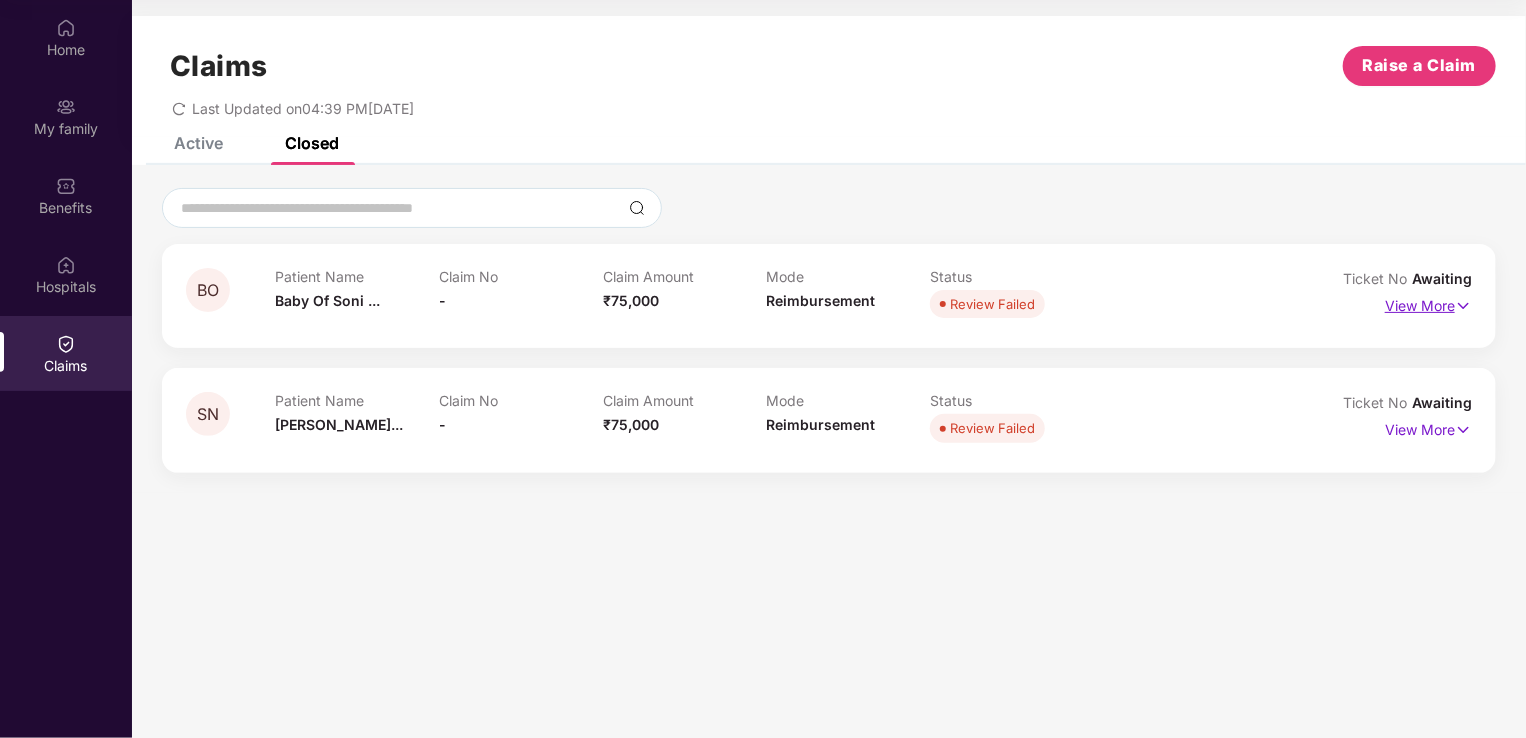 click on "View More" at bounding box center [1428, 303] 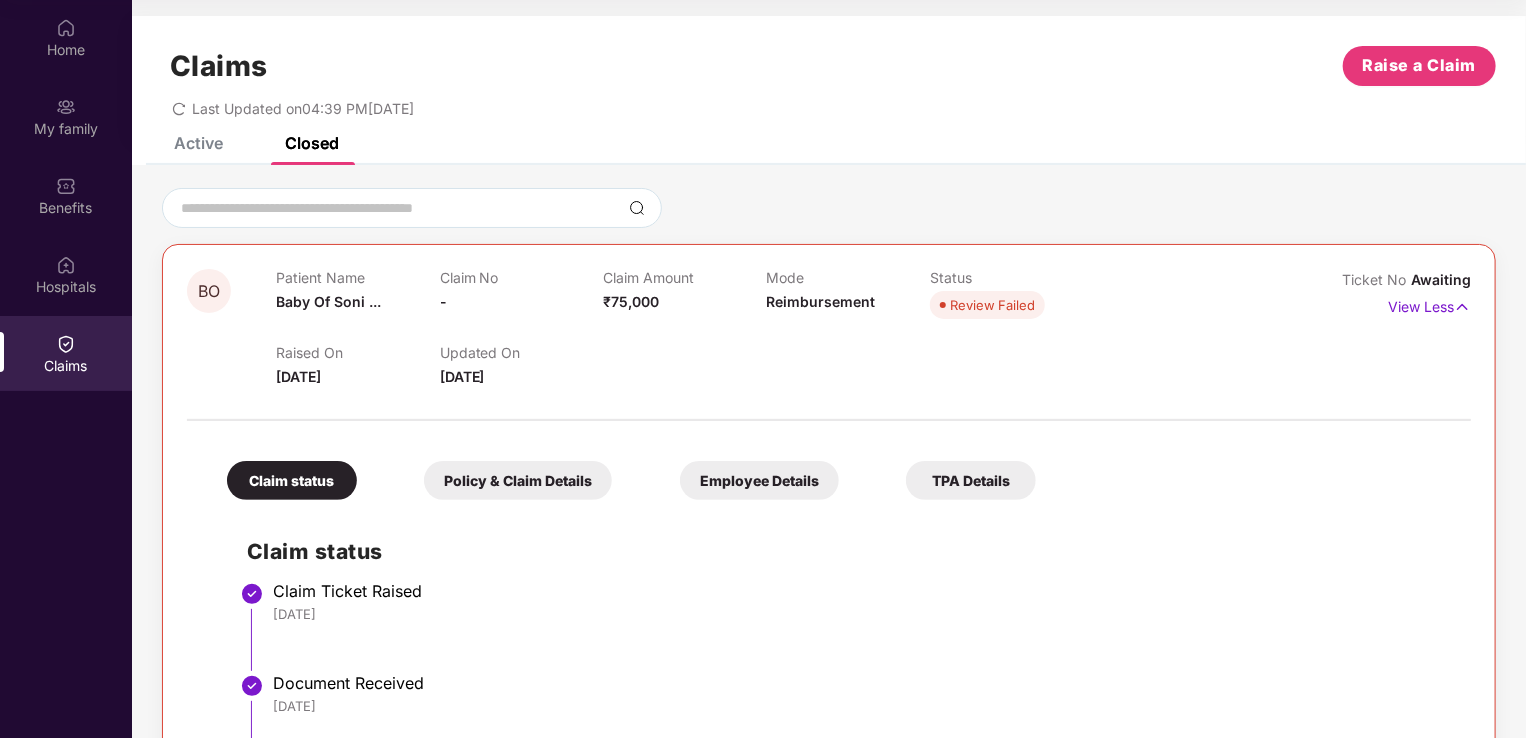 click on "Claim status" at bounding box center [292, 480] 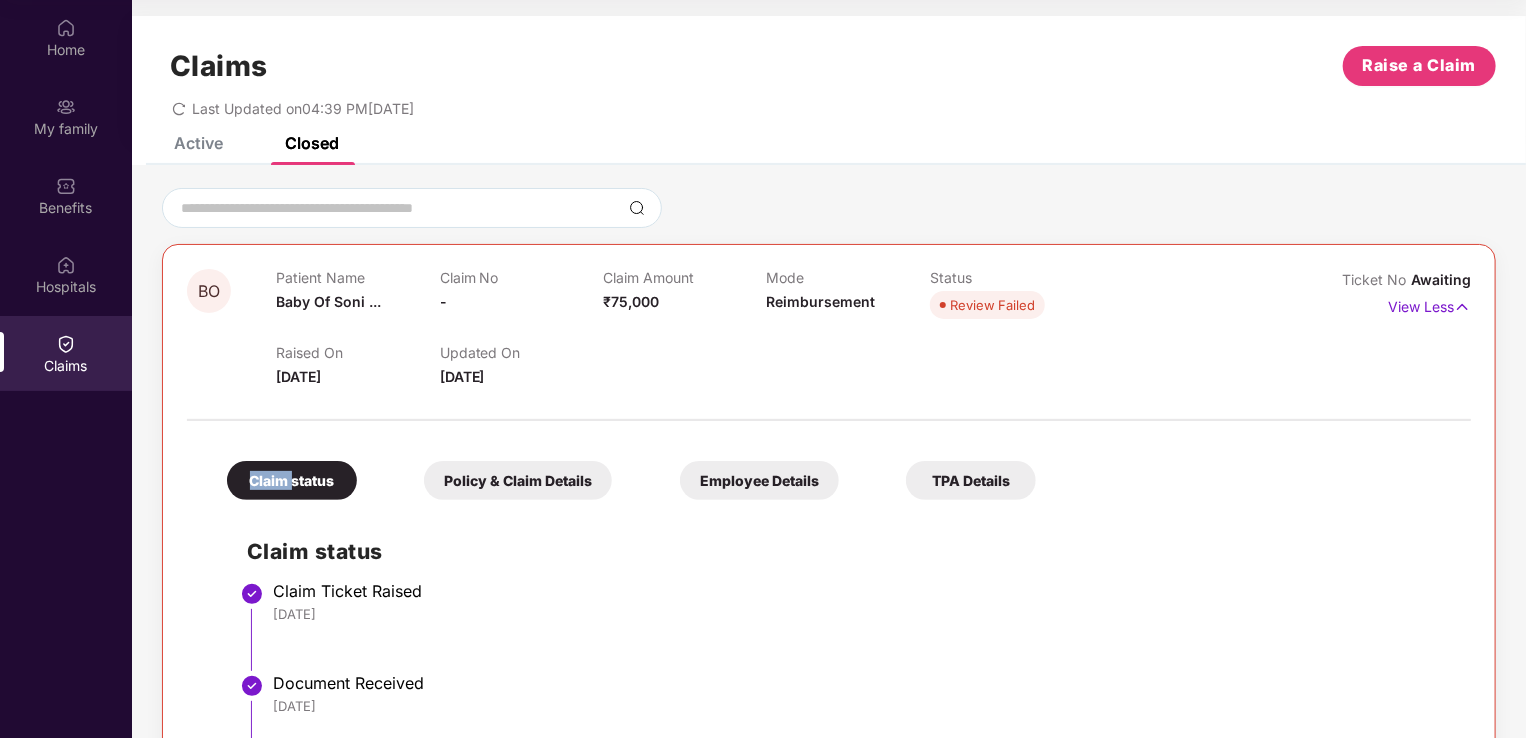 click on "Claim status" at bounding box center (292, 480) 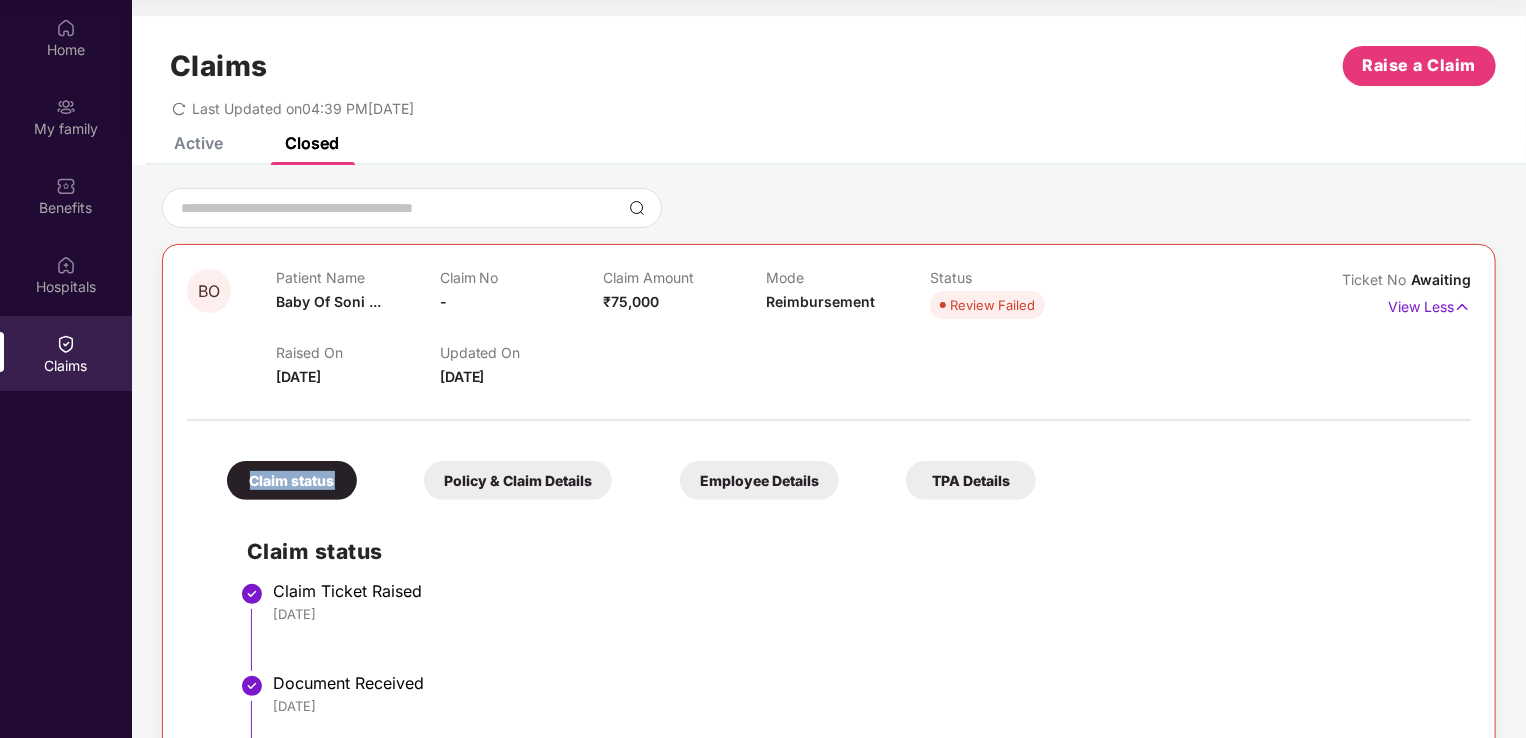 click on "Claim status" at bounding box center [292, 480] 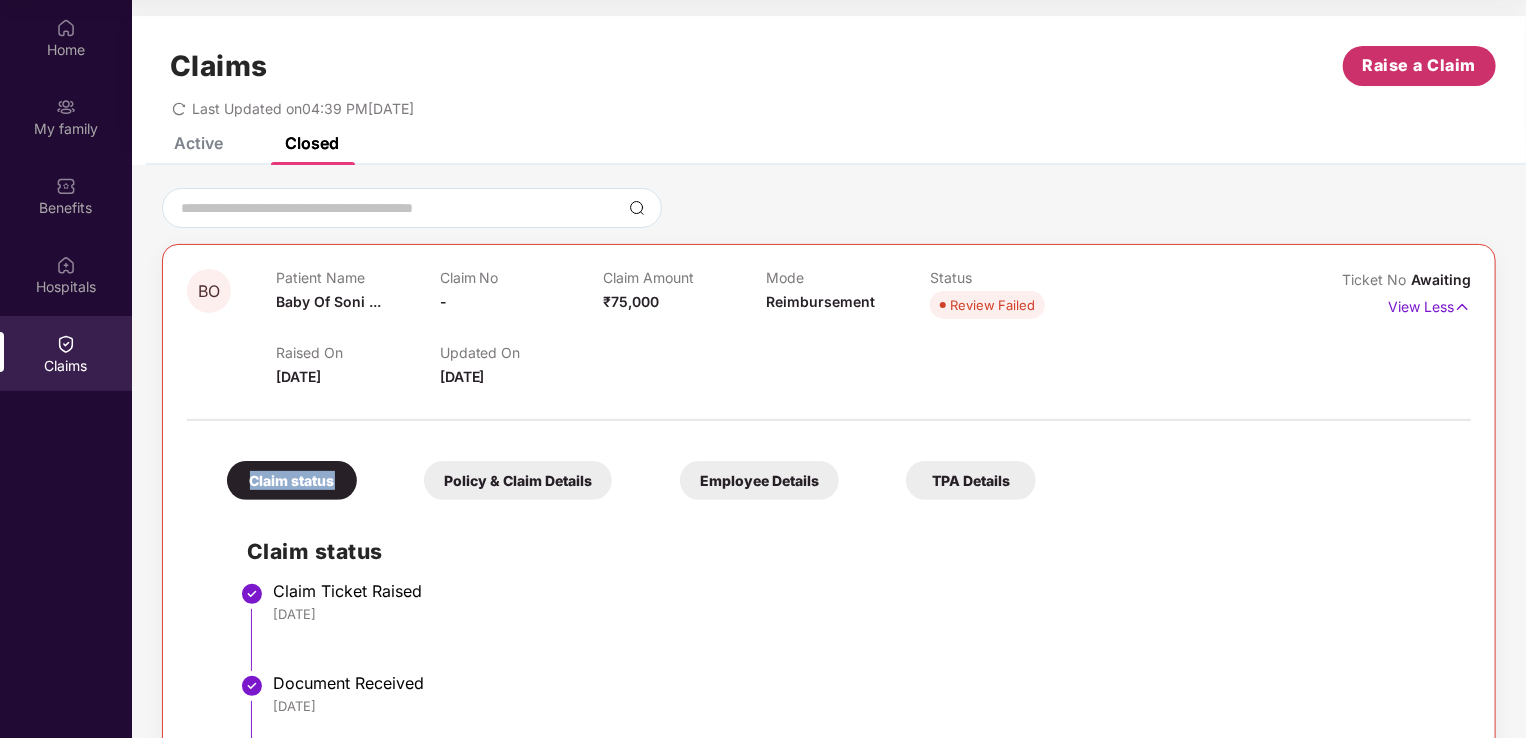 click on "Raise a Claim" at bounding box center (1420, 65) 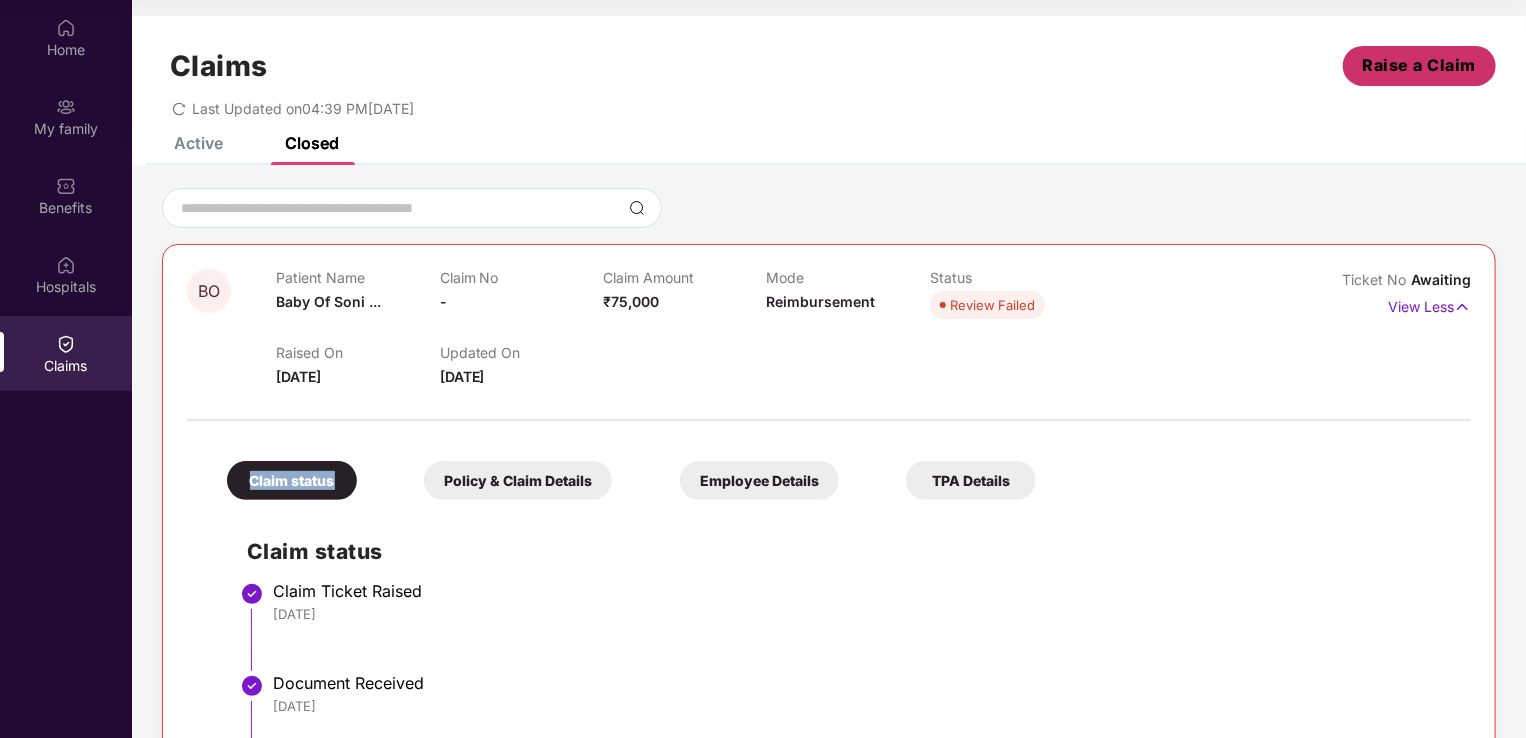 scroll, scrollTop: 48, scrollLeft: 0, axis: vertical 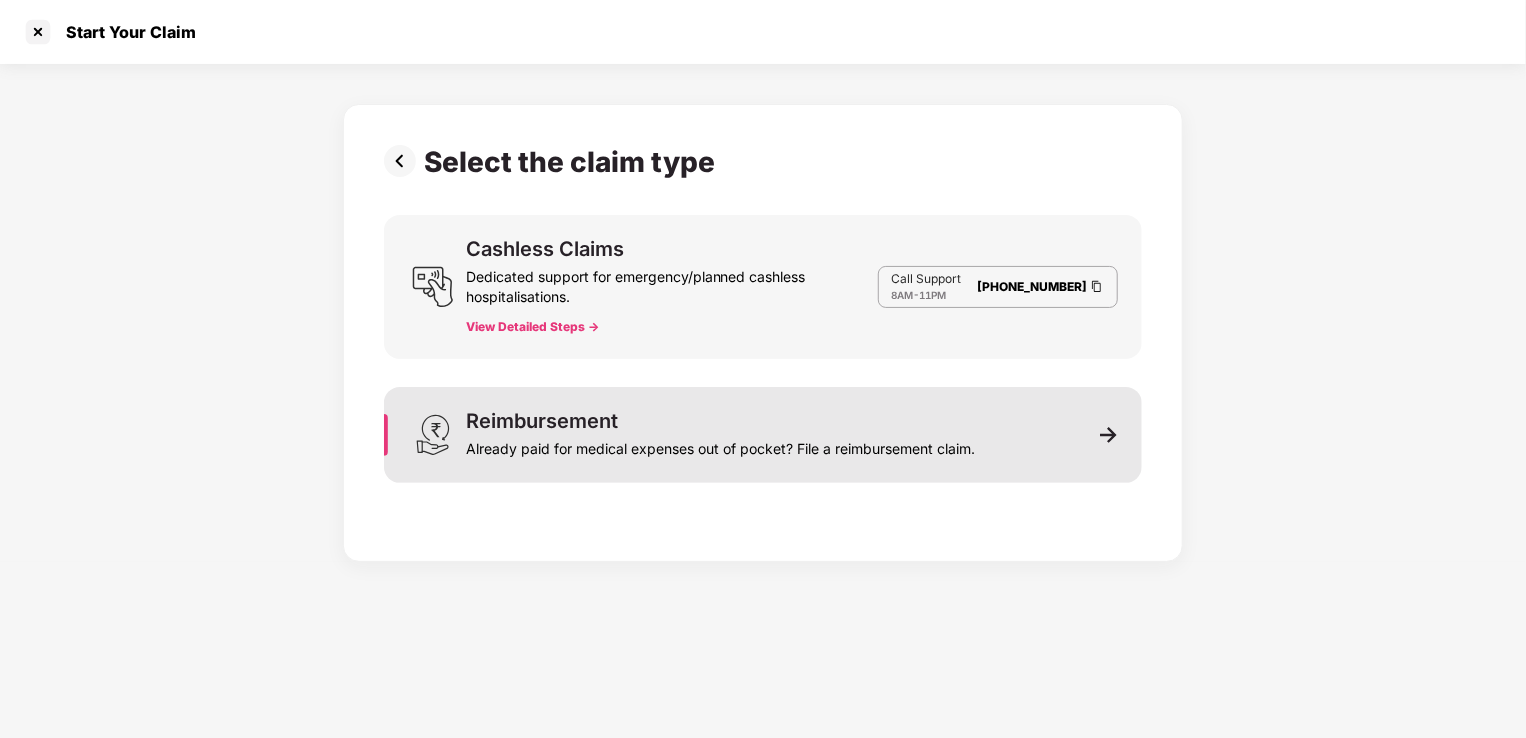 click on "Reimbursement Already paid for medical expenses out of pocket? File a reimbursement claim." at bounding box center [763, 435] 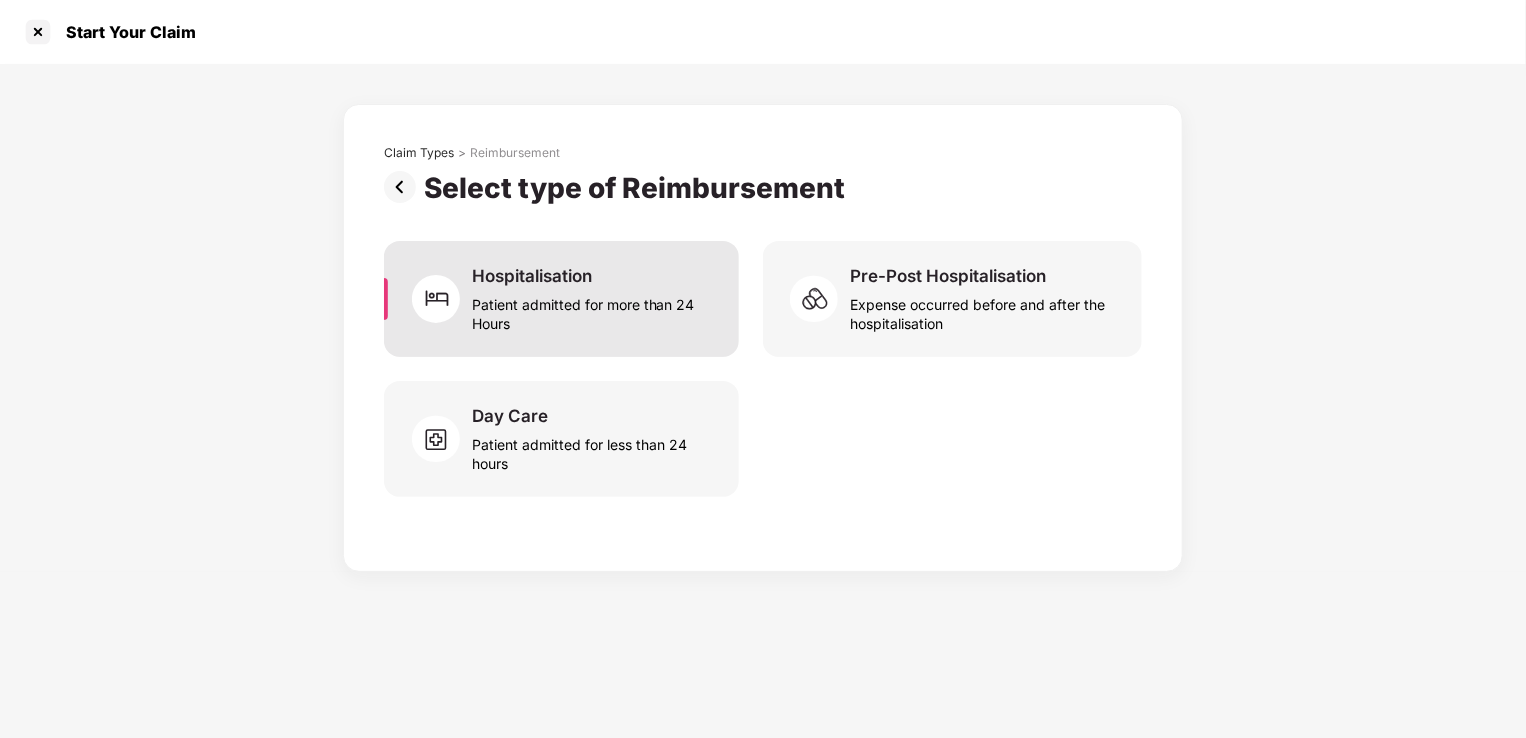 click on "Patient admitted for more than 24 Hours" at bounding box center [593, 310] 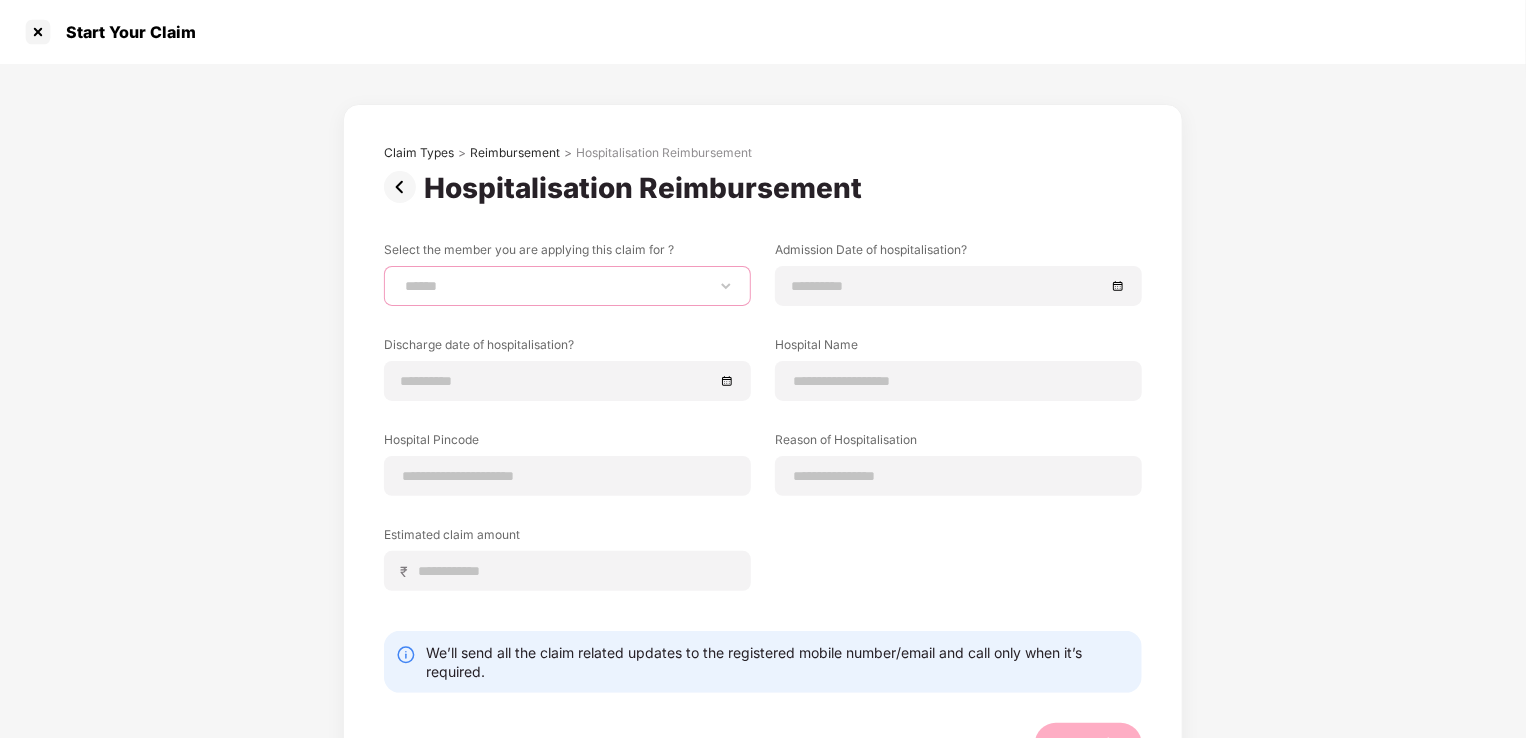 click on "**********" at bounding box center [567, 286] 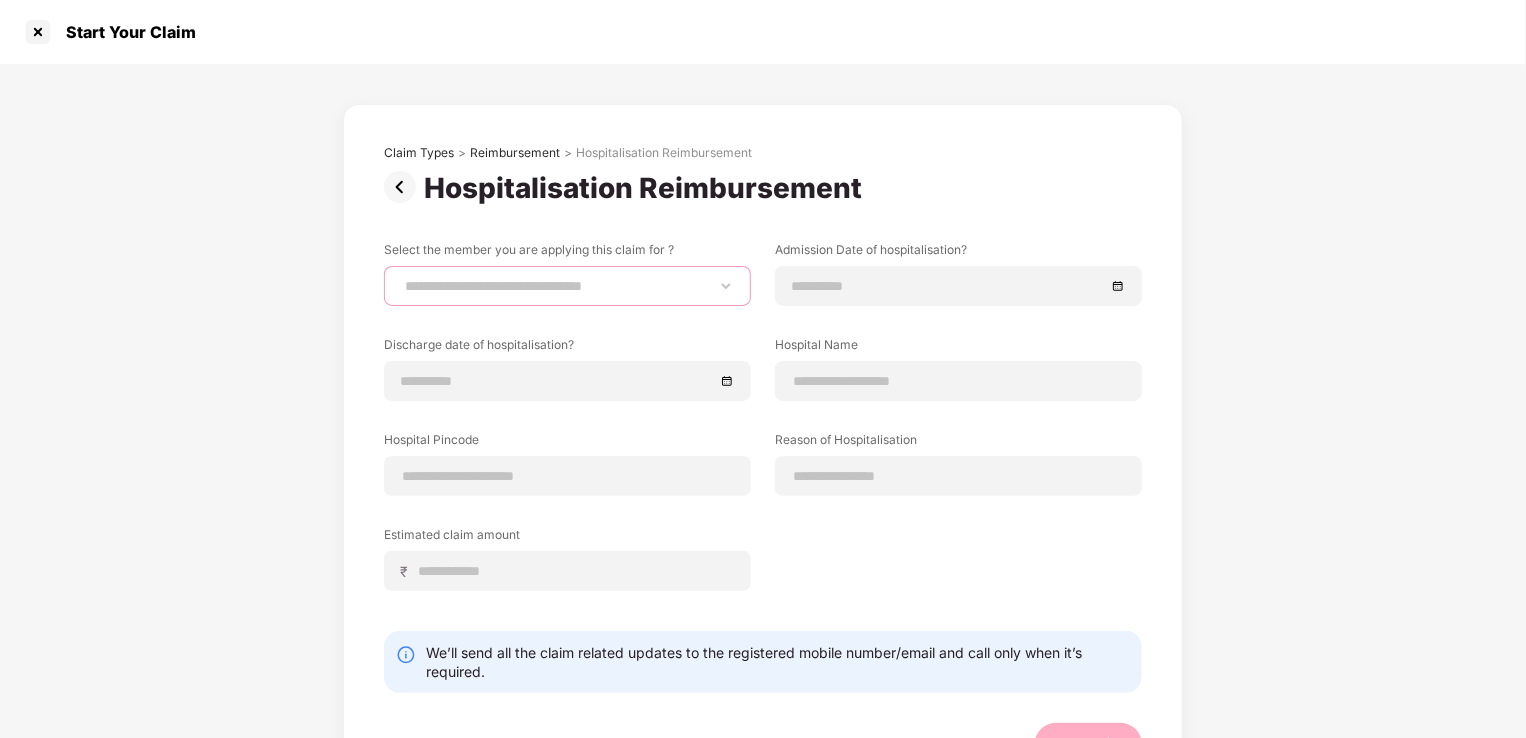 click on "**********" at bounding box center (567, 286) 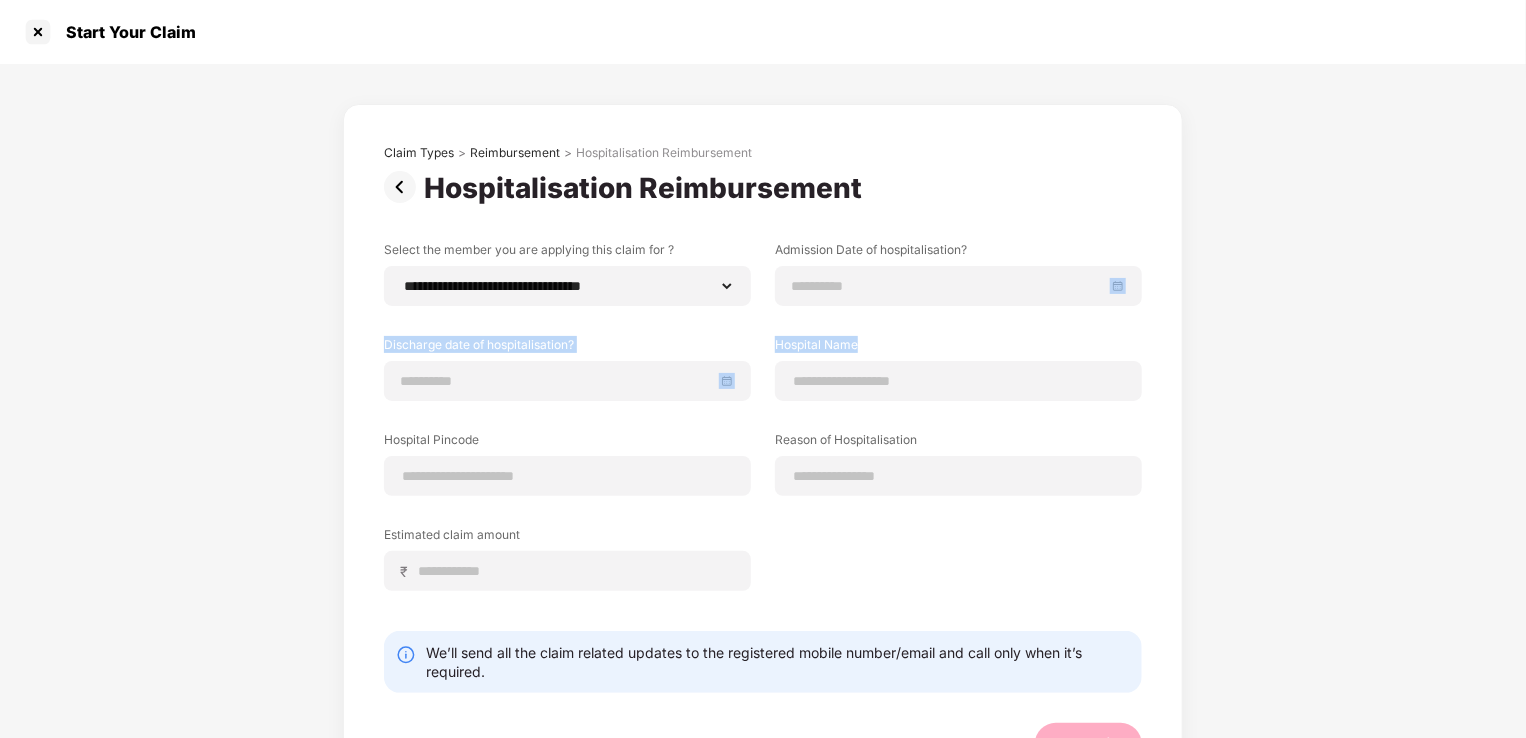 drag, startPoint x: 1524, startPoint y: 252, endPoint x: 1531, endPoint y: 387, distance: 135.18137 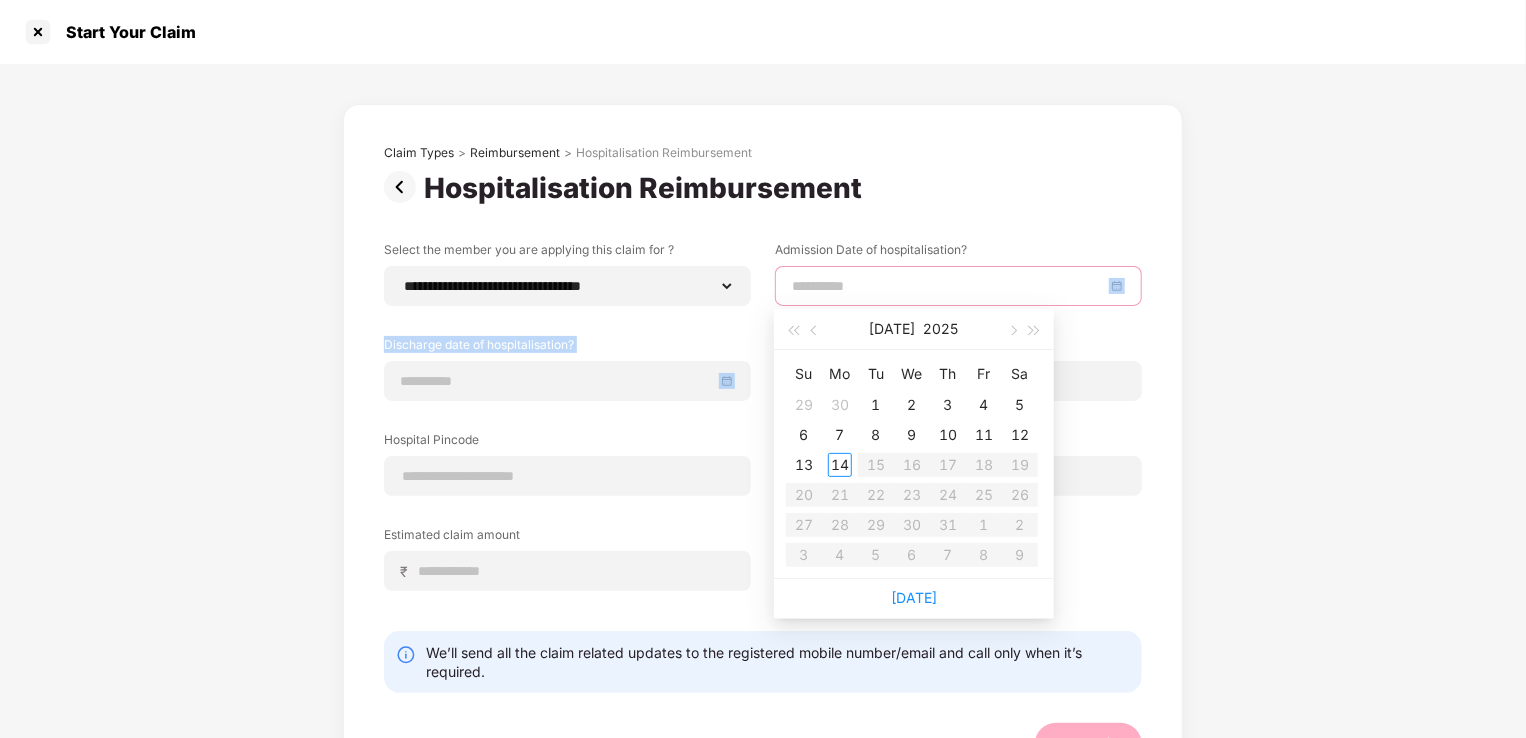 click at bounding box center [948, 286] 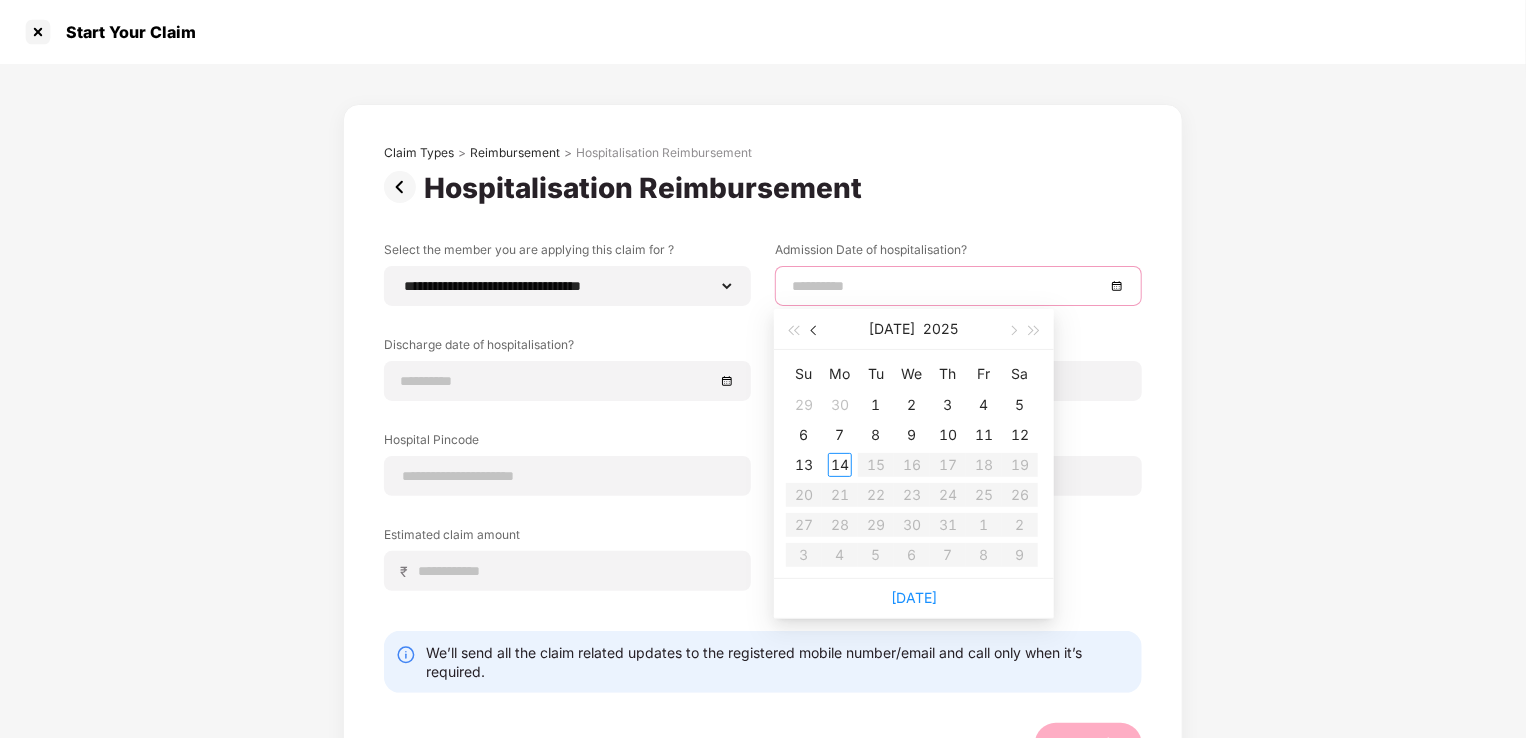 click at bounding box center (816, 331) 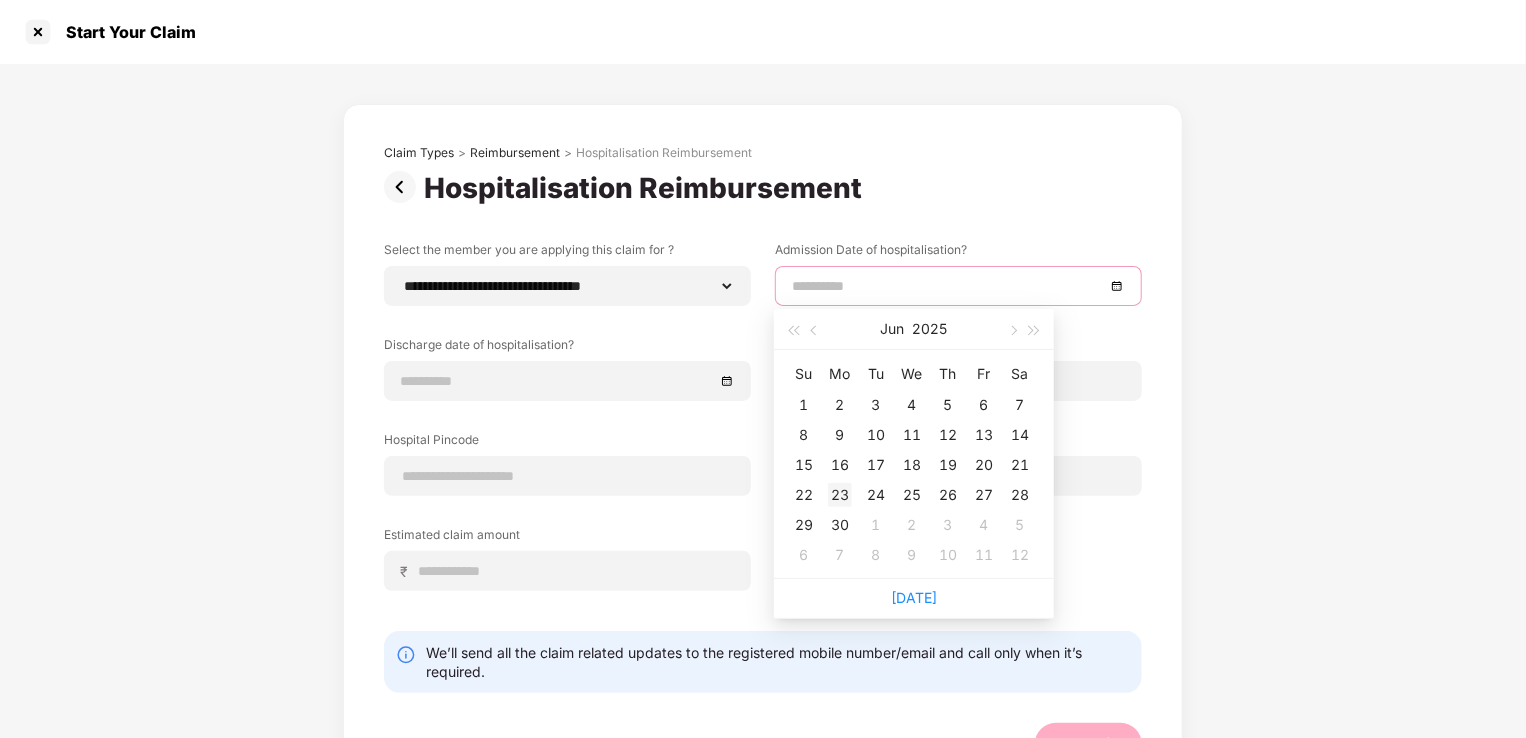 type on "**********" 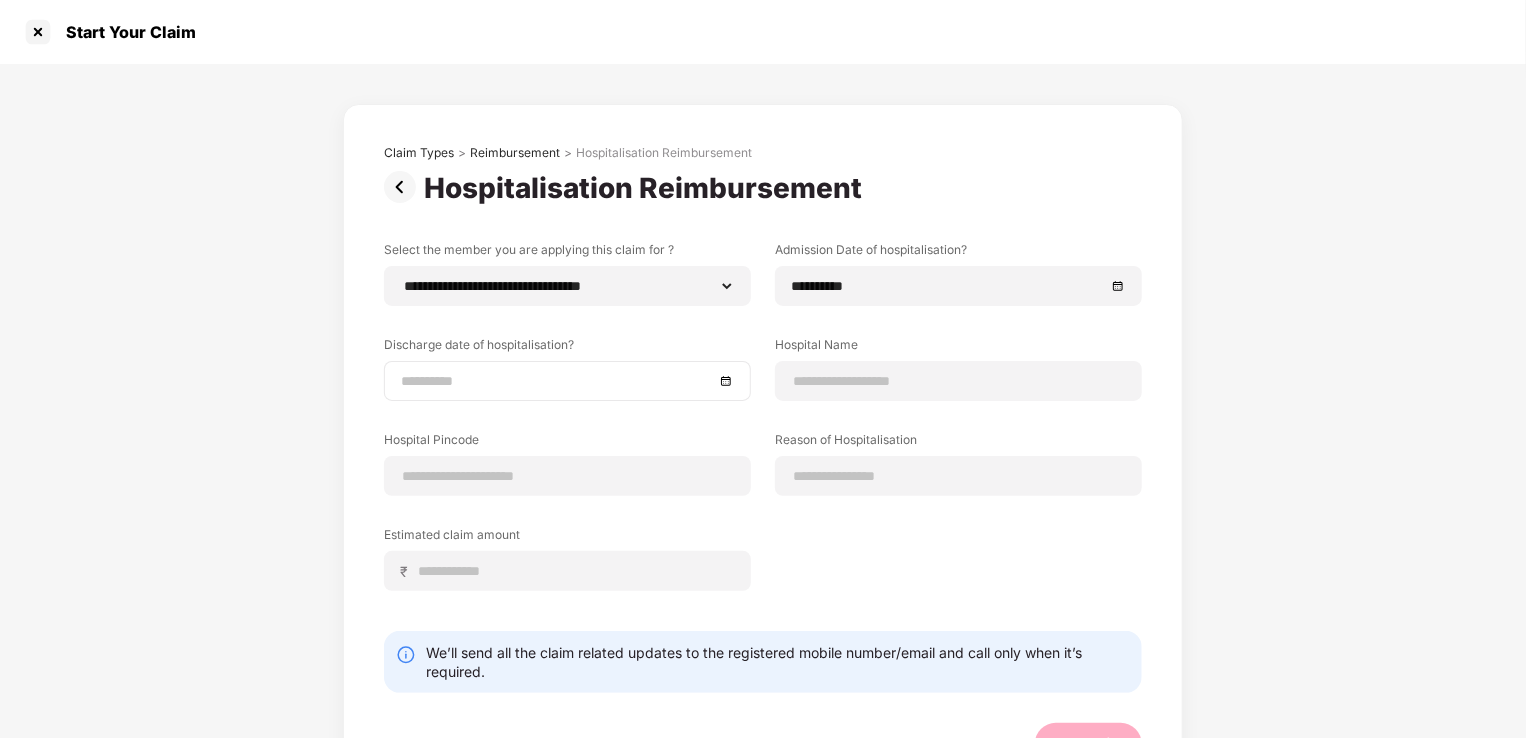 click at bounding box center [567, 381] 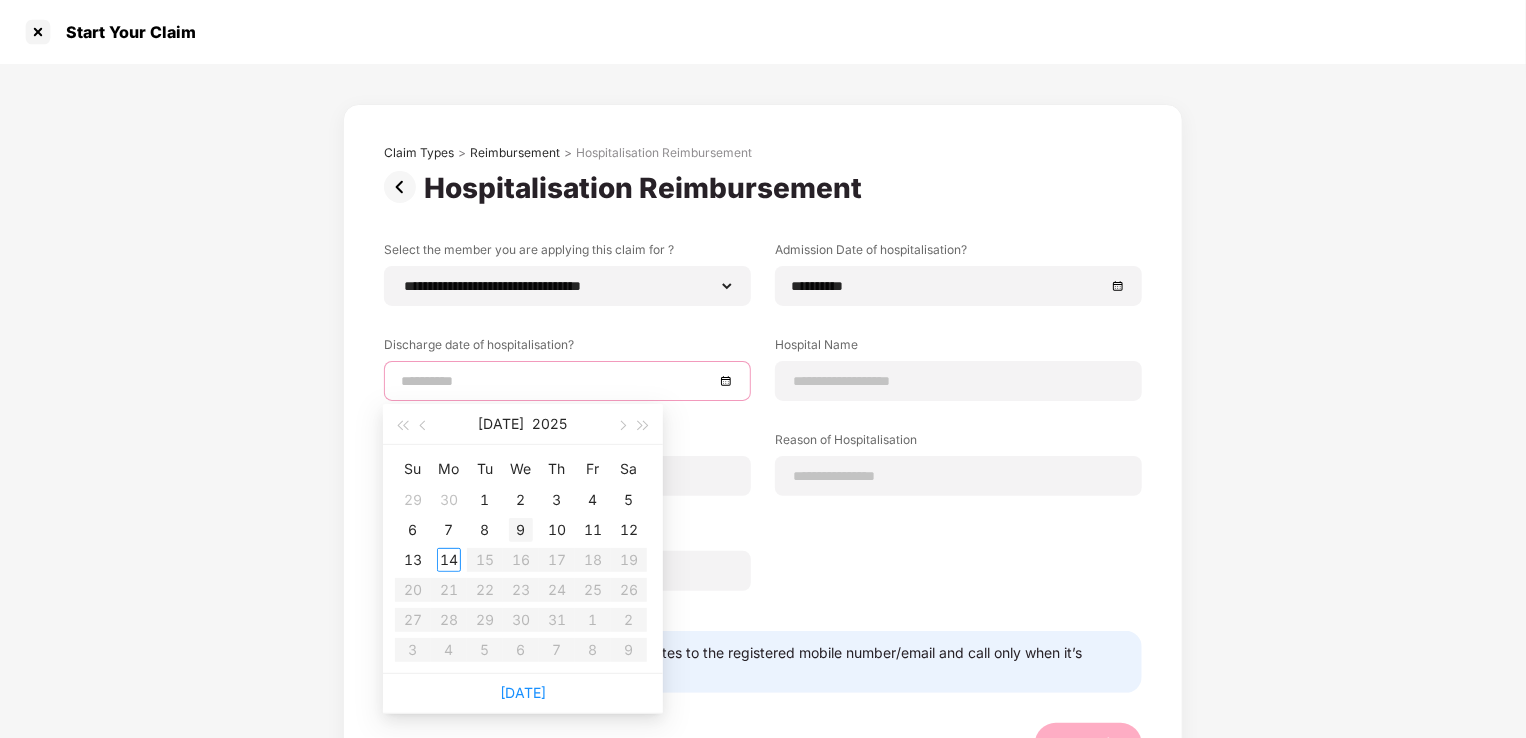 type on "**********" 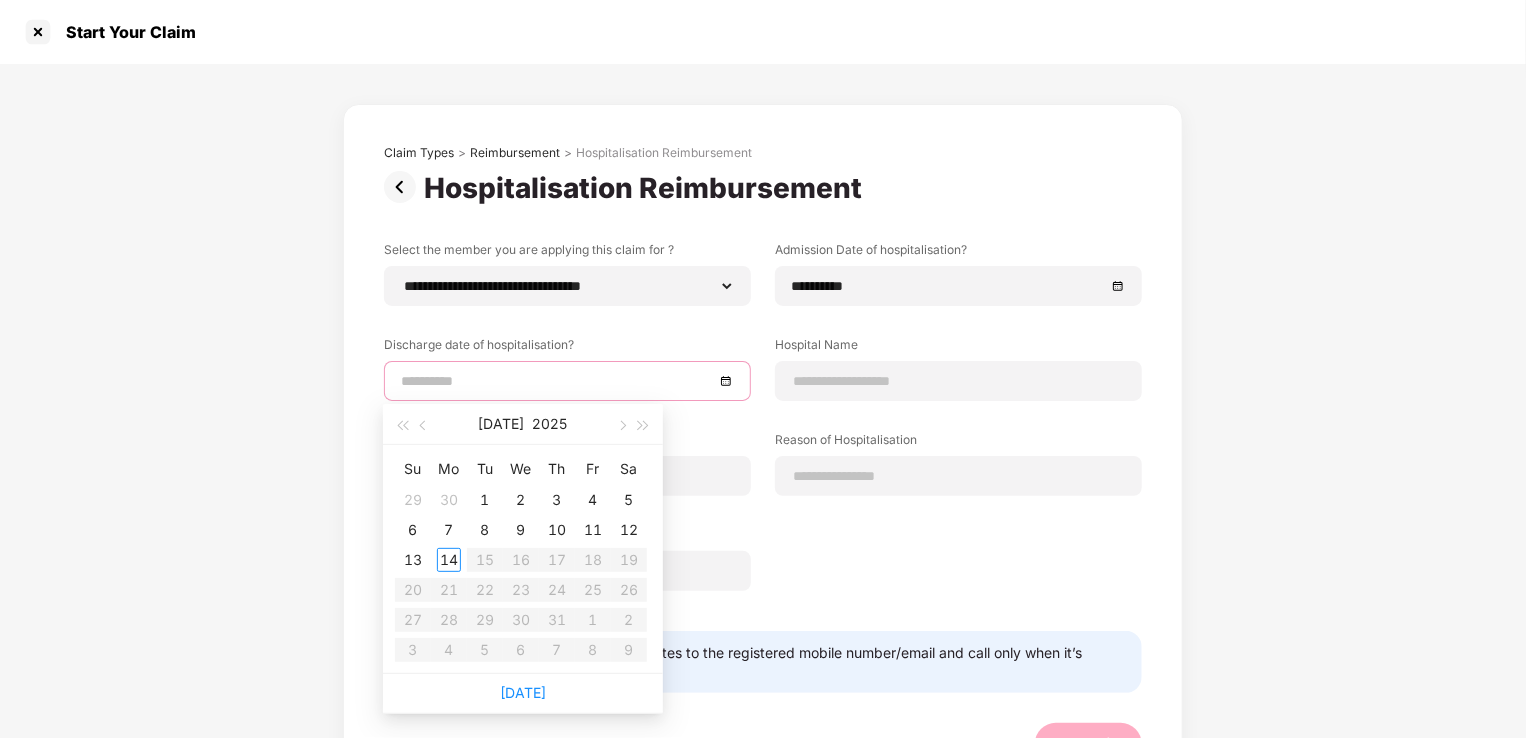 type on "**********" 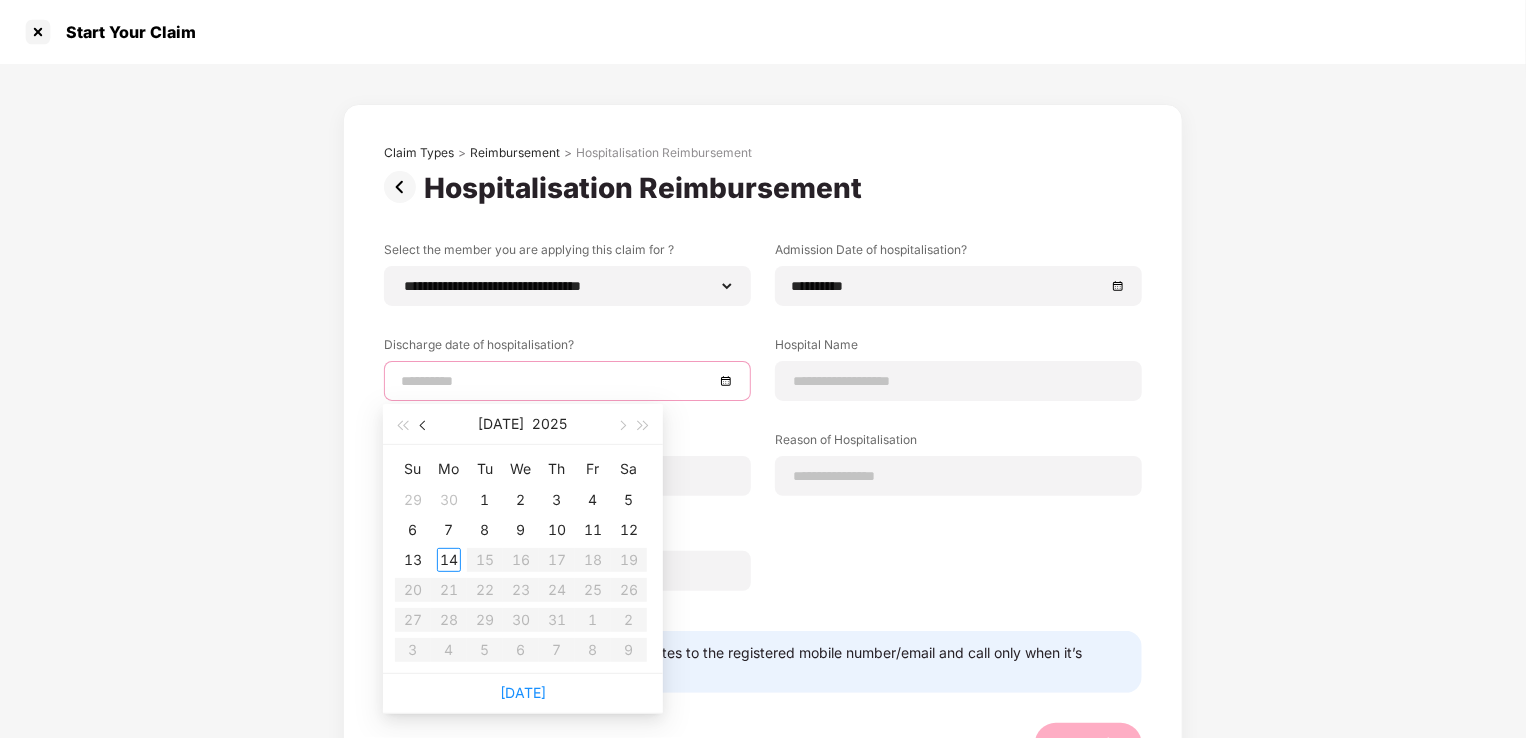 click at bounding box center [425, 426] 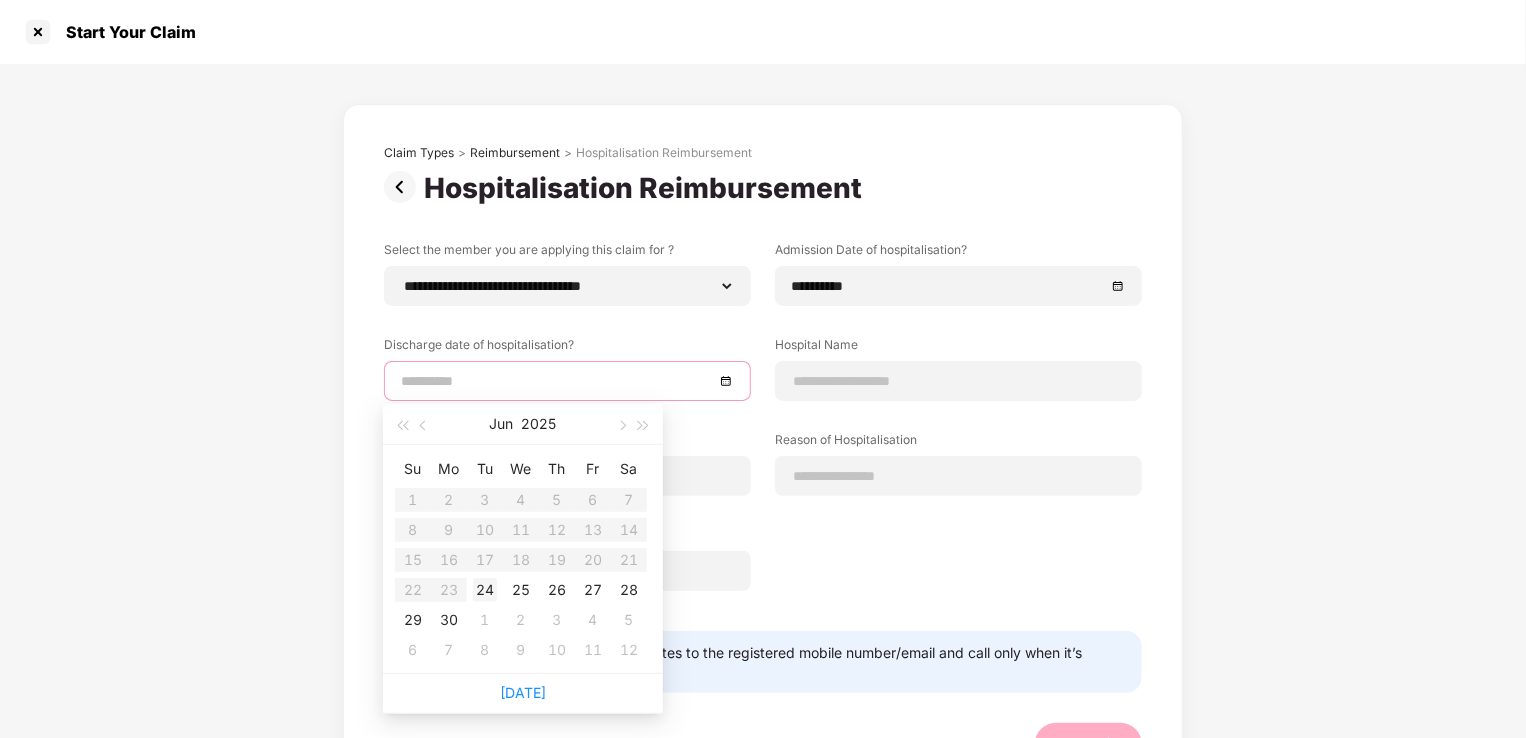 type on "**********" 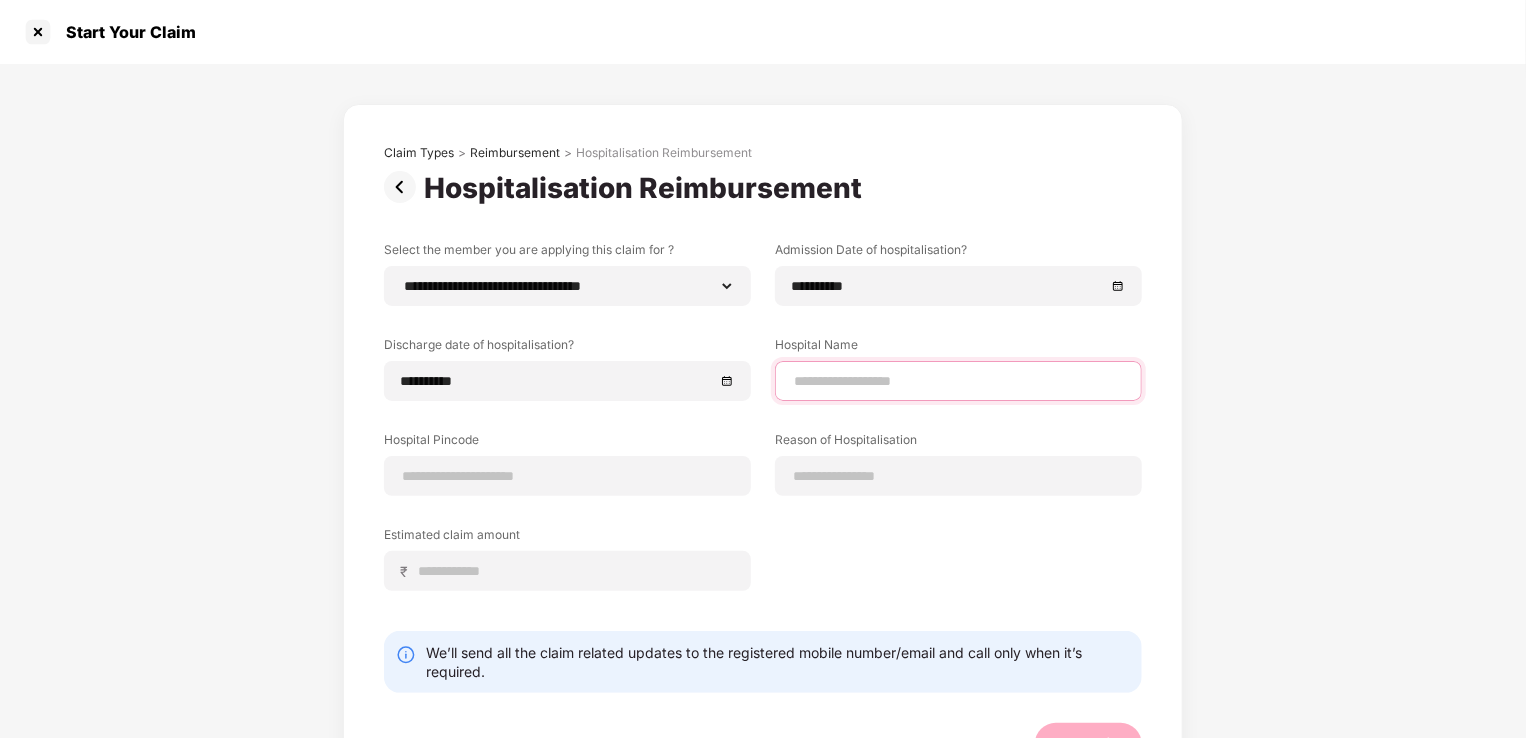 click at bounding box center (958, 381) 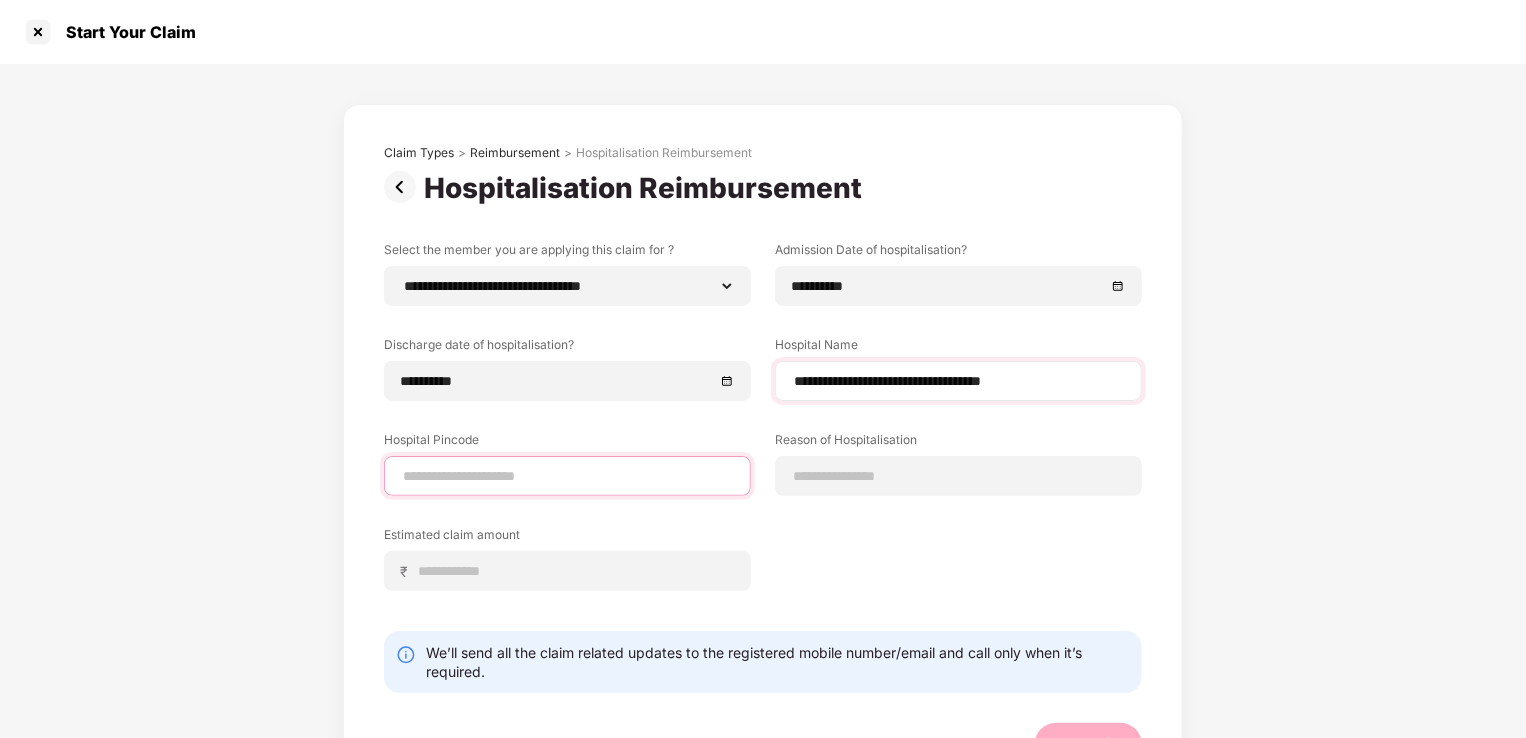 type on "******" 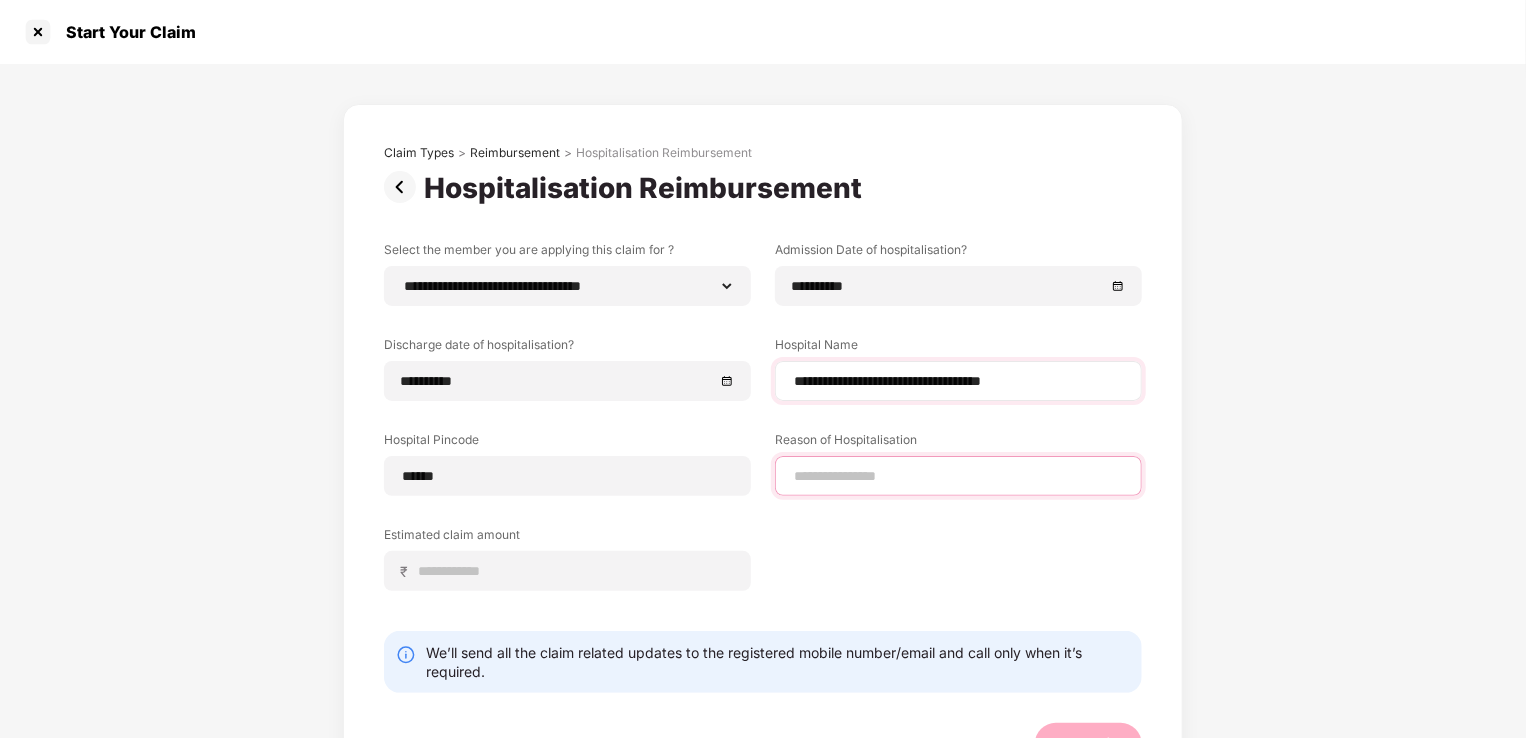 type on "*********" 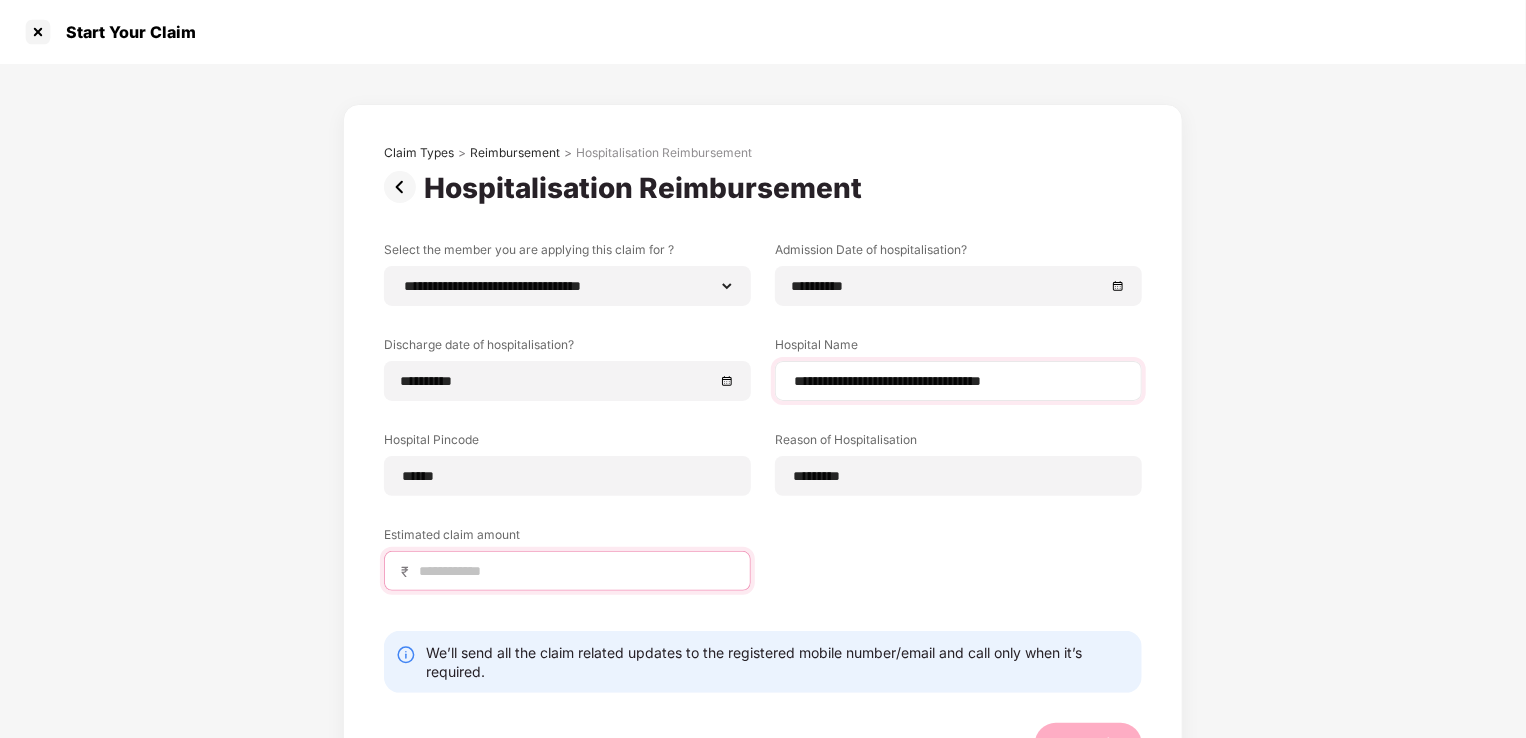 type on "*****" 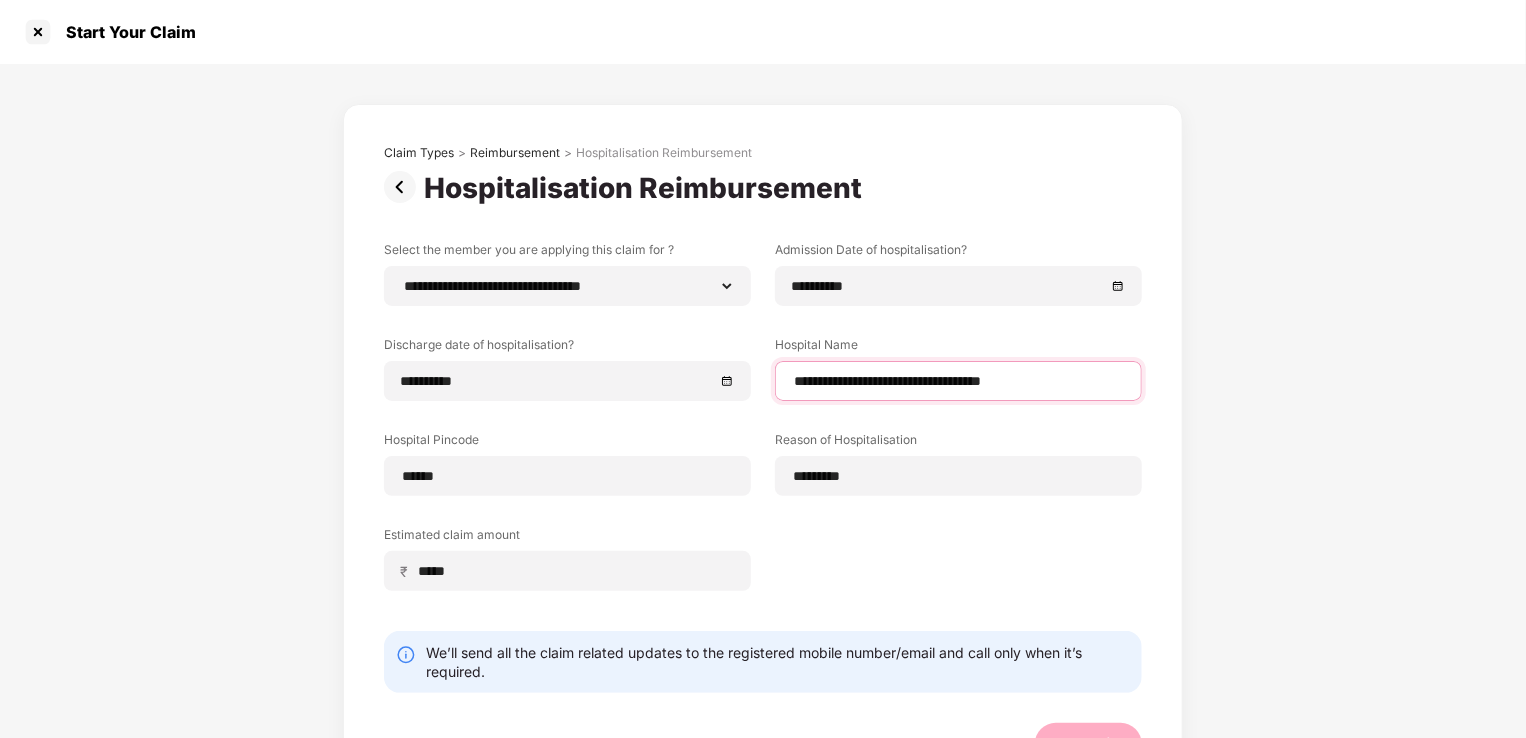 select on "*********" 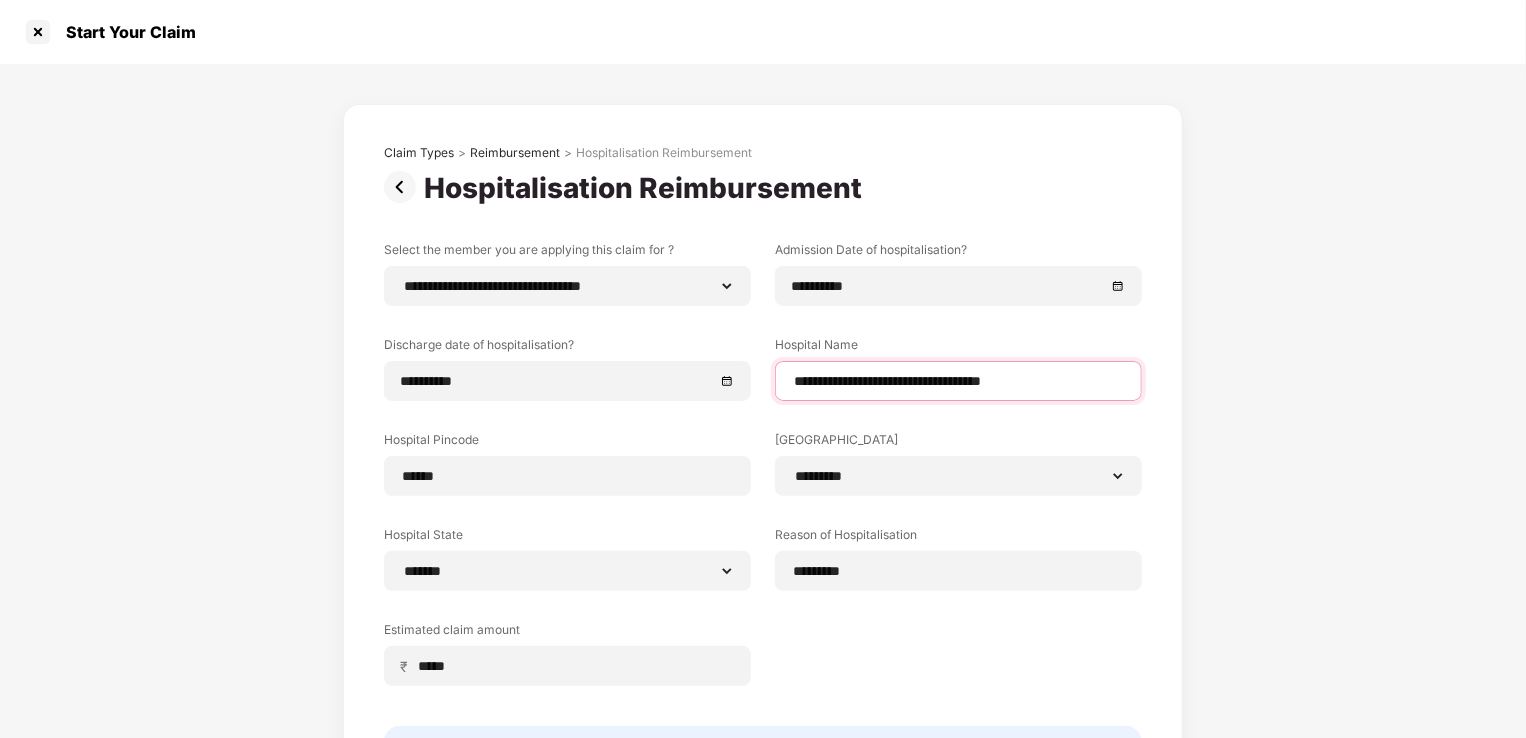 scroll, scrollTop: 172, scrollLeft: 0, axis: vertical 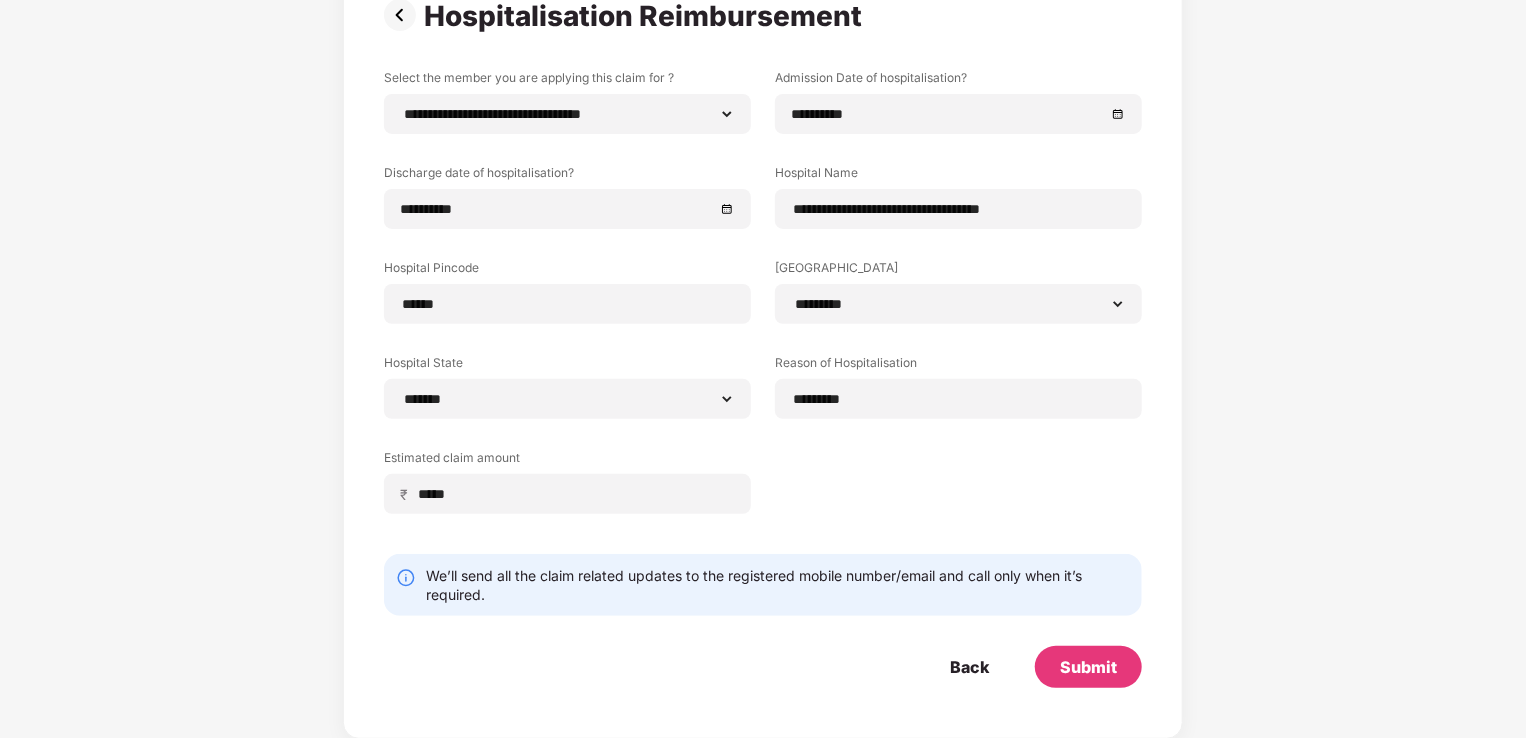 click on "**********" at bounding box center (763, 315) 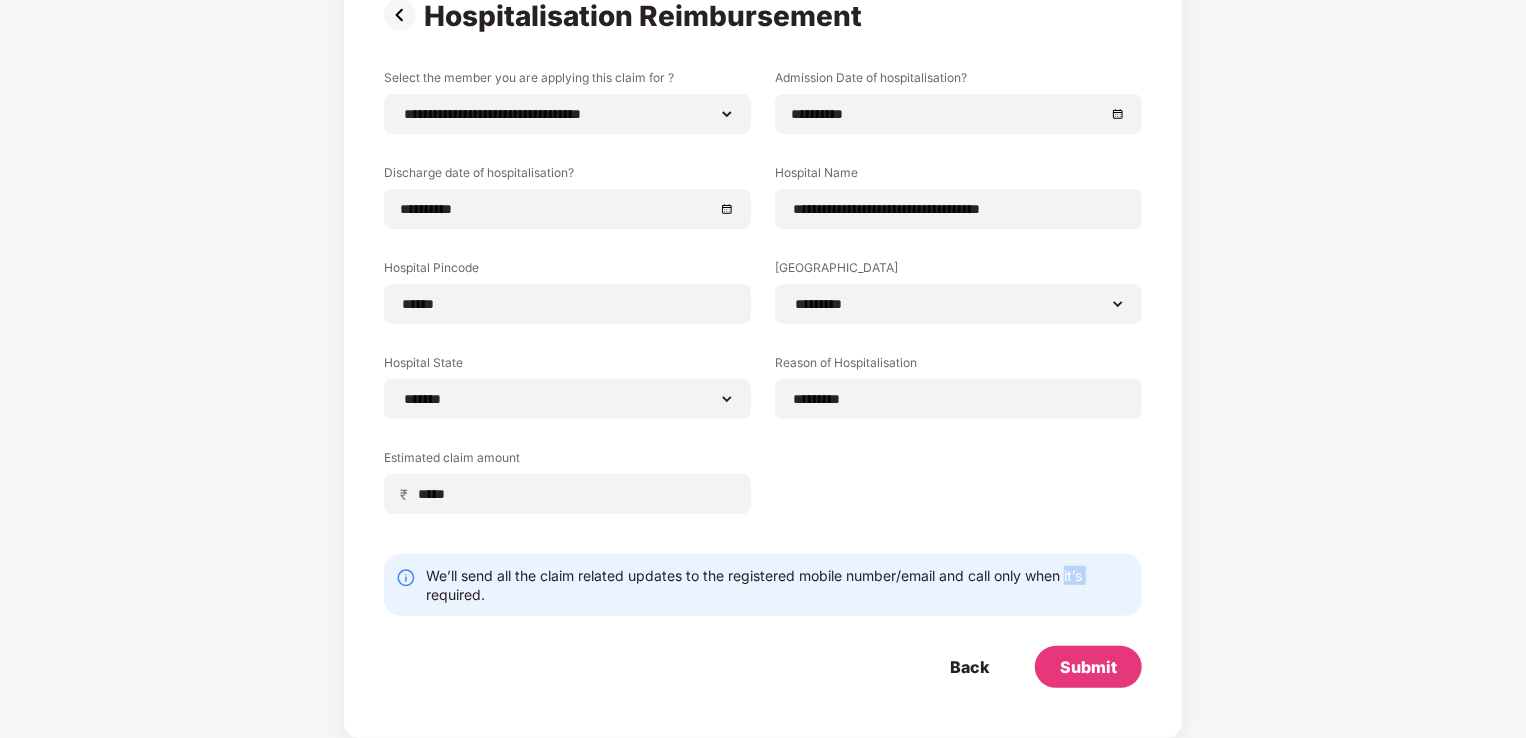 click on "**********" at bounding box center [763, 315] 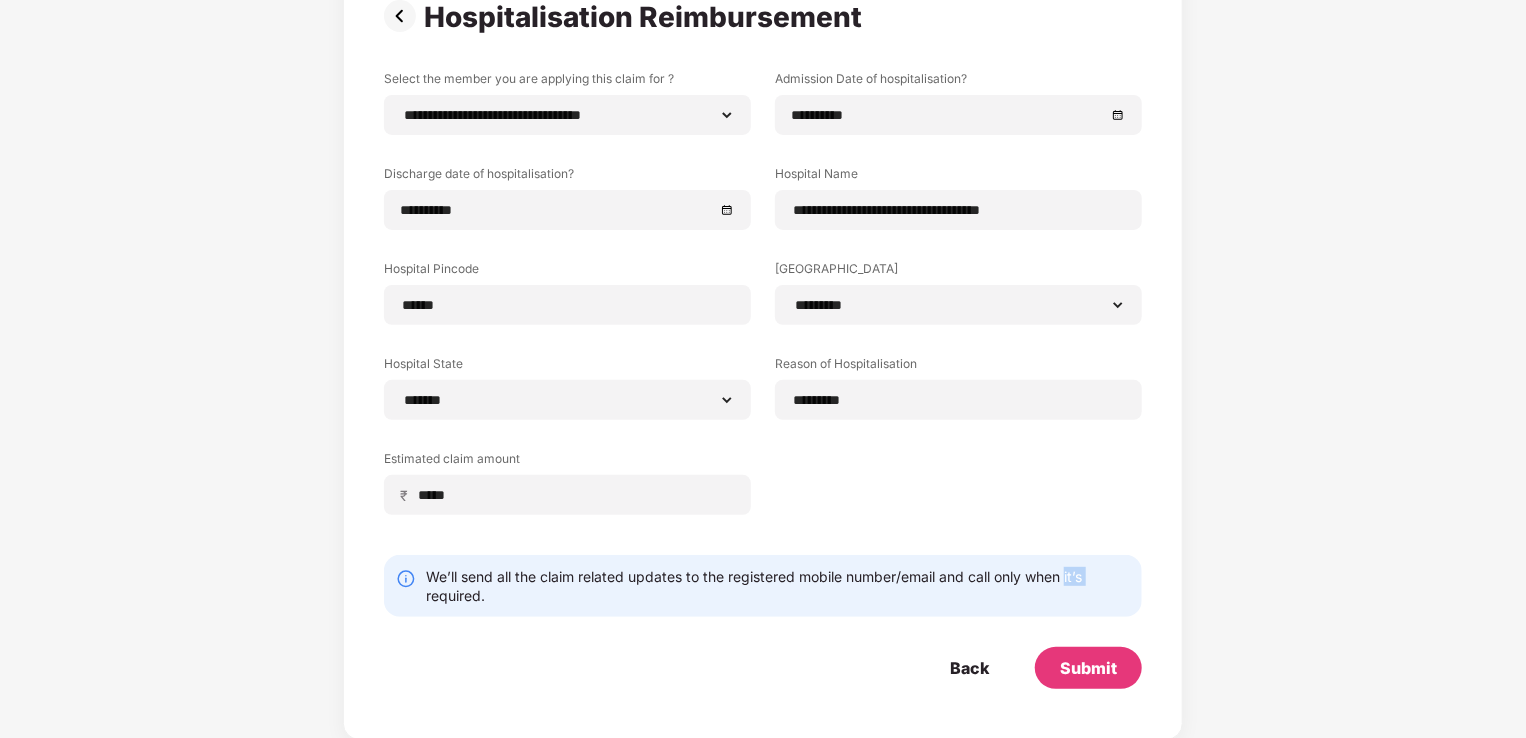 scroll, scrollTop: 172, scrollLeft: 0, axis: vertical 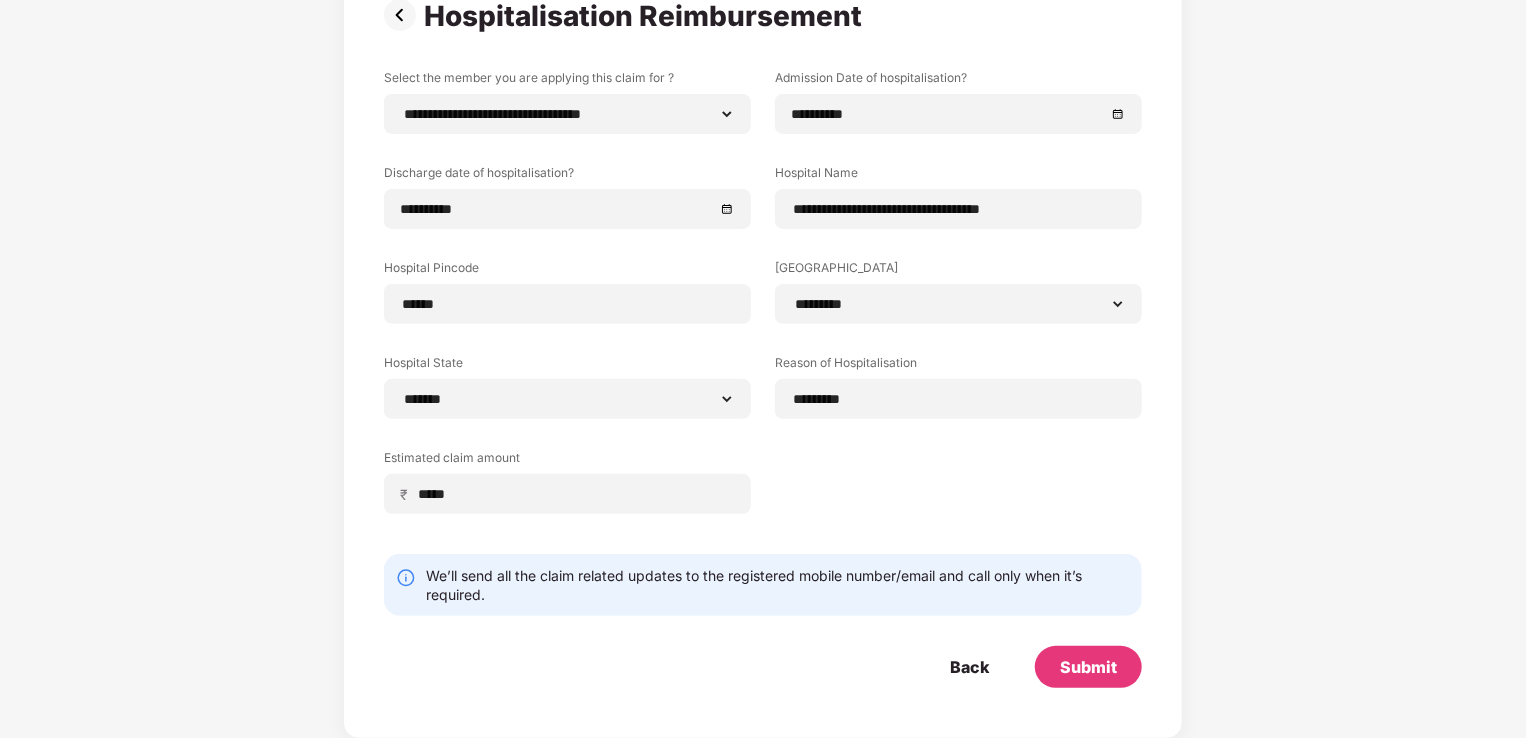 click on "**********" at bounding box center [763, 315] 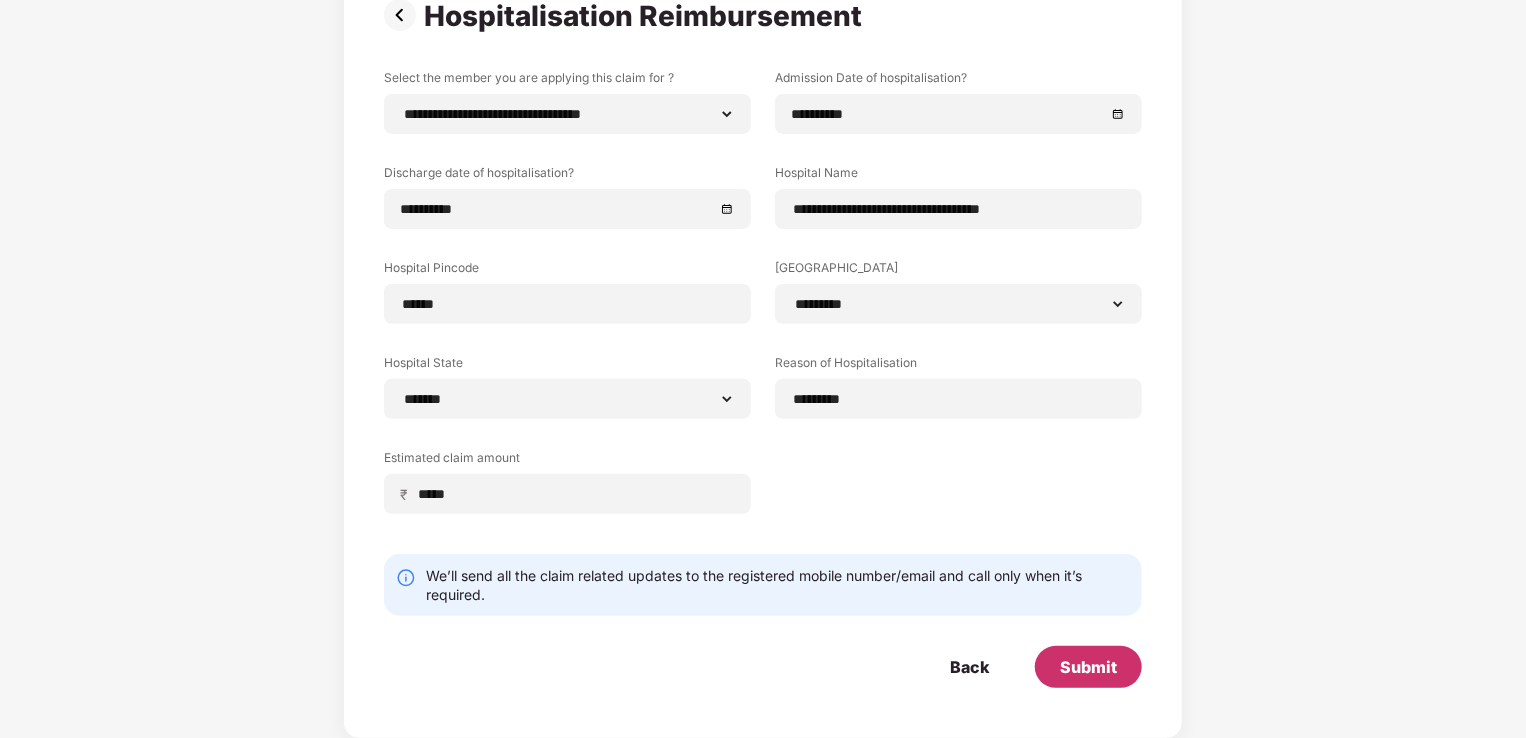 click on "Submit" at bounding box center [1088, 667] 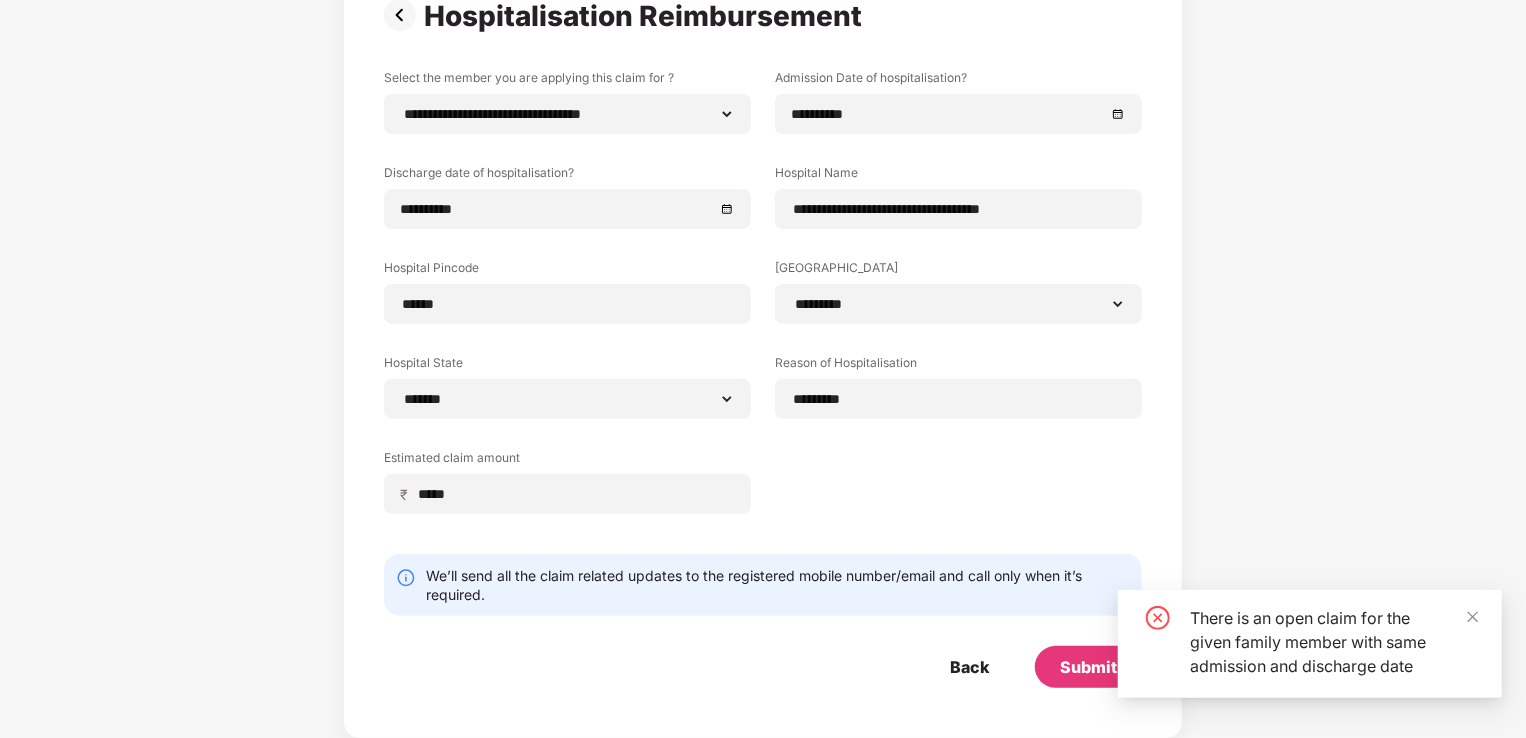 click on "There is an open claim for the given family member with same admission and discharge date" at bounding box center [1334, 642] 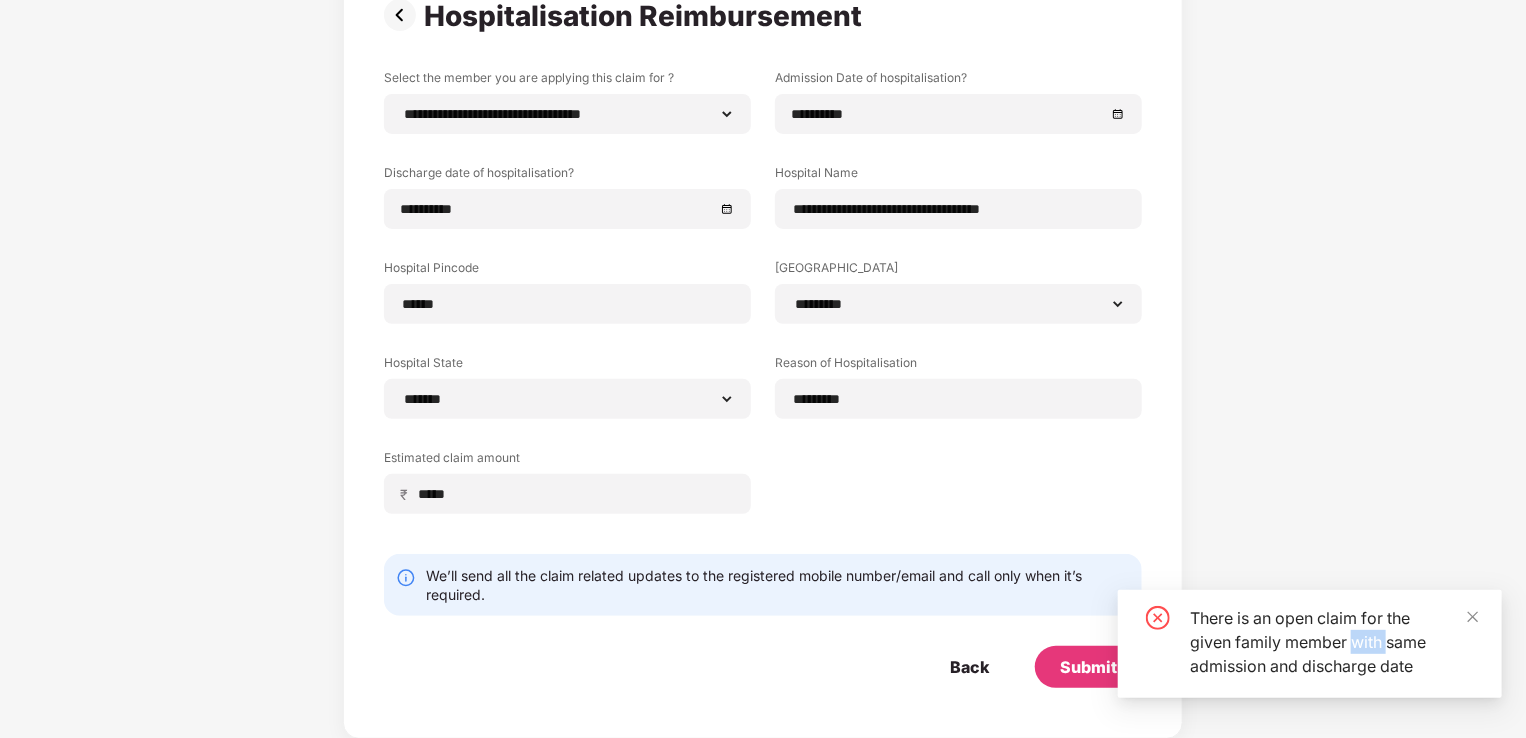 click on "There is an open claim for the given family member with same admission and discharge date" at bounding box center (1334, 642) 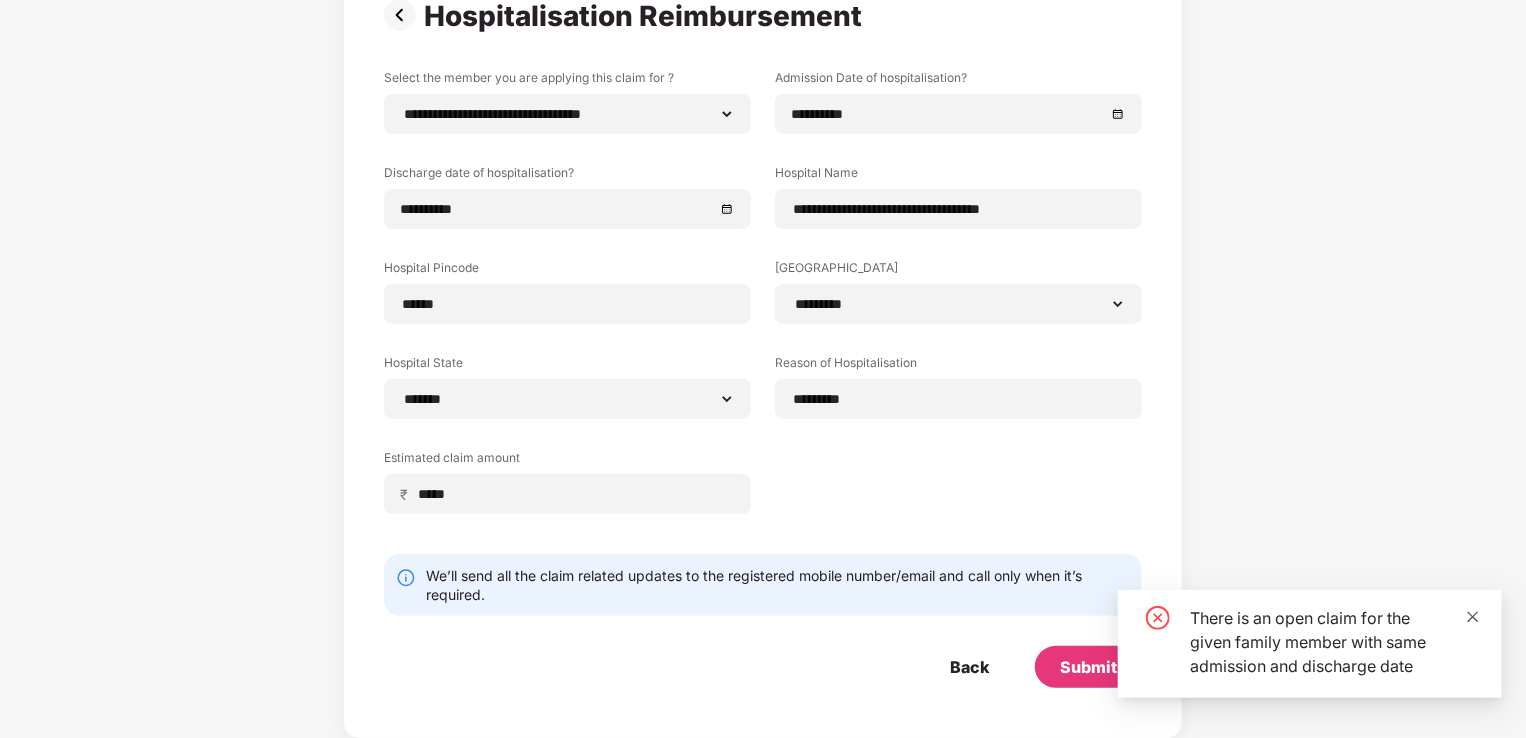 click 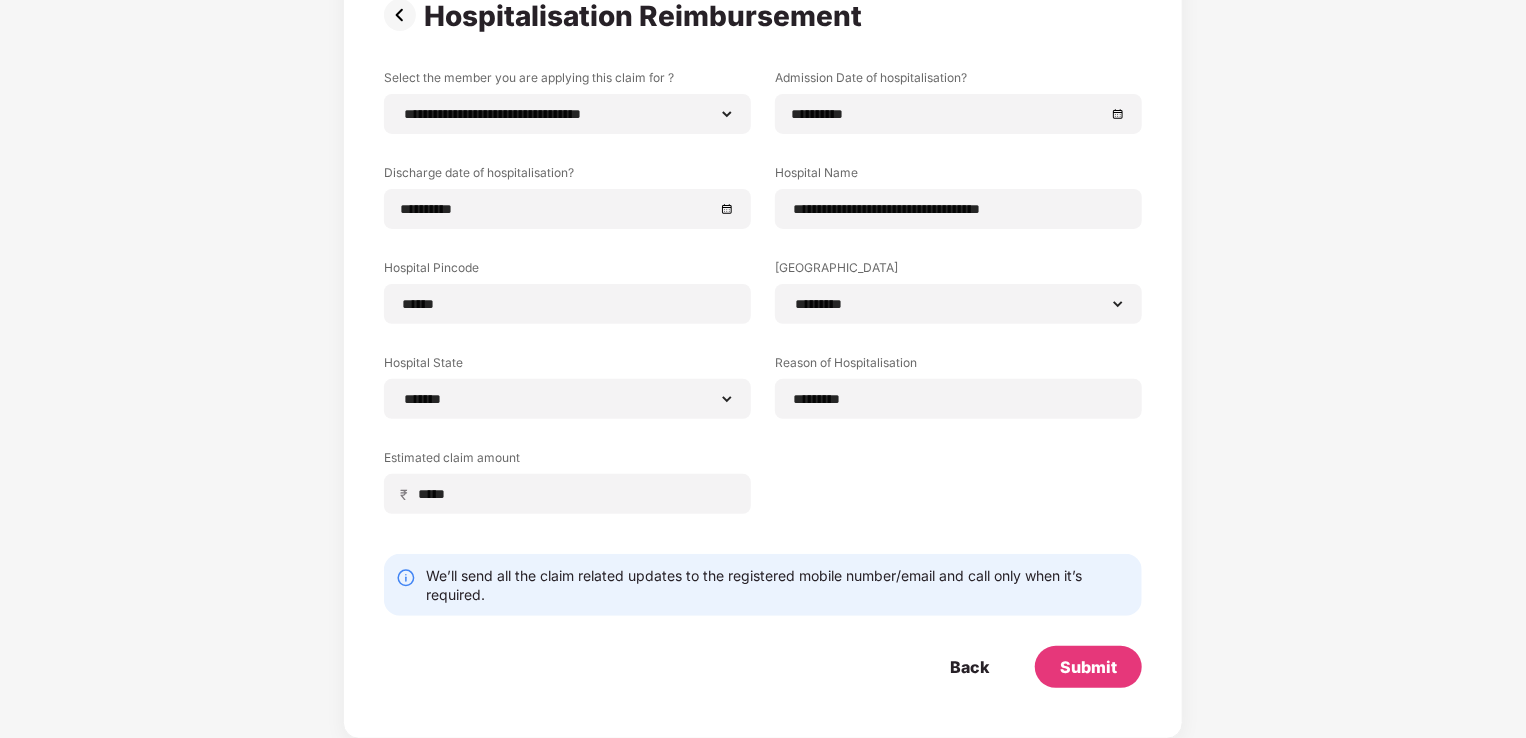 scroll, scrollTop: 0, scrollLeft: 0, axis: both 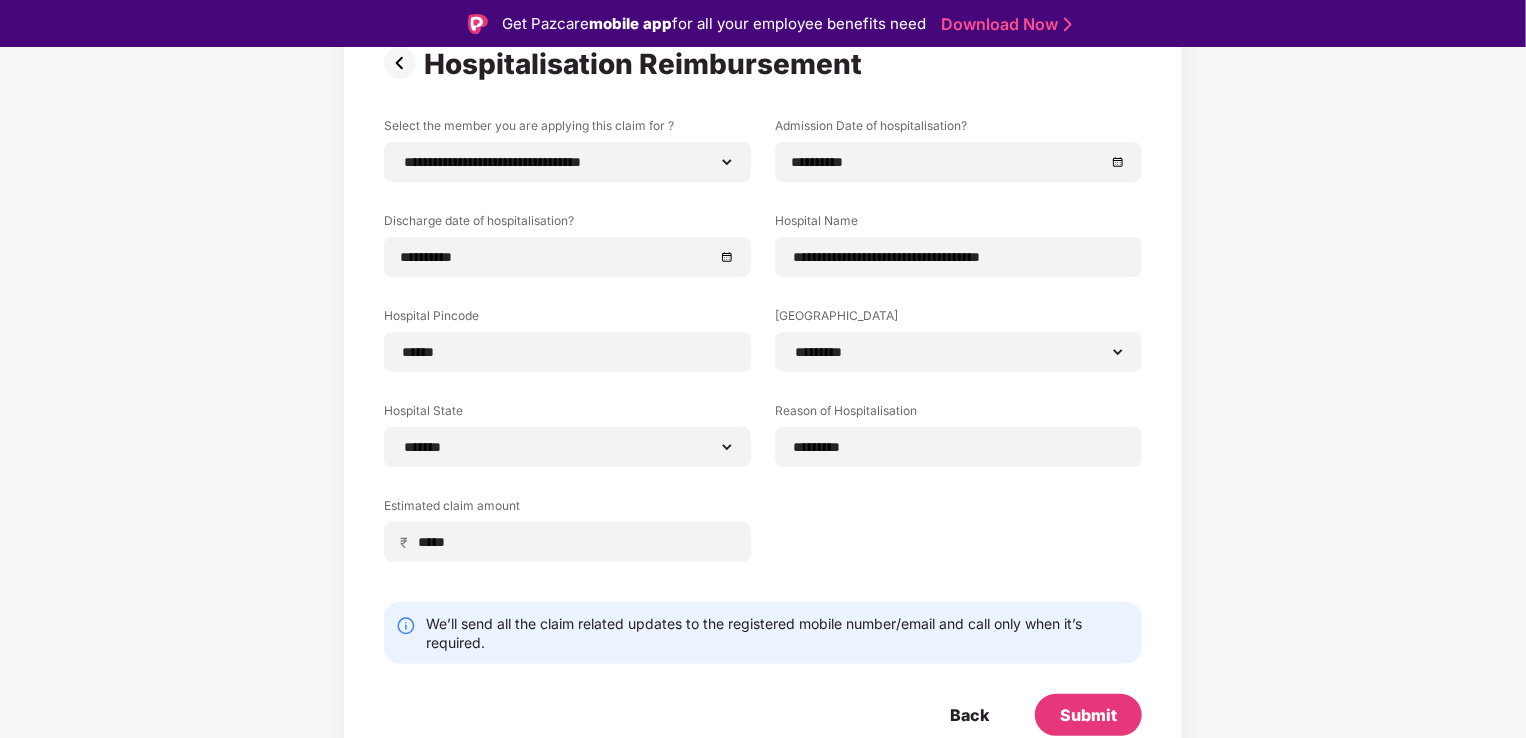 click at bounding box center (404, 63) 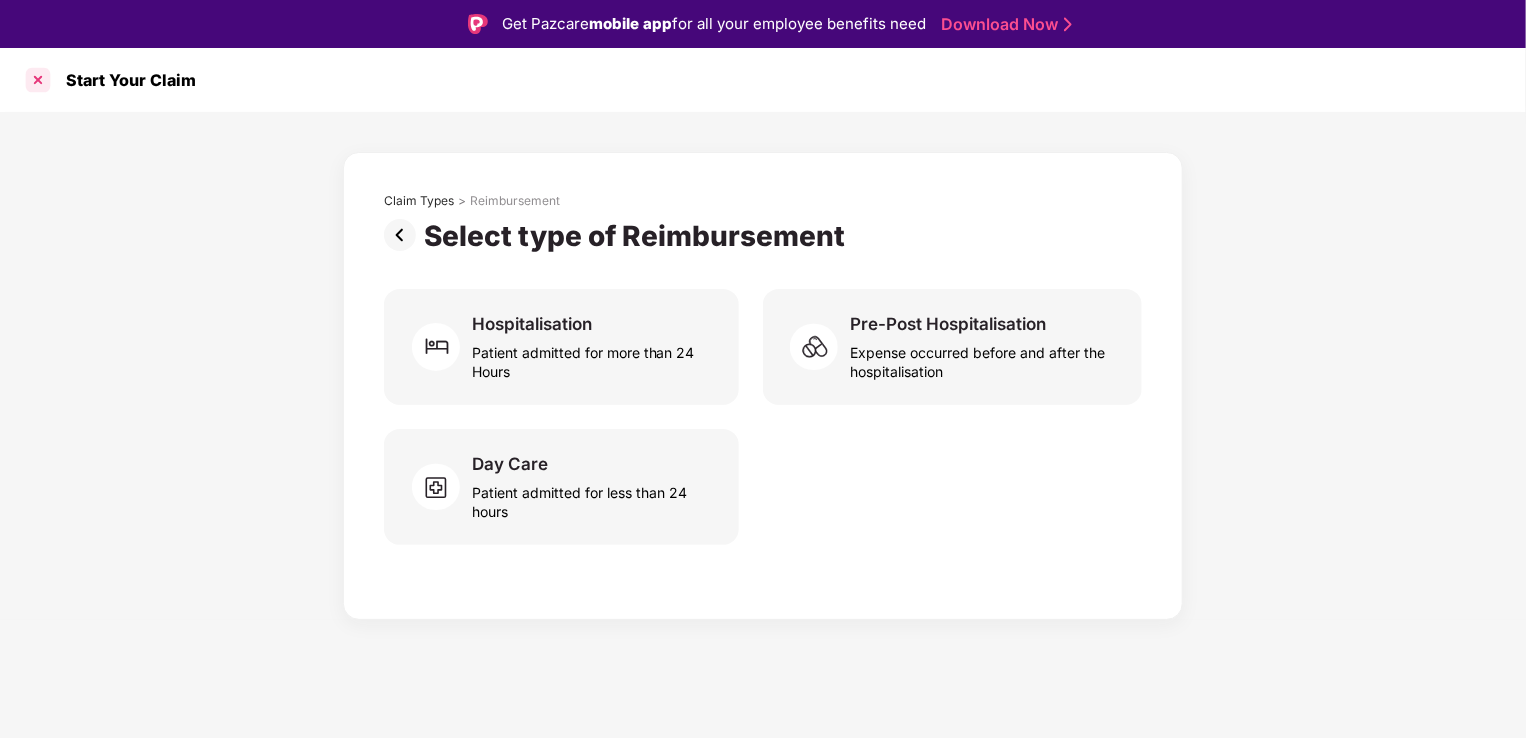 click at bounding box center [38, 80] 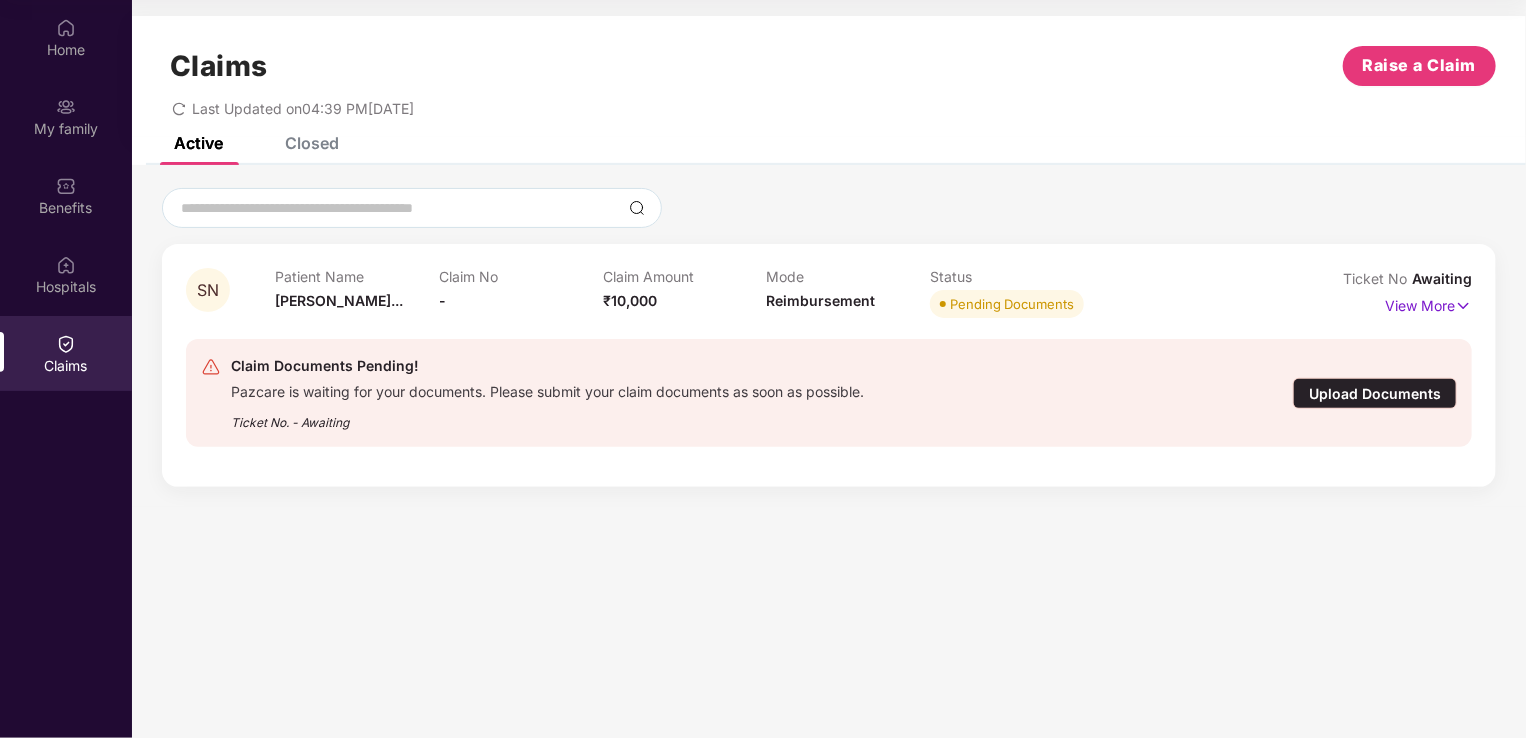 click on "₹10,000" at bounding box center [630, 300] 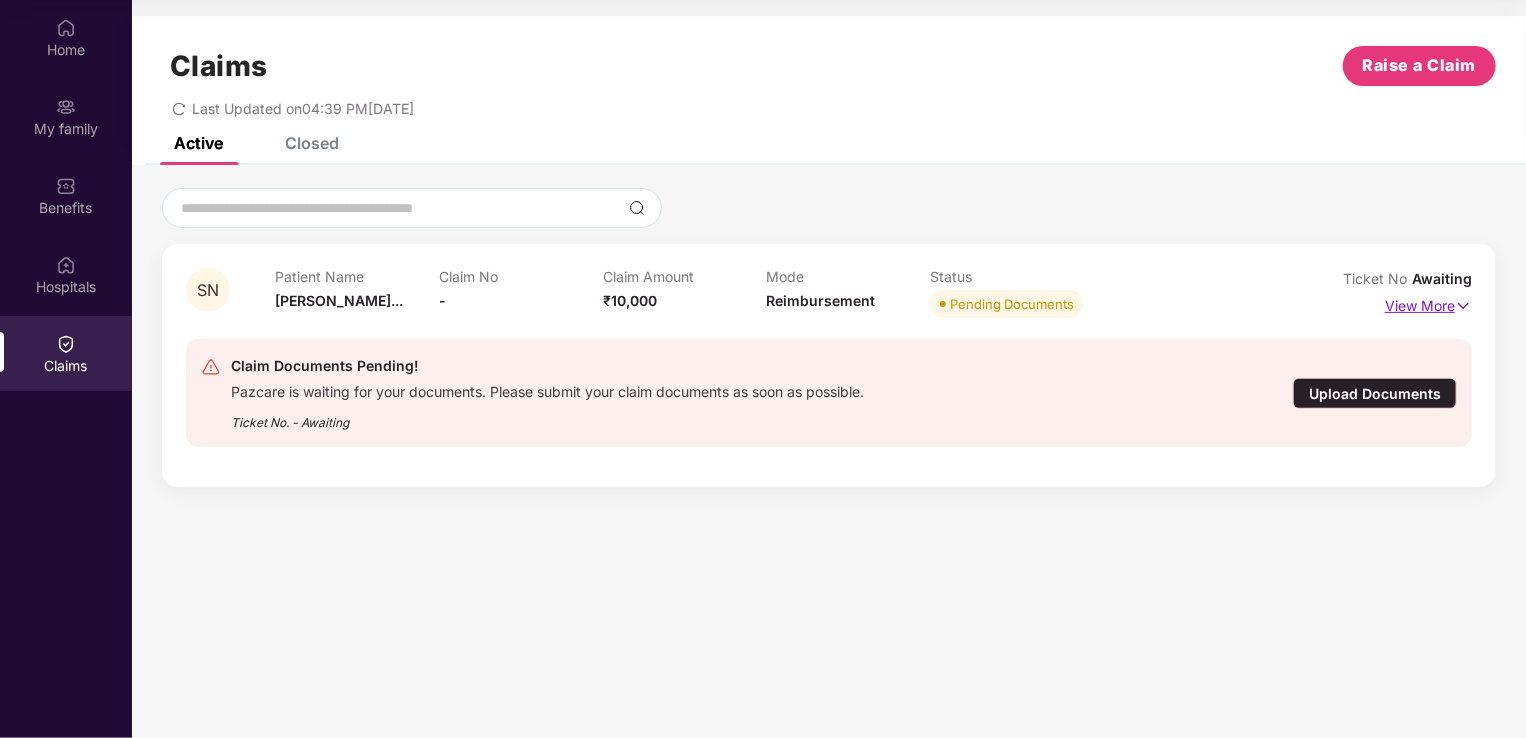 click on "View More" at bounding box center [1428, 303] 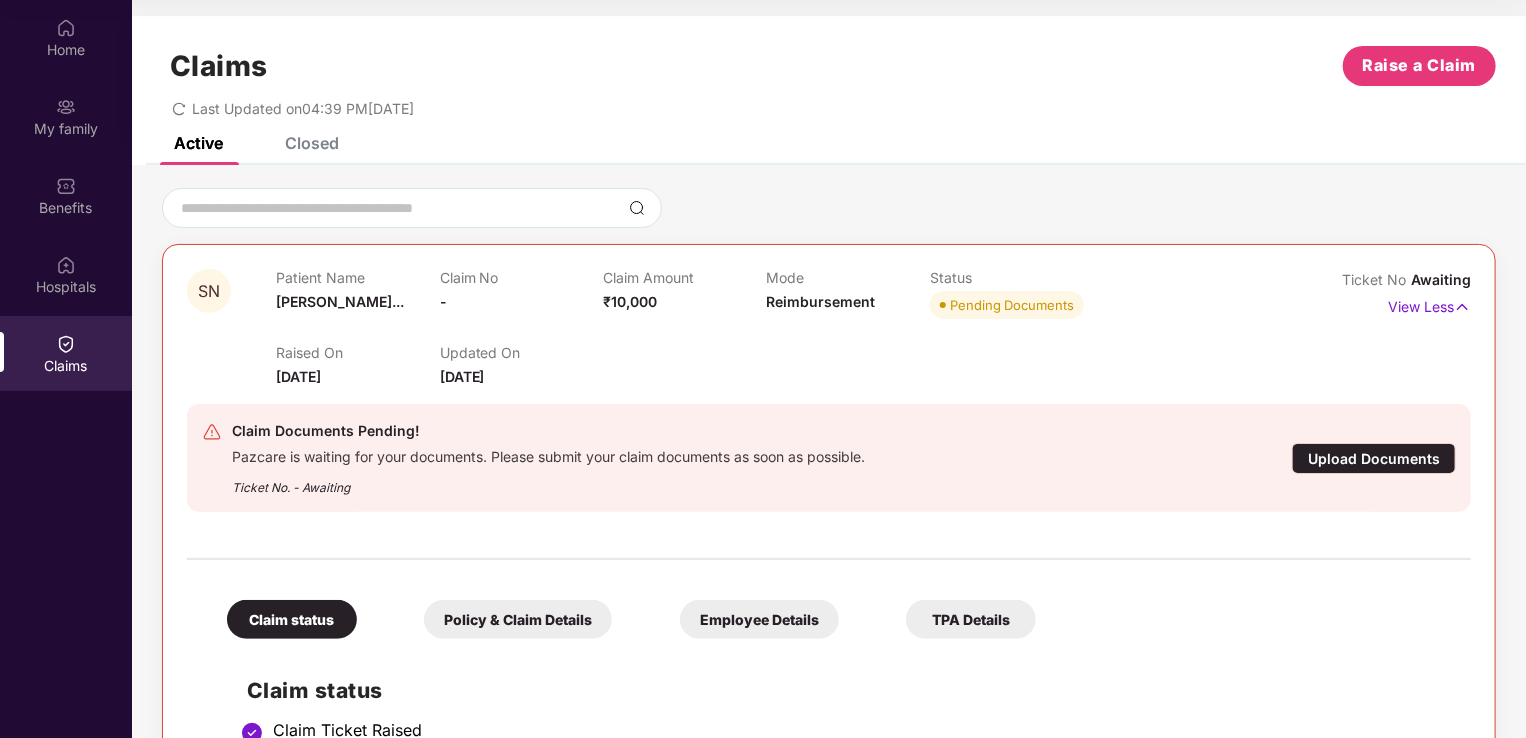 click on "Upload Documents" at bounding box center (1374, 458) 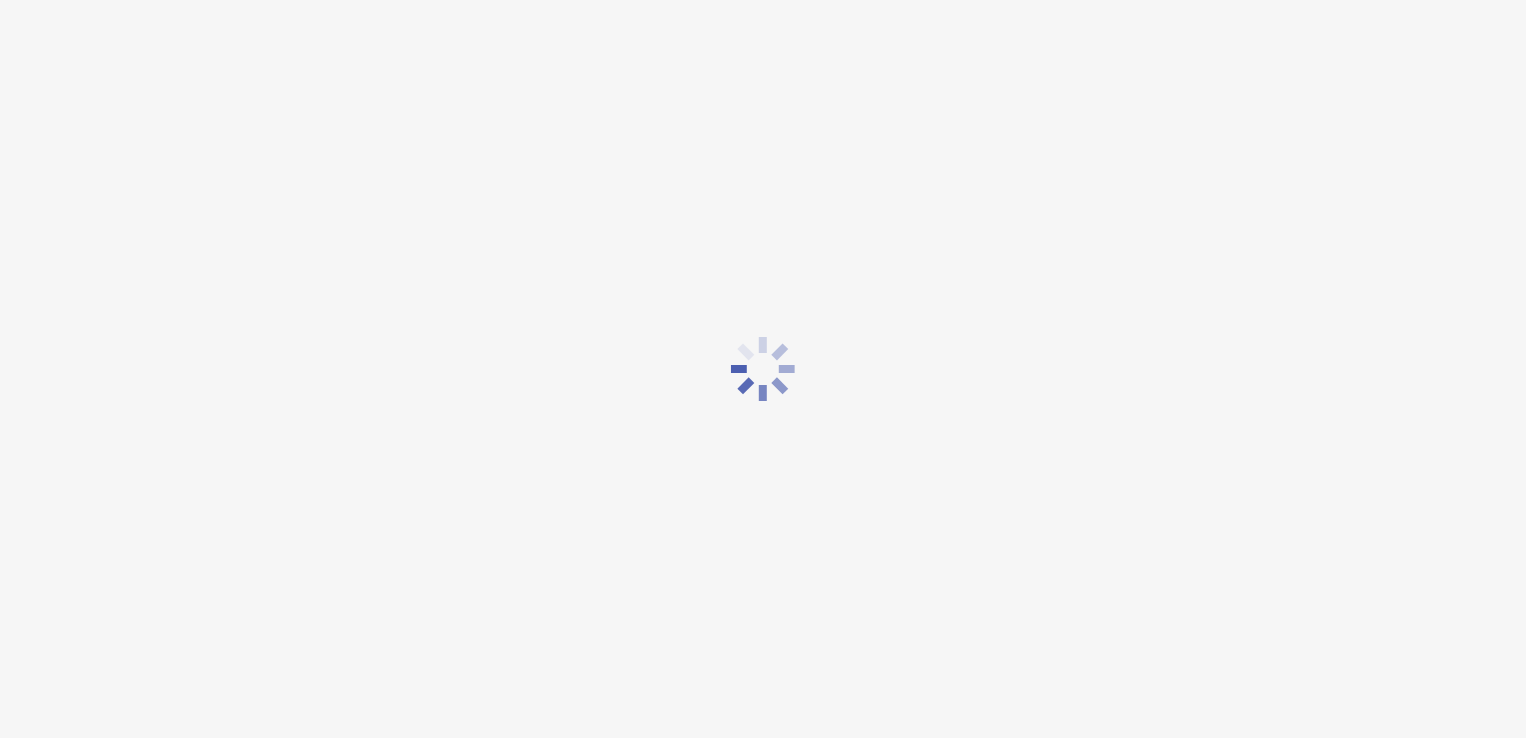 scroll, scrollTop: 48, scrollLeft: 0, axis: vertical 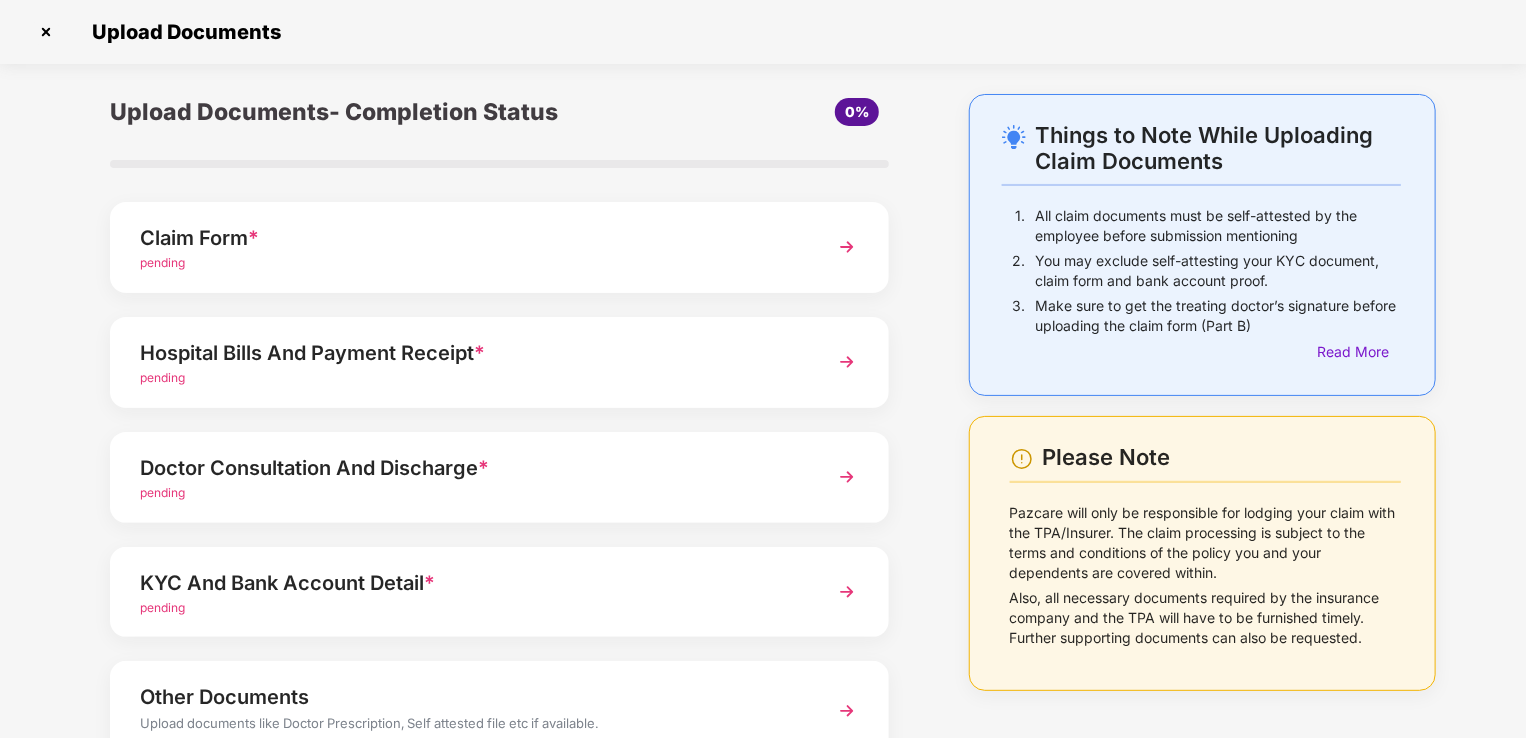click on "Claim Form * pending" at bounding box center (499, 247) 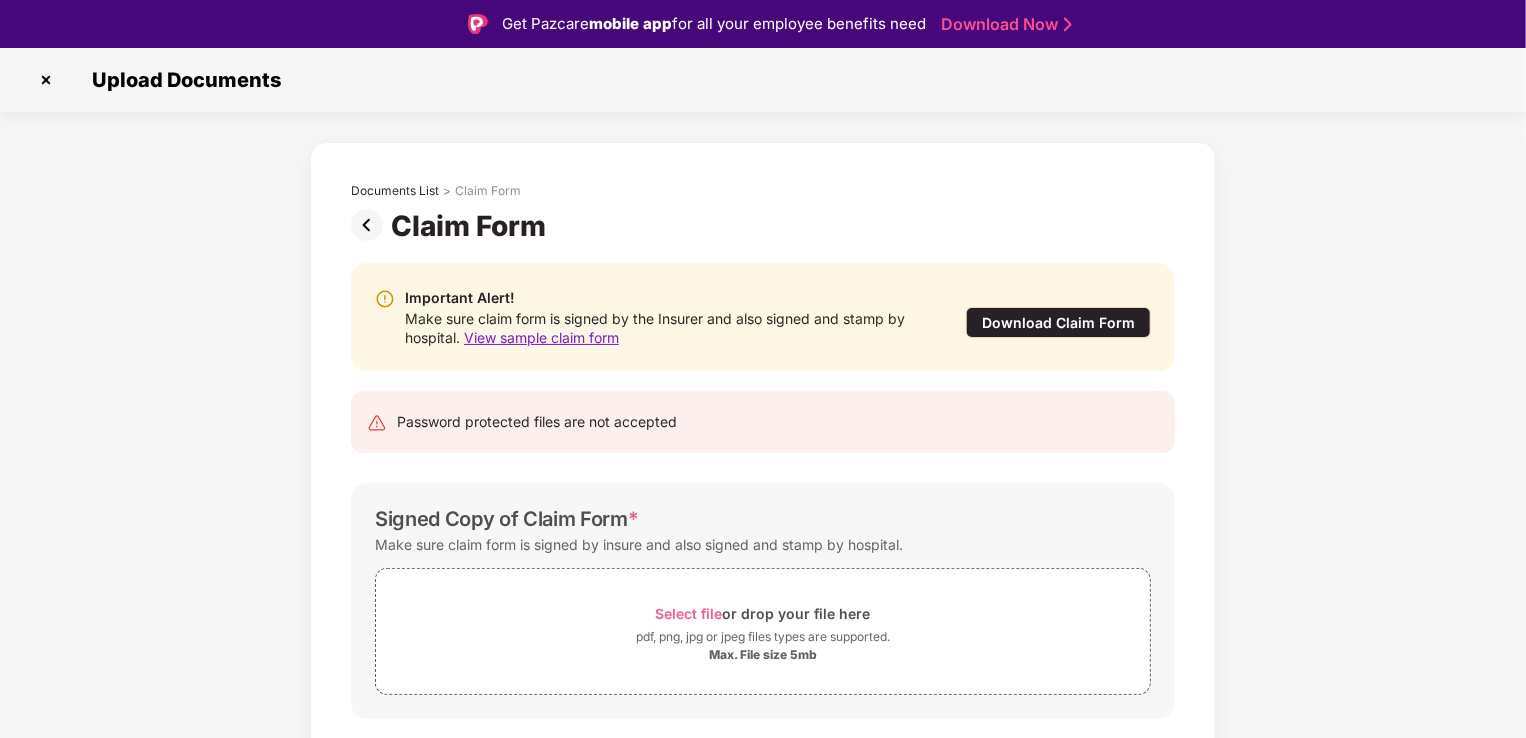 click at bounding box center (46, 80) 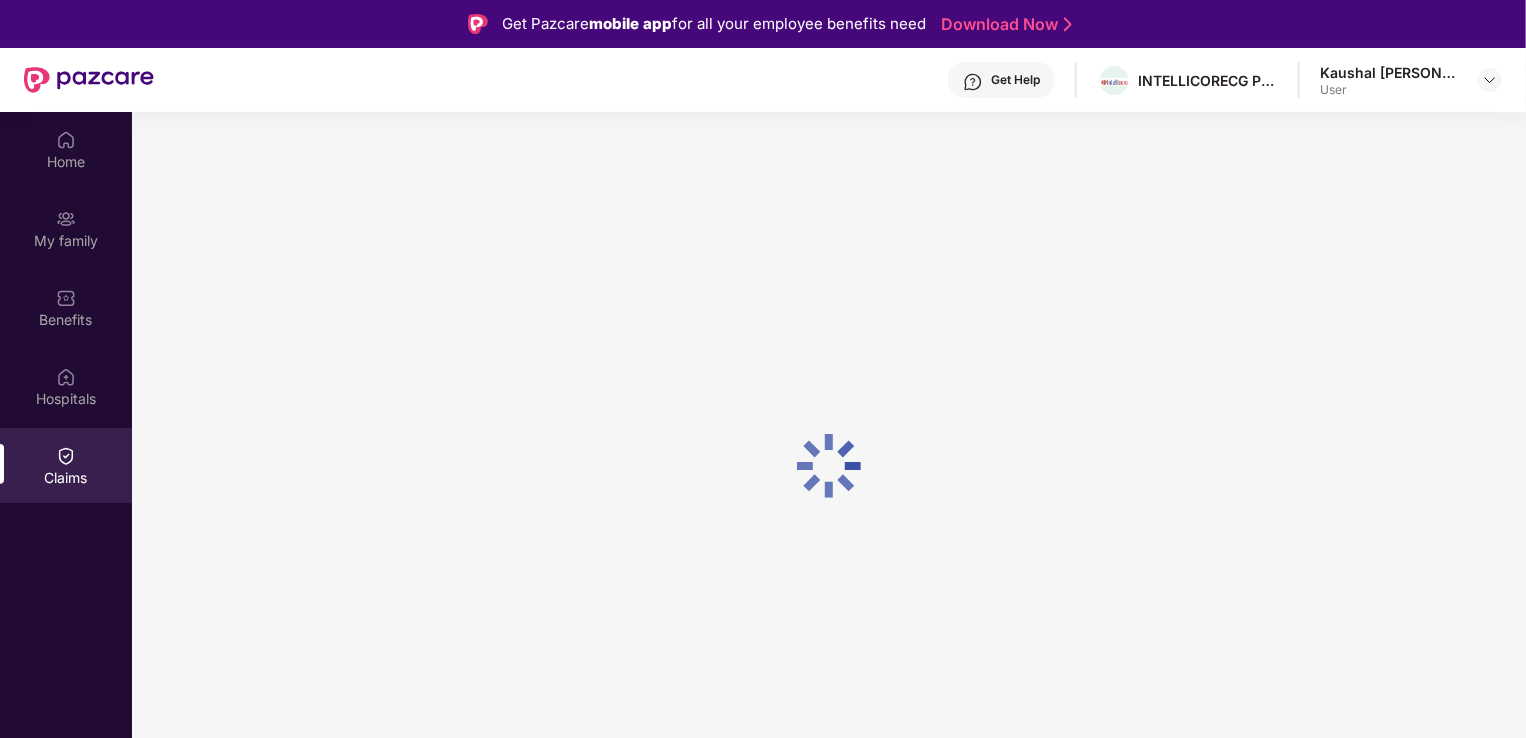 scroll, scrollTop: 112, scrollLeft: 0, axis: vertical 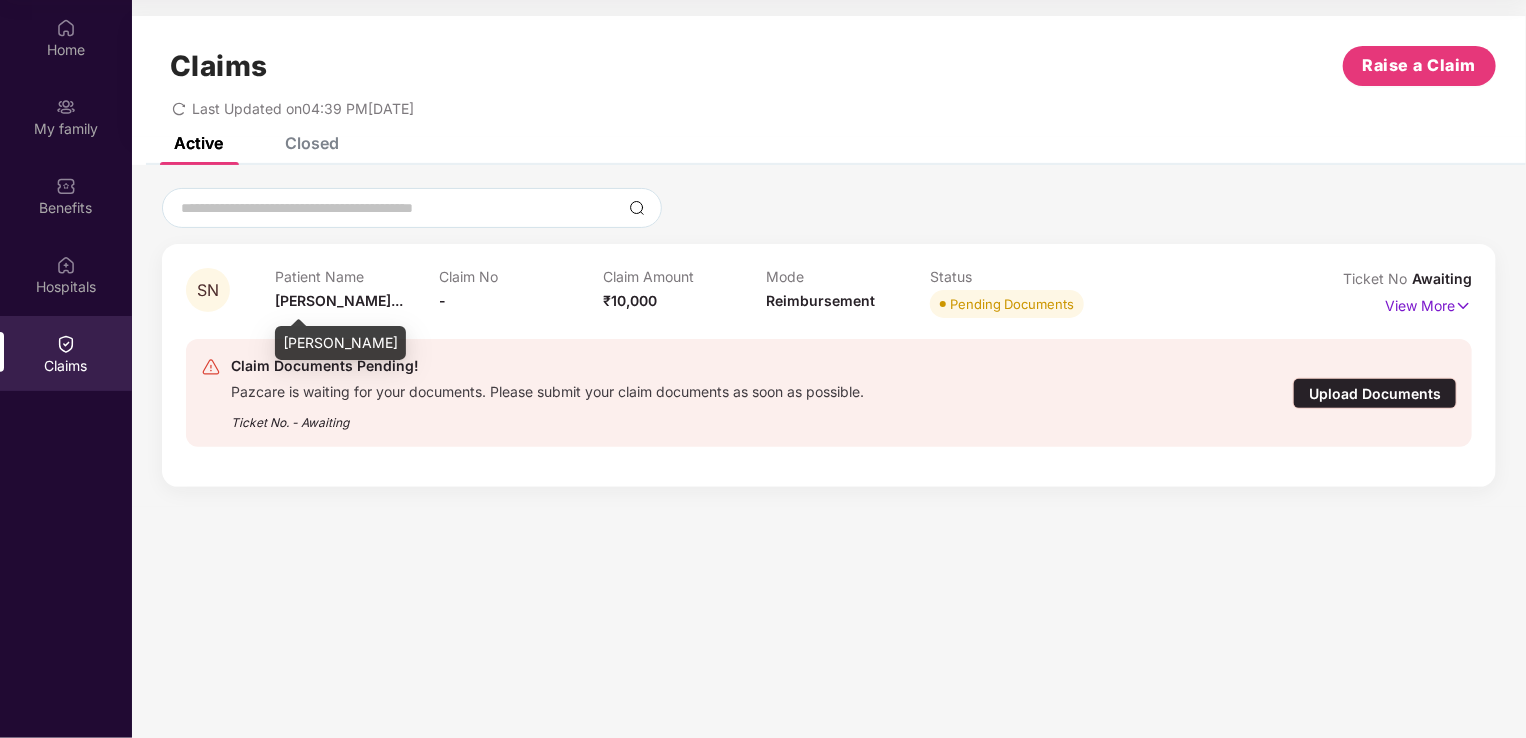 click on "[PERSON_NAME]..." at bounding box center (339, 300) 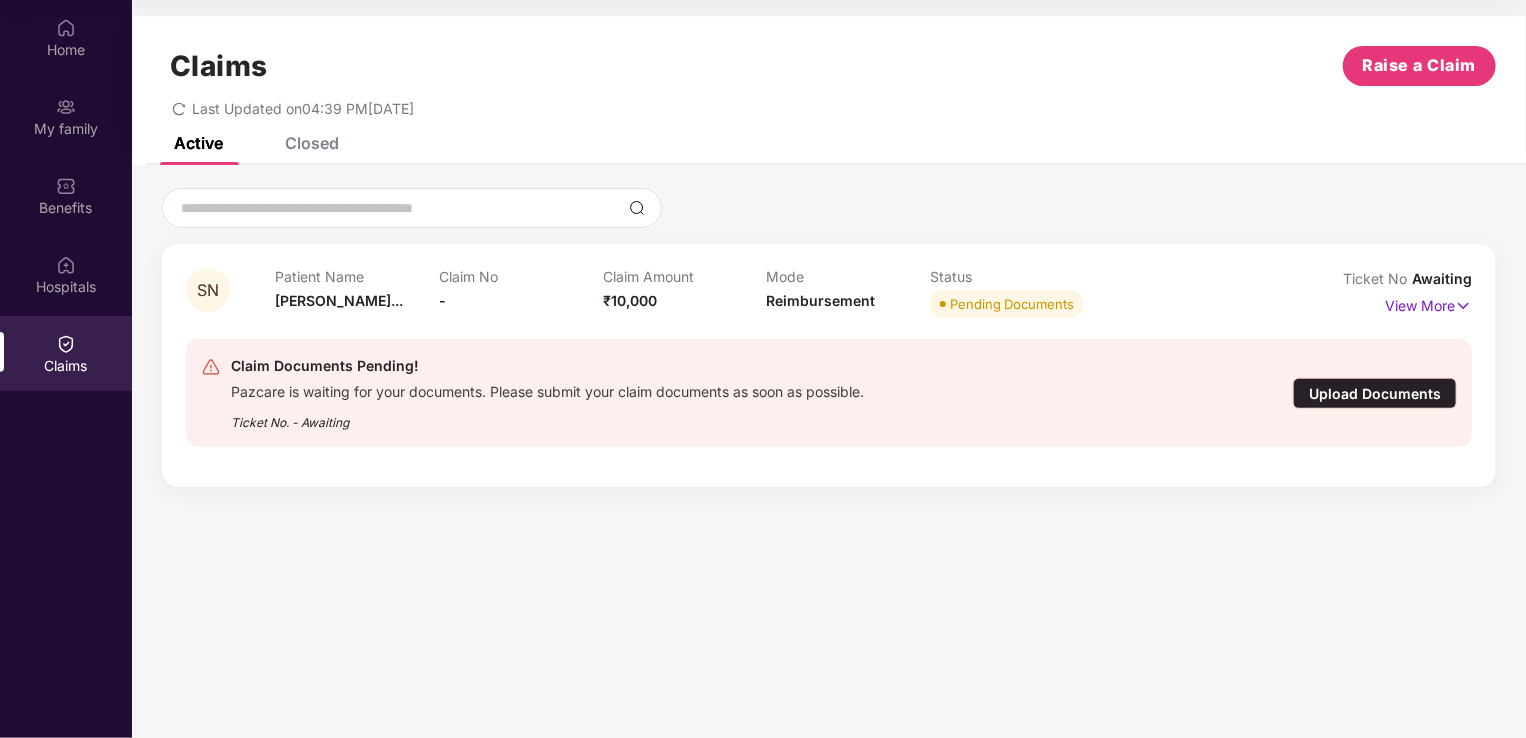 click on "Upload Documents" at bounding box center [1375, 393] 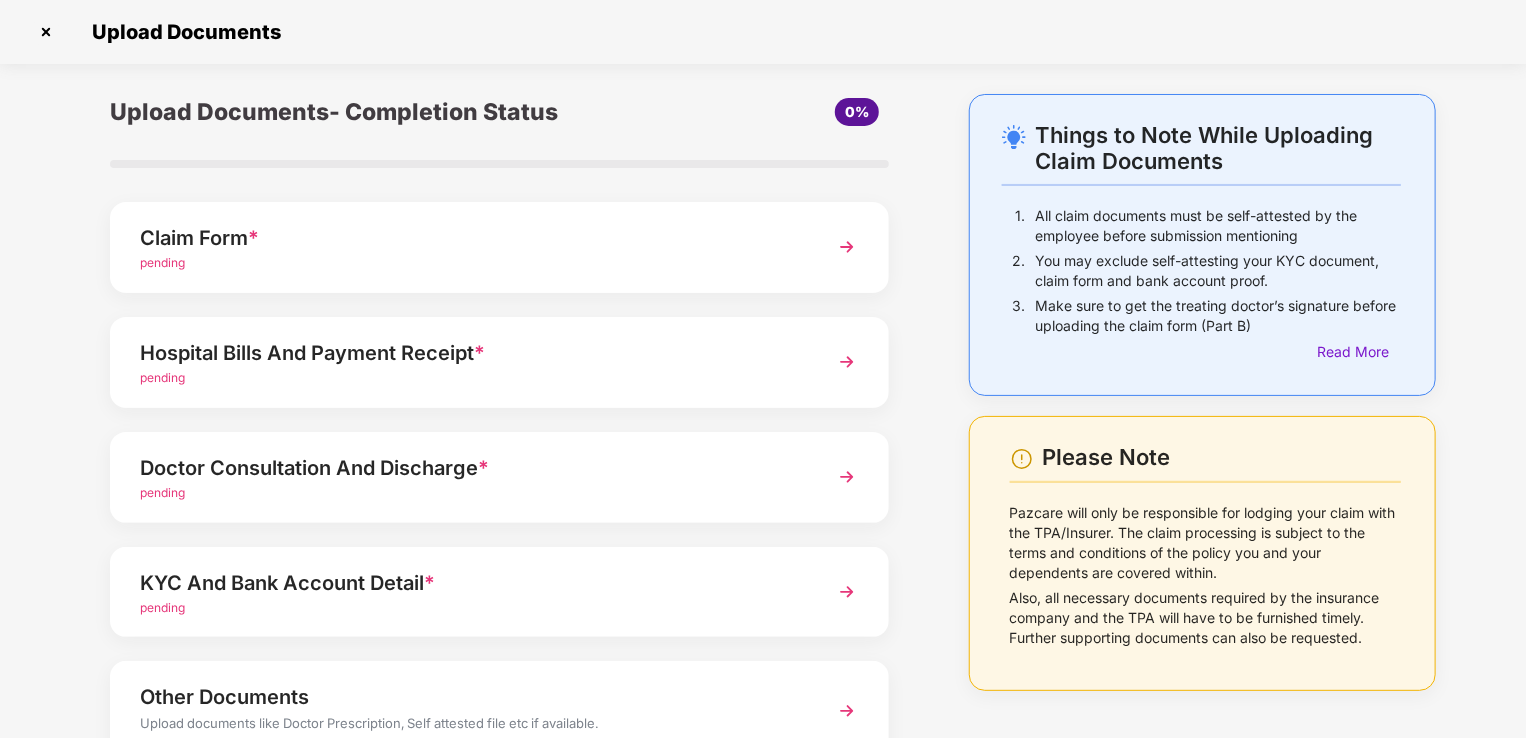scroll, scrollTop: 0, scrollLeft: 0, axis: both 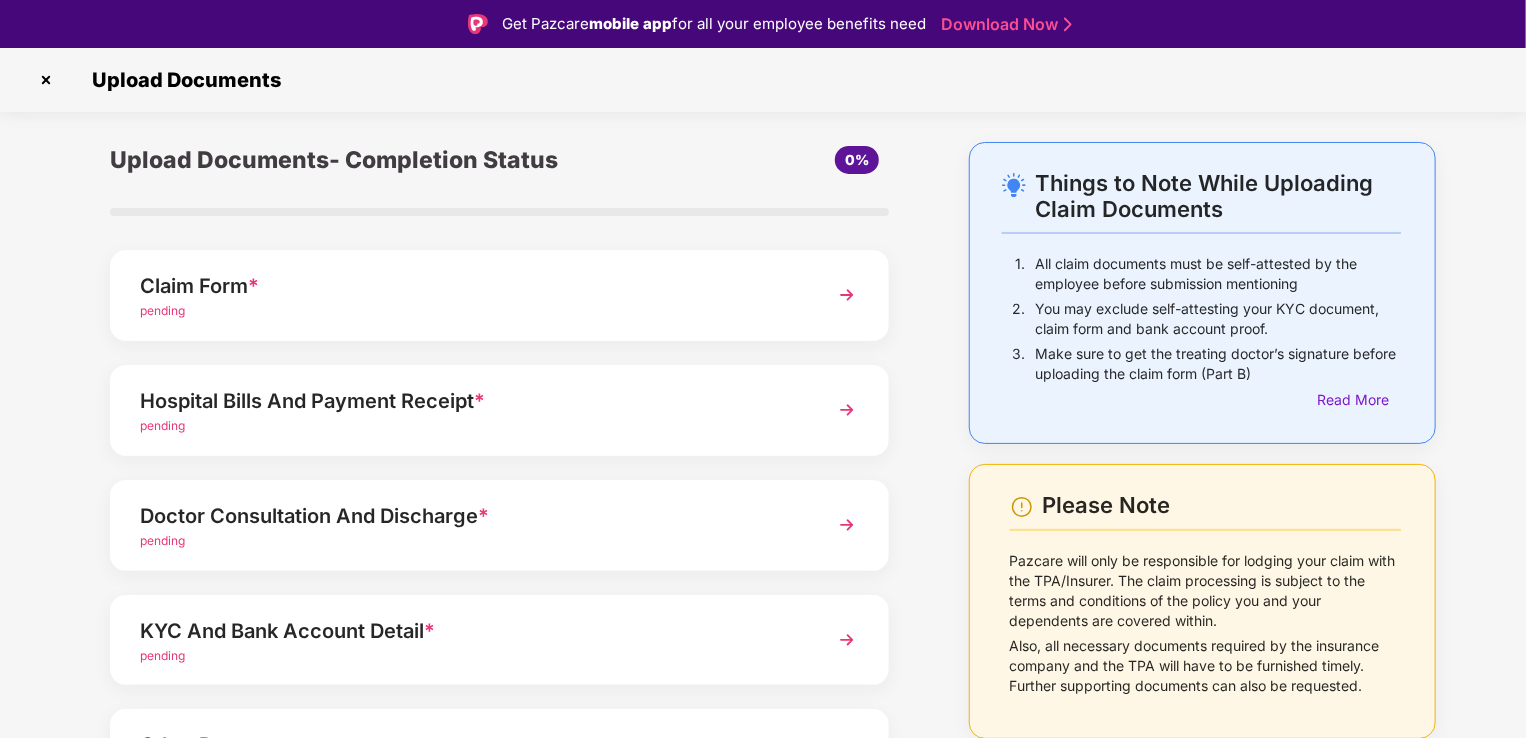 click at bounding box center (46, 80) 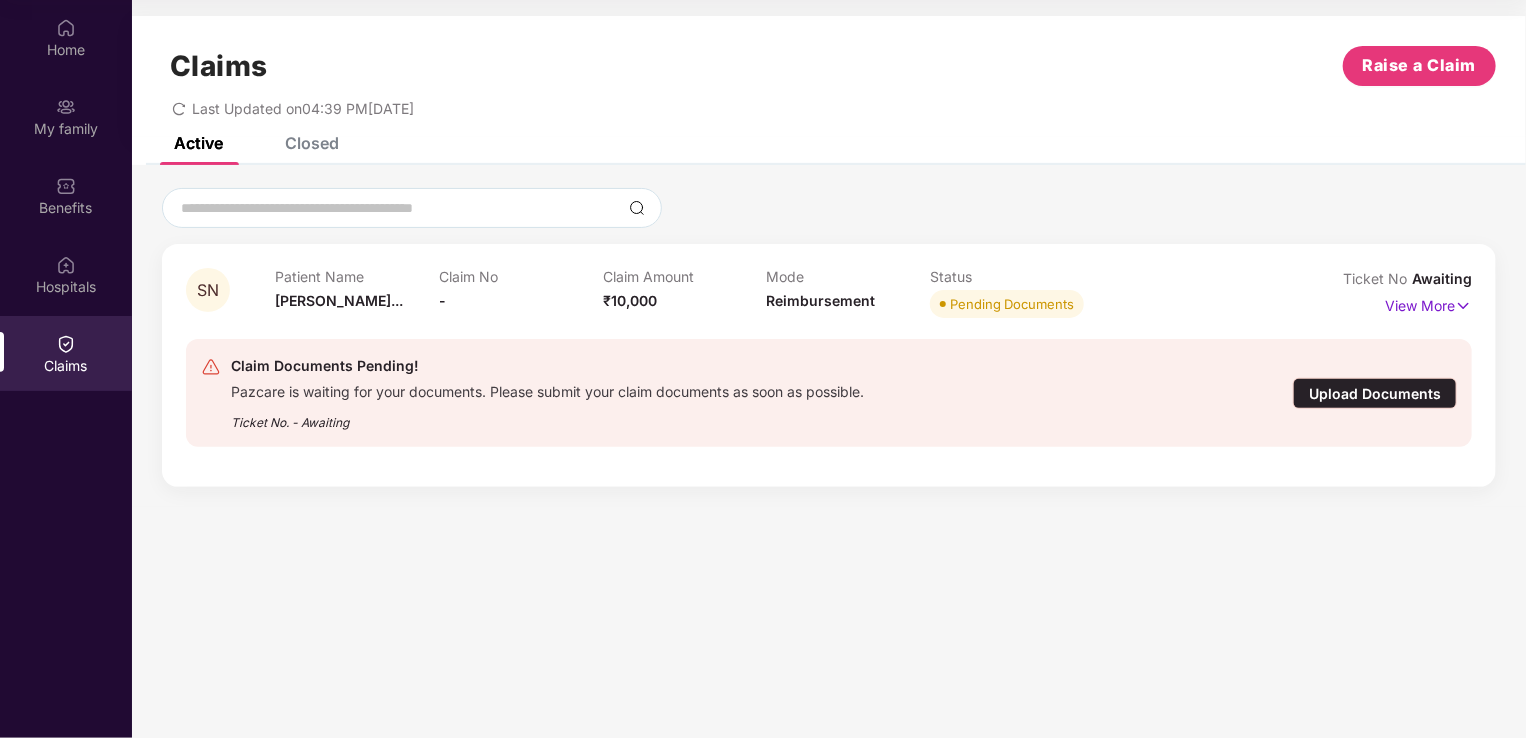 click on "Claim Amount ₹10,000" at bounding box center (685, 295) 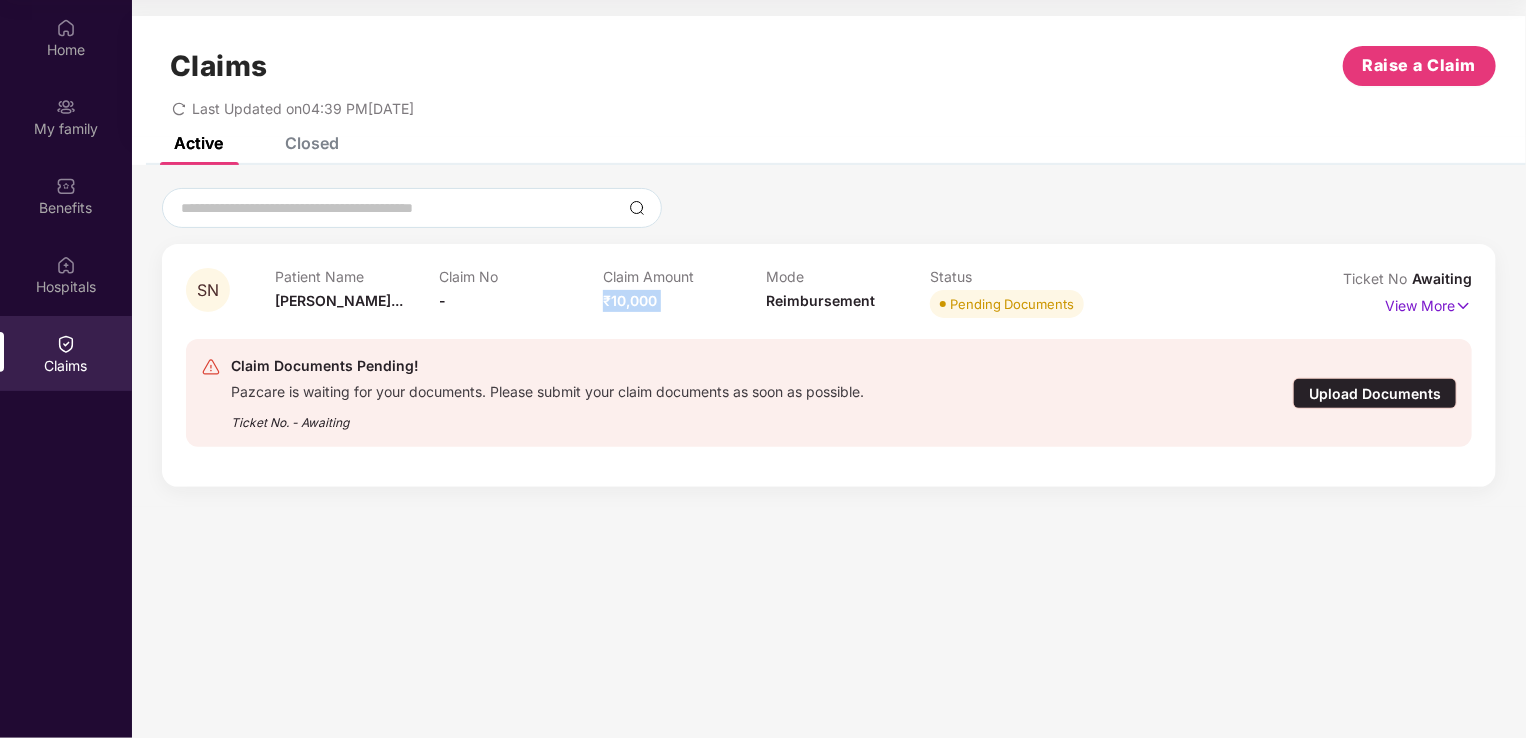 click on "Claim Amount ₹10,000" at bounding box center (685, 295) 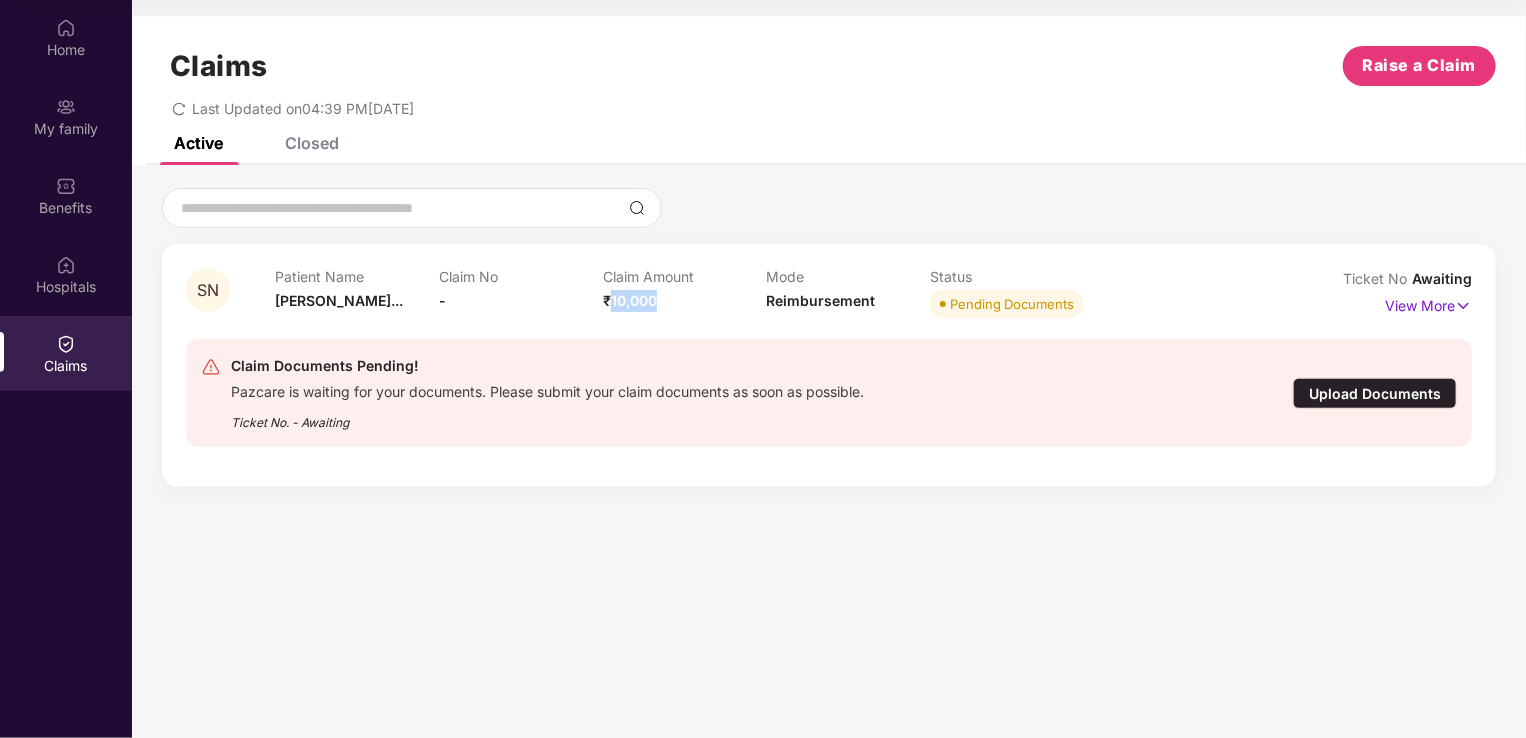 click on "₹10,000" at bounding box center [630, 300] 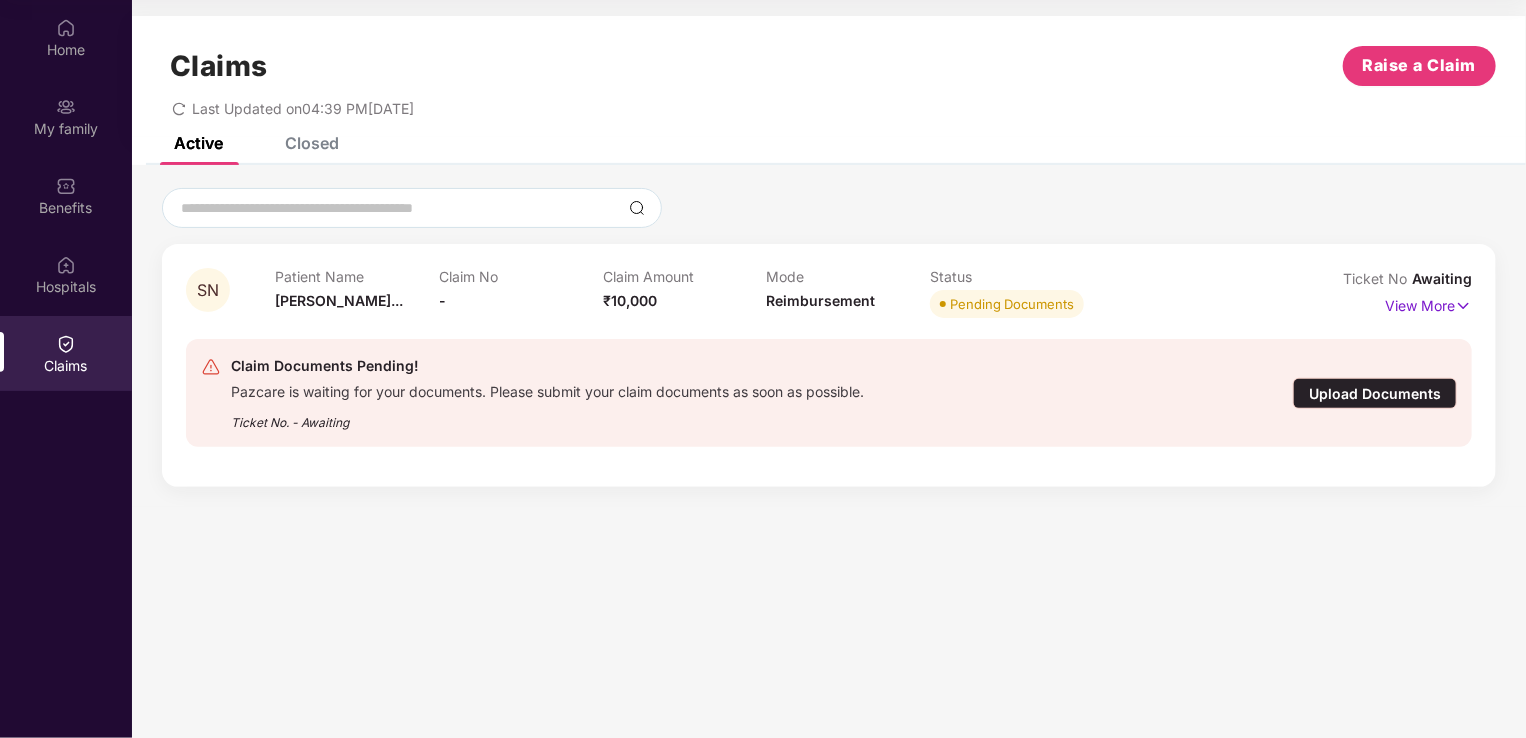click on "Claim No -" at bounding box center (521, 295) 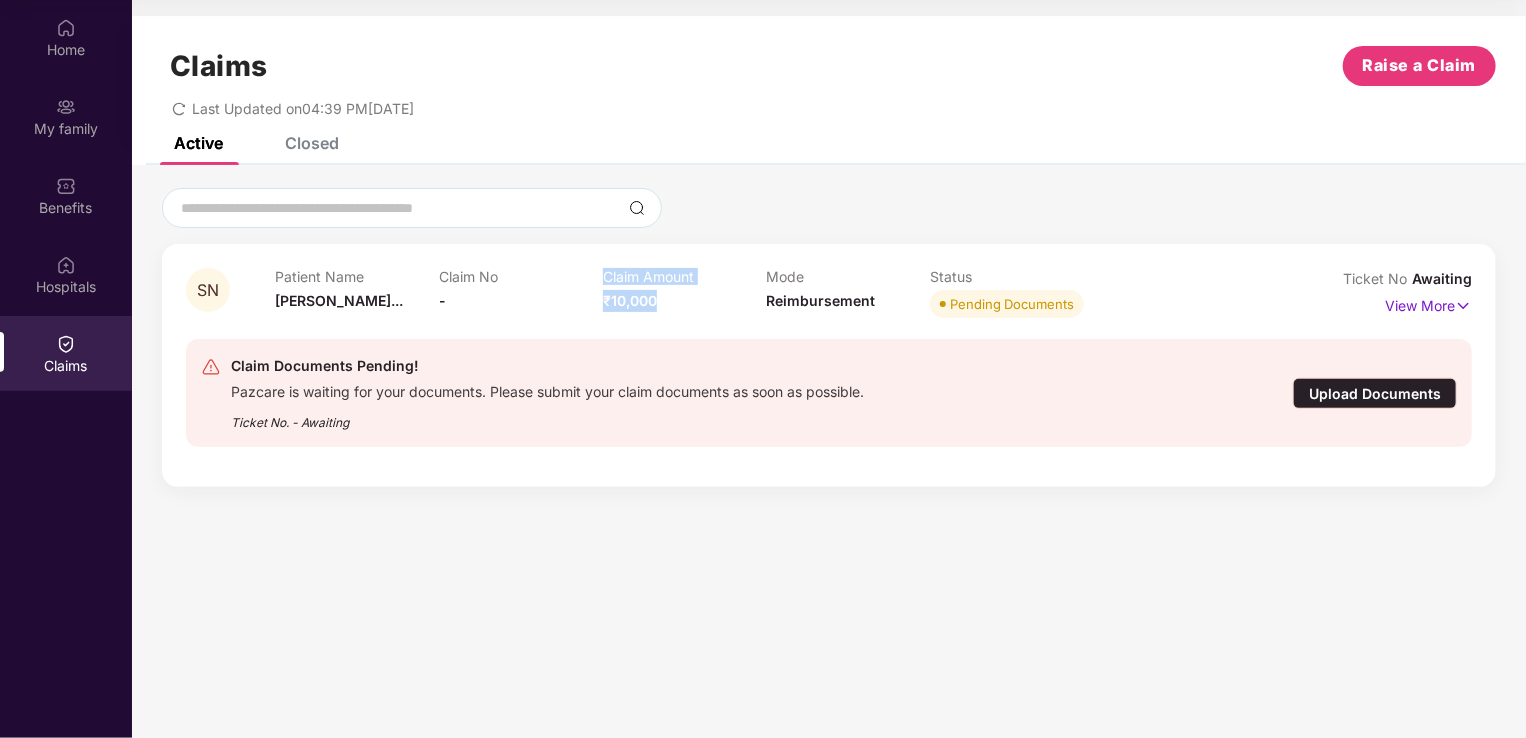 drag, startPoint x: 599, startPoint y: 302, endPoint x: 671, endPoint y: 300, distance: 72.02777 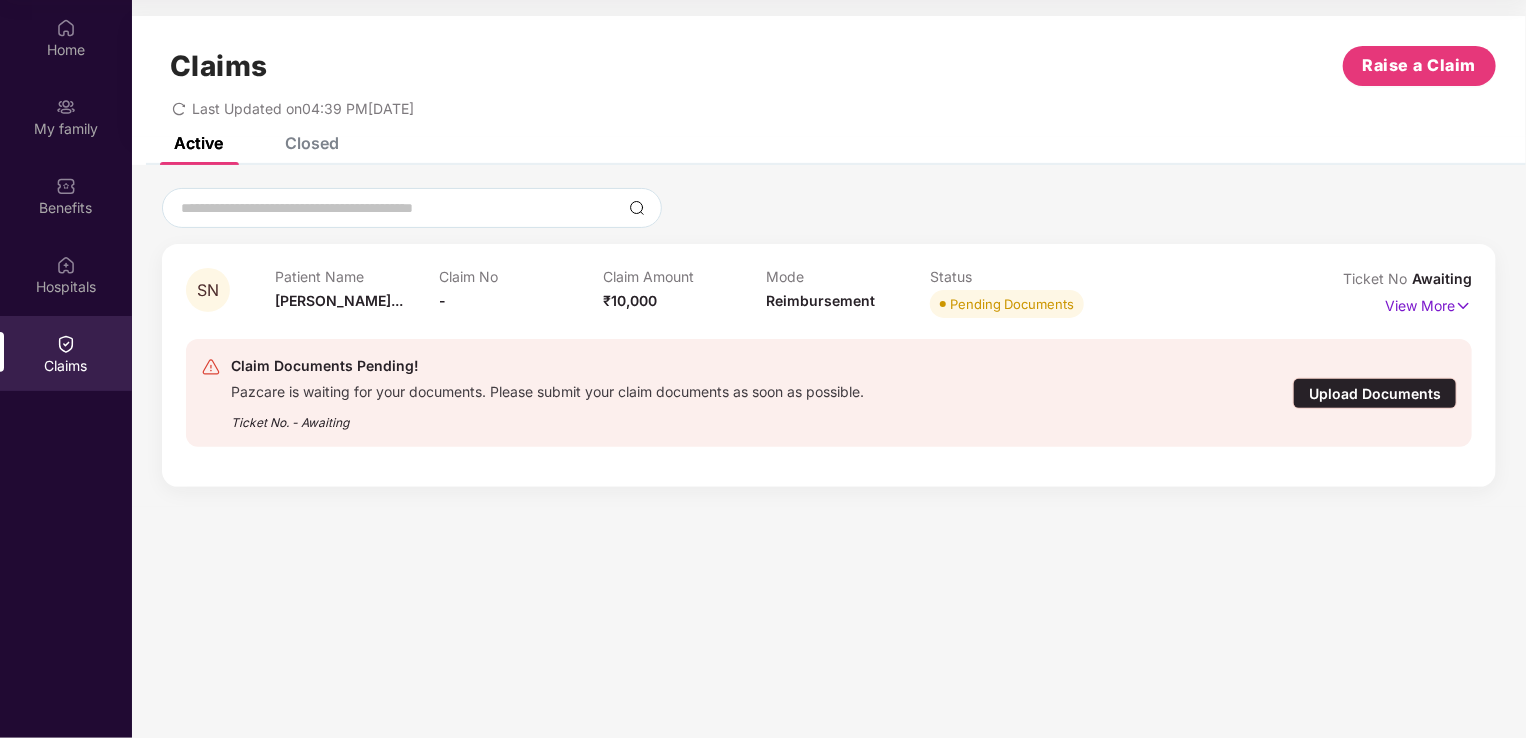 click on "Claim Documents Pending! Pazcare is waiting for your documents. Please submit your claim documents as soon as possible. Ticket No. - Awaiting Upload Documents" at bounding box center (829, 393) 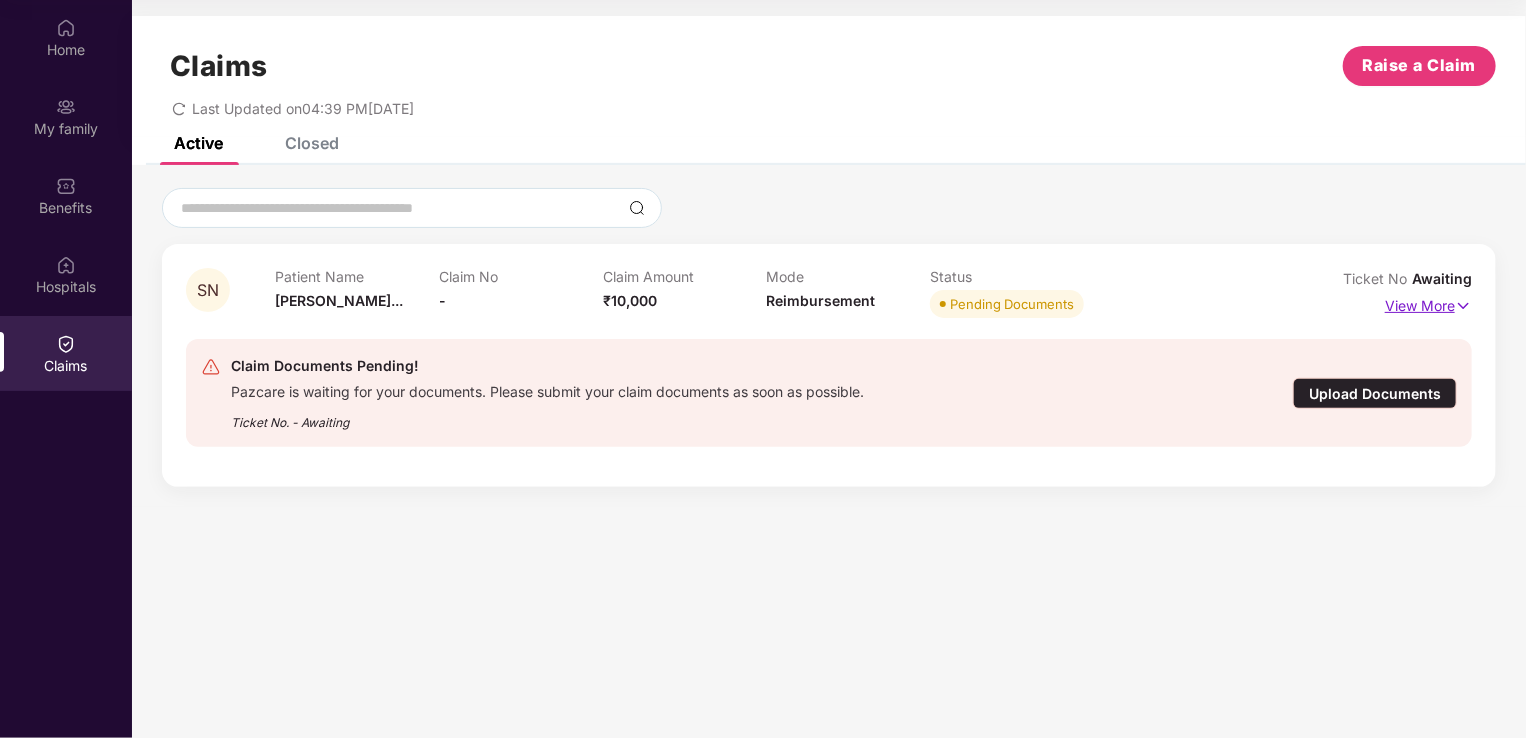 click on "View More" at bounding box center (1428, 303) 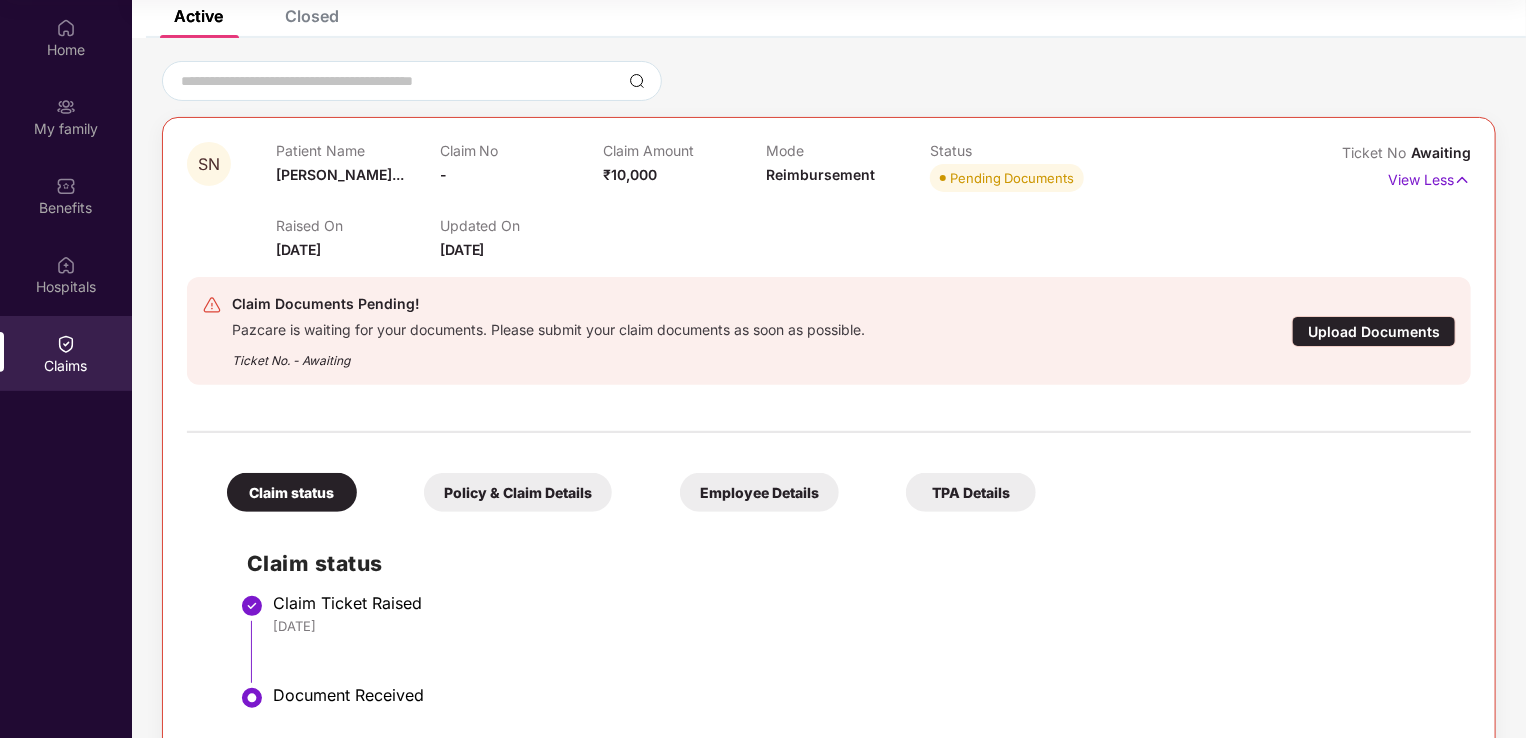 scroll, scrollTop: 125, scrollLeft: 0, axis: vertical 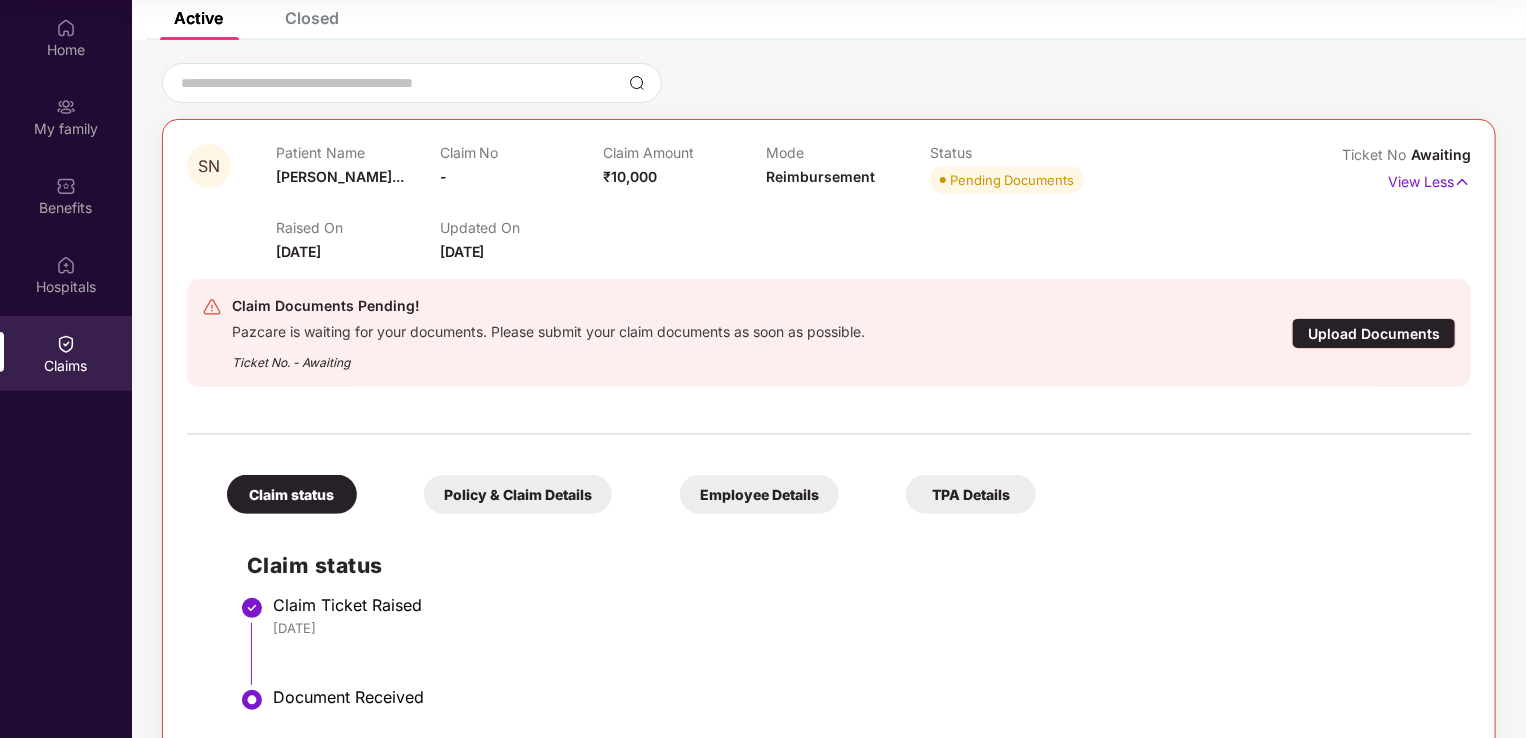 click on "Pending Documents" at bounding box center (1012, 180) 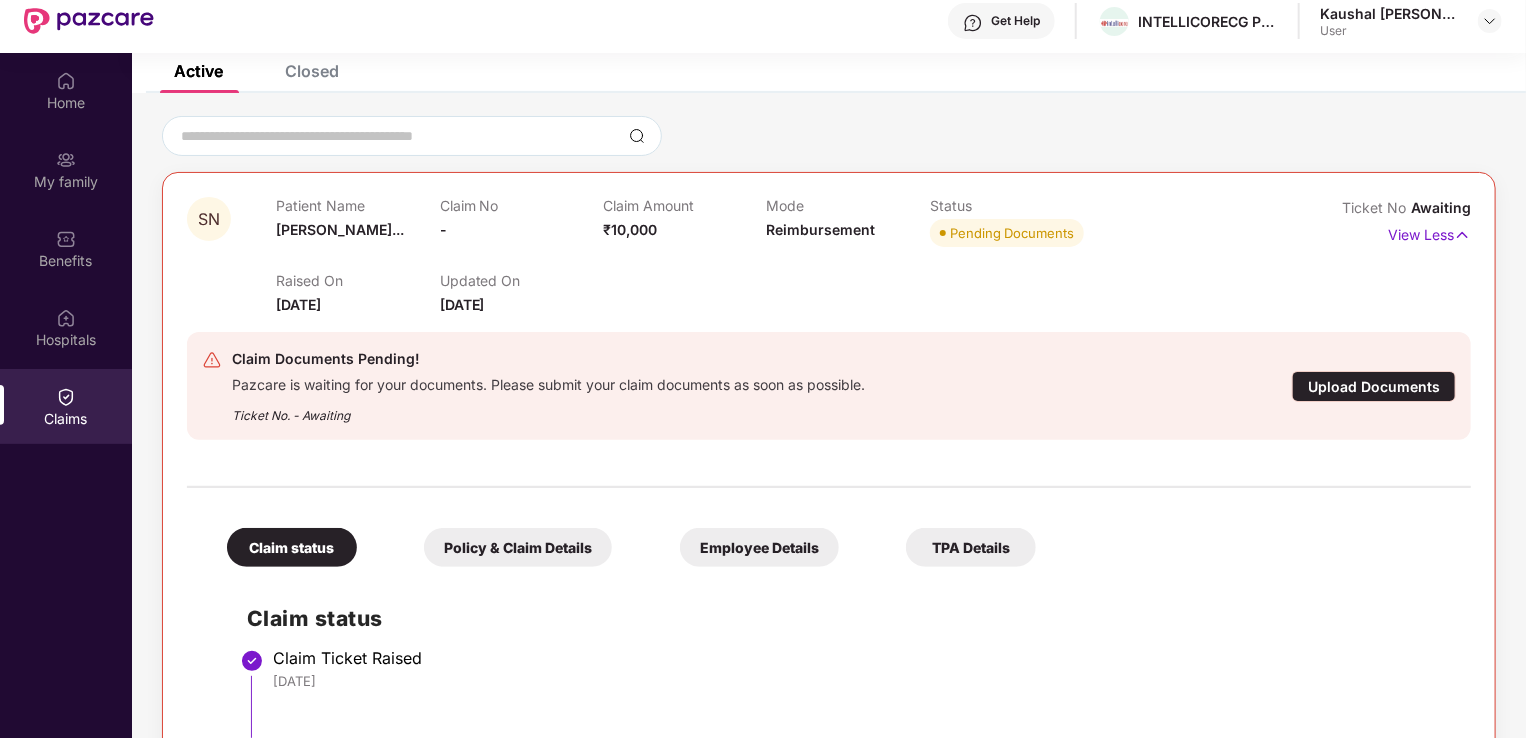 scroll, scrollTop: 0, scrollLeft: 0, axis: both 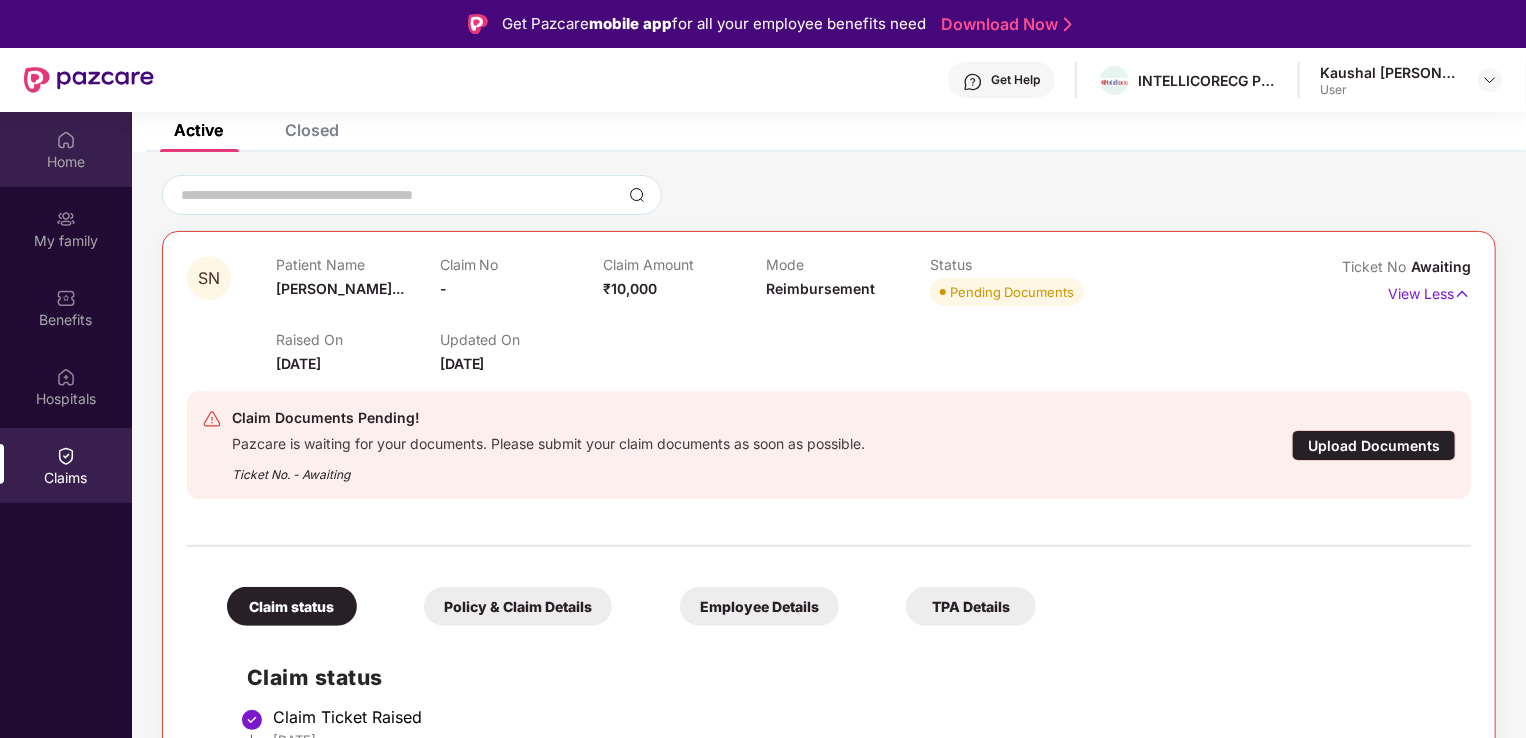 click on "Home" at bounding box center (66, 162) 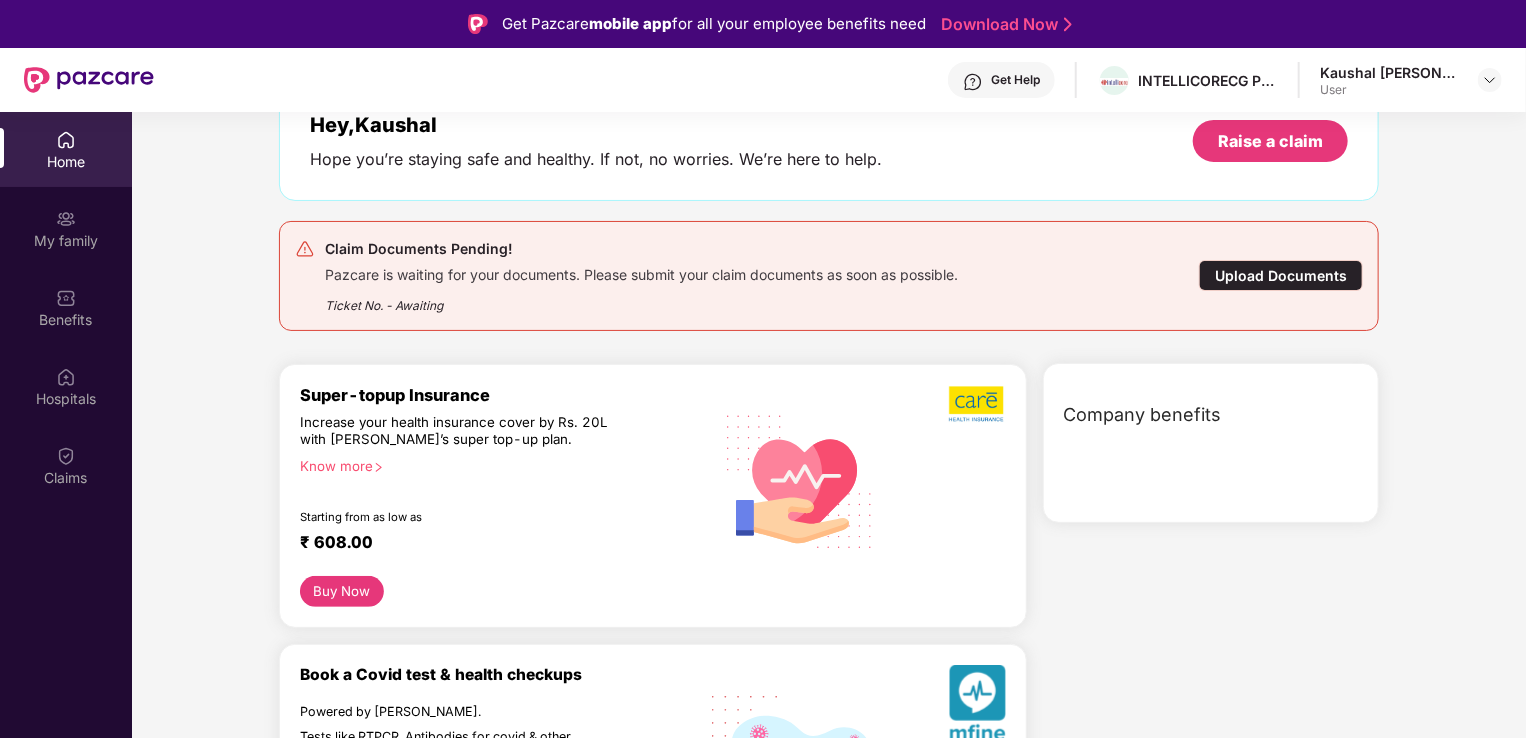 scroll, scrollTop: 0, scrollLeft: 0, axis: both 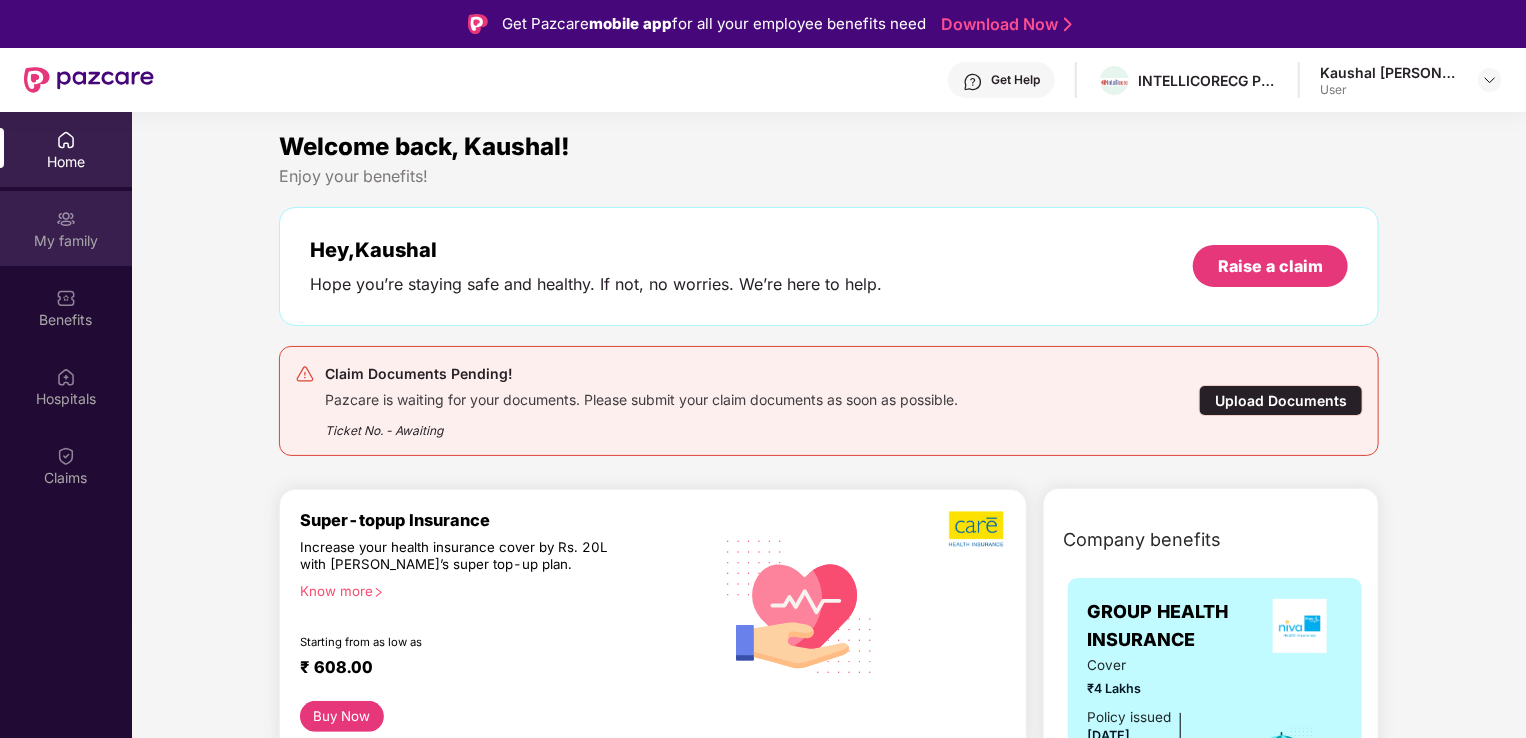 click on "My family" at bounding box center [66, 228] 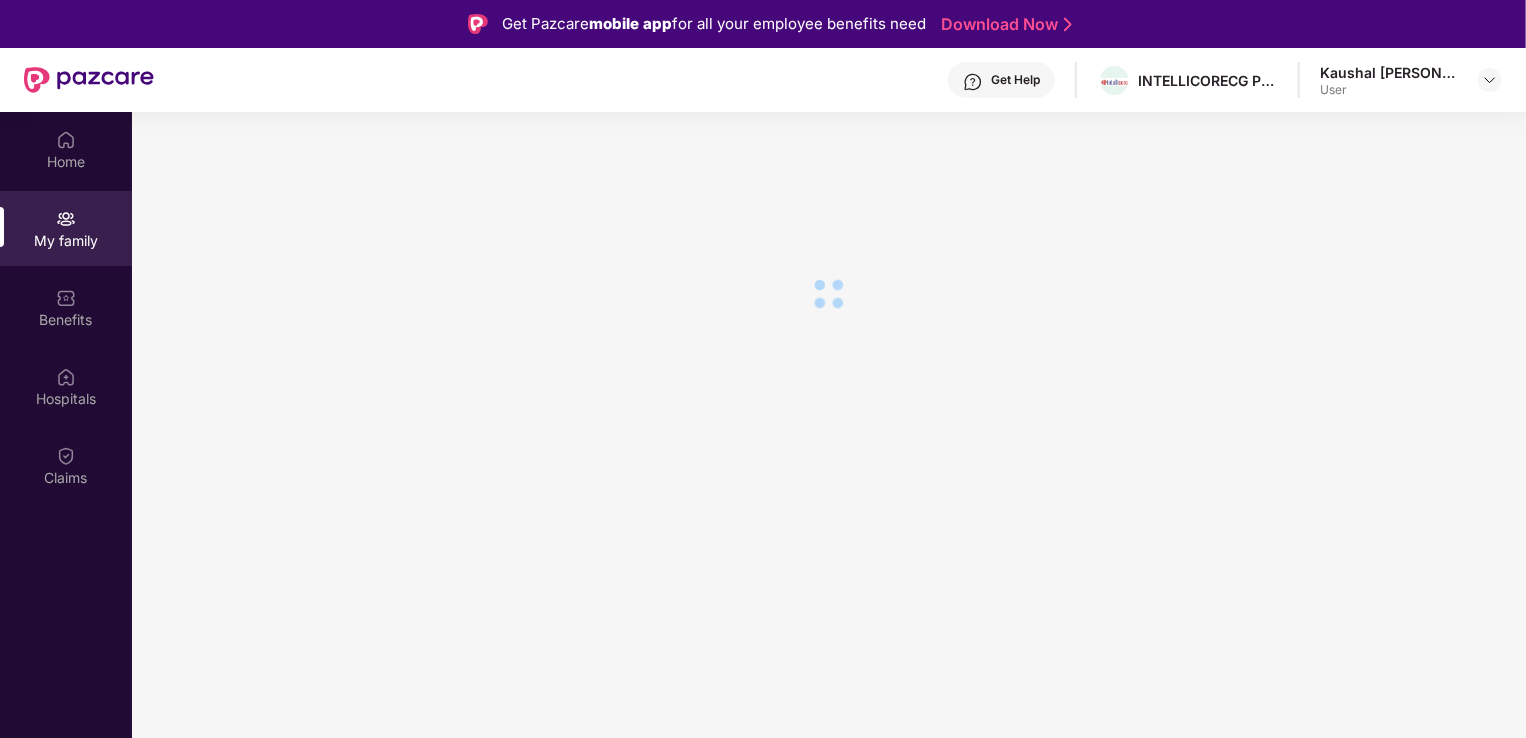click on "Home My family Benefits Hospitals Claims" at bounding box center (66, 309) 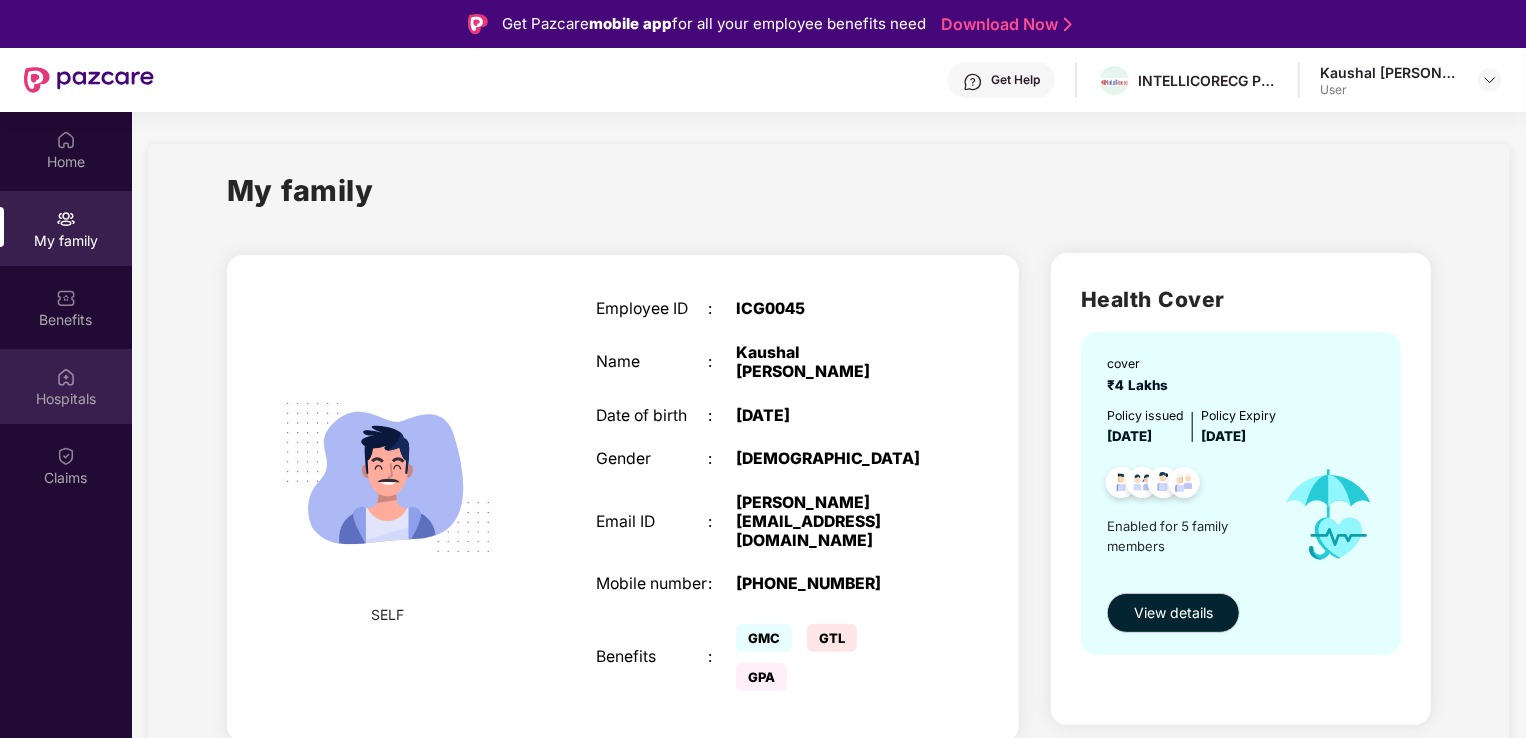 click on "Hospitals" at bounding box center (66, 399) 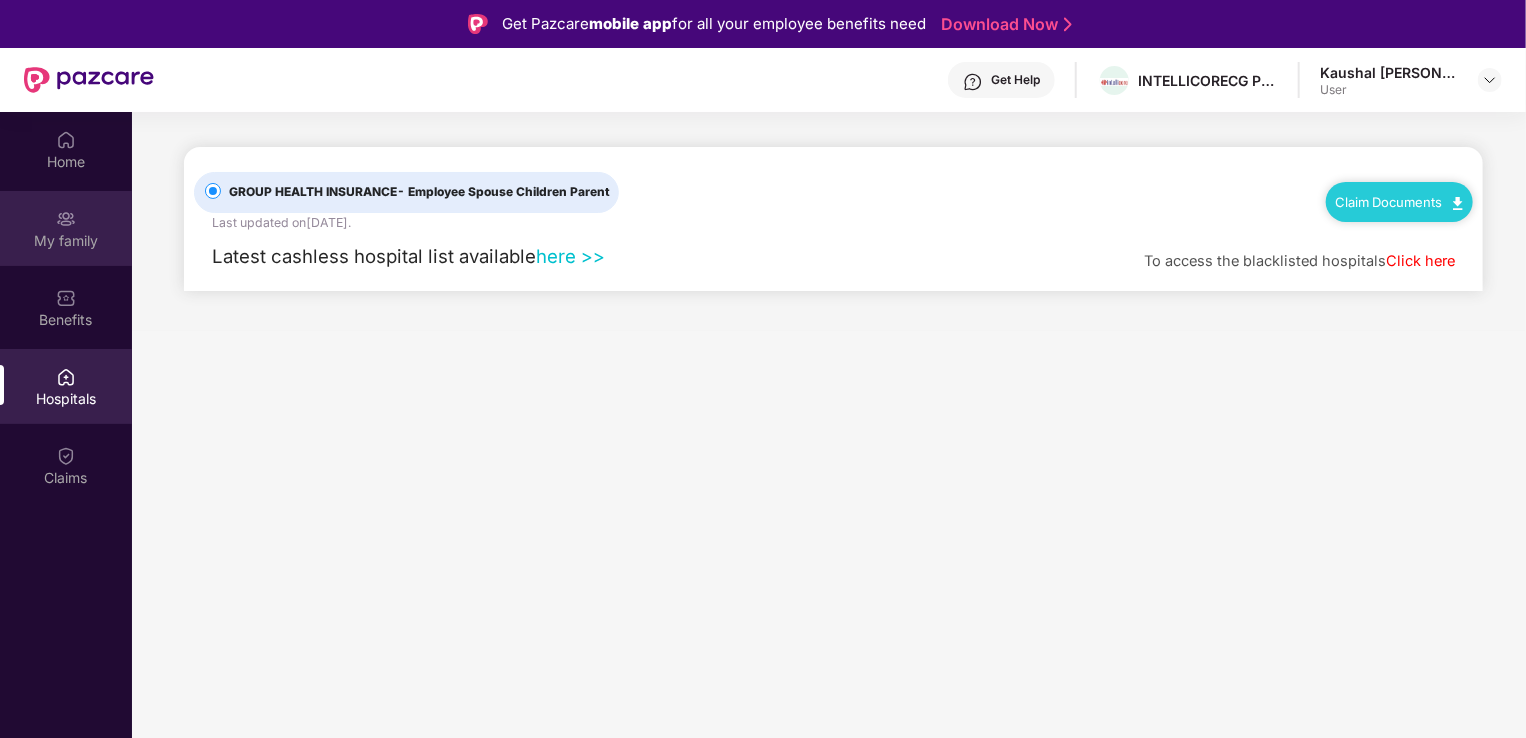 click on "My family" at bounding box center [66, 241] 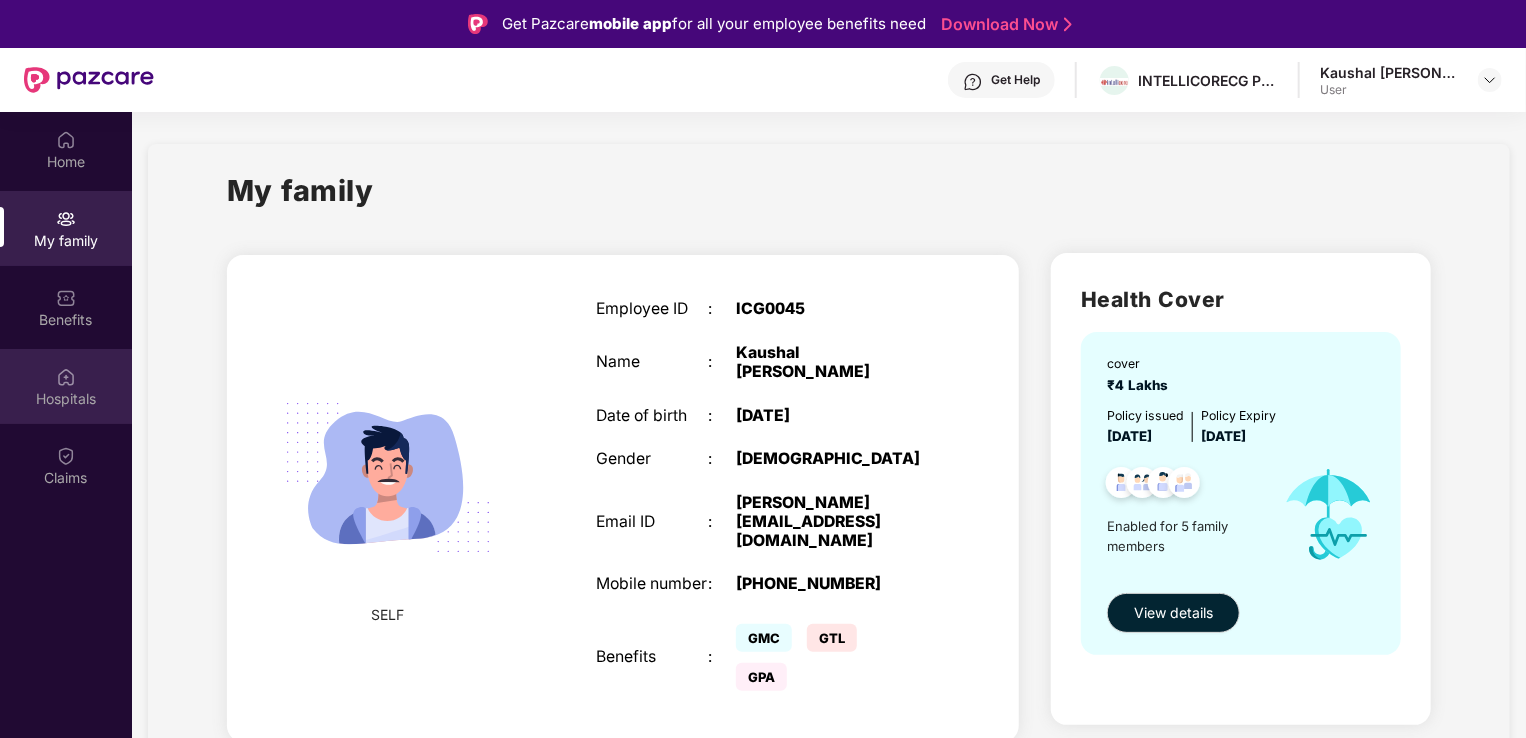 click on "Hospitals" at bounding box center [66, 386] 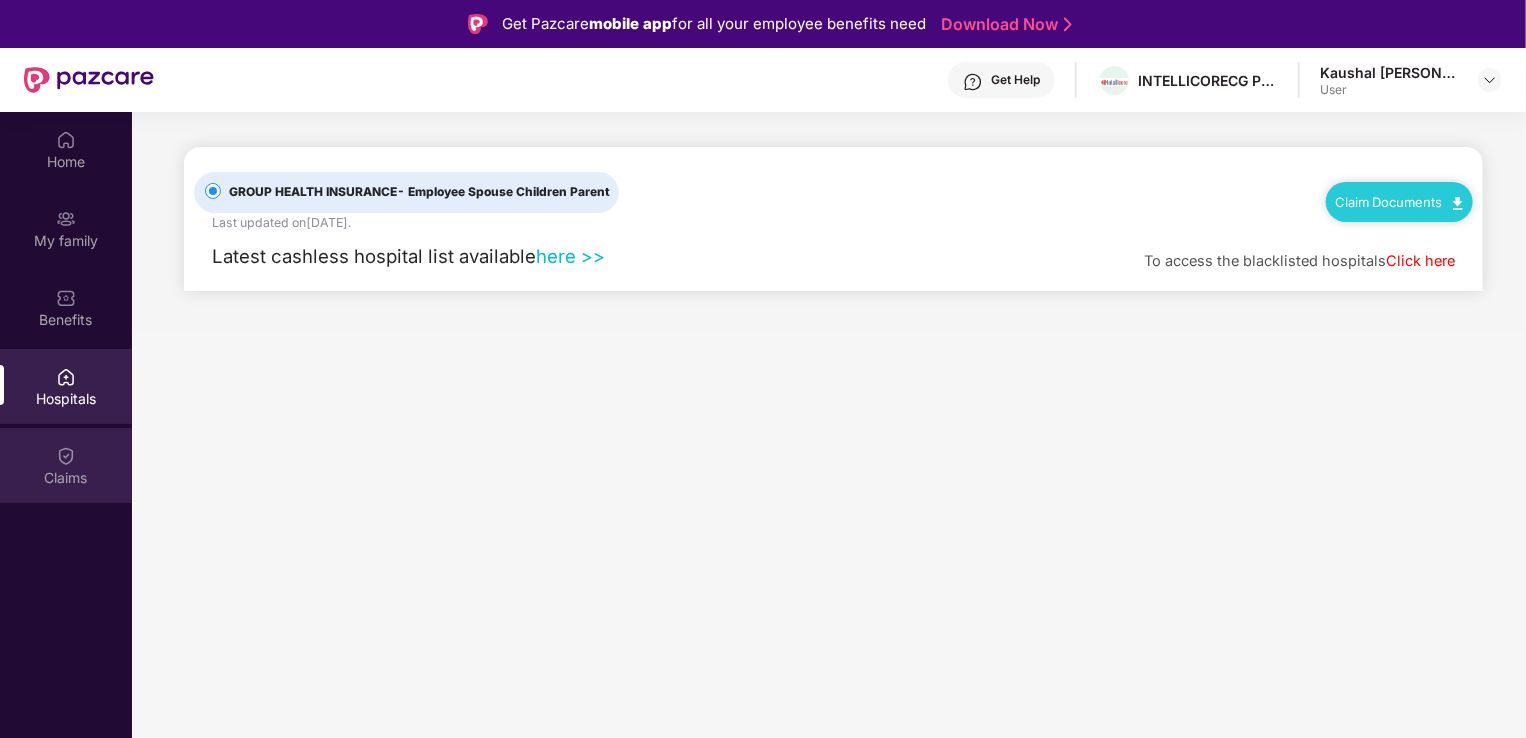 click on "Claims" at bounding box center [66, 478] 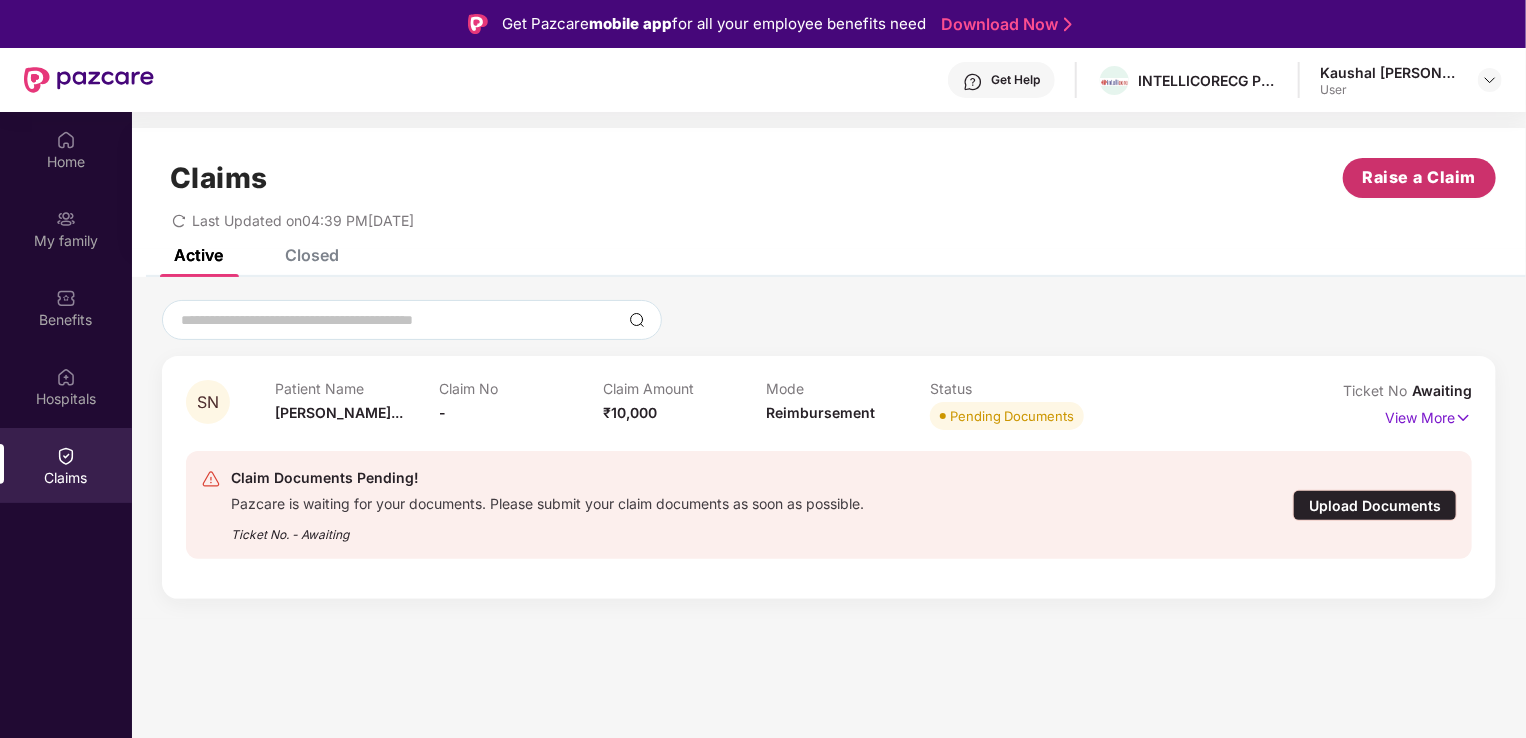 click on "Raise a Claim" at bounding box center (1419, 178) 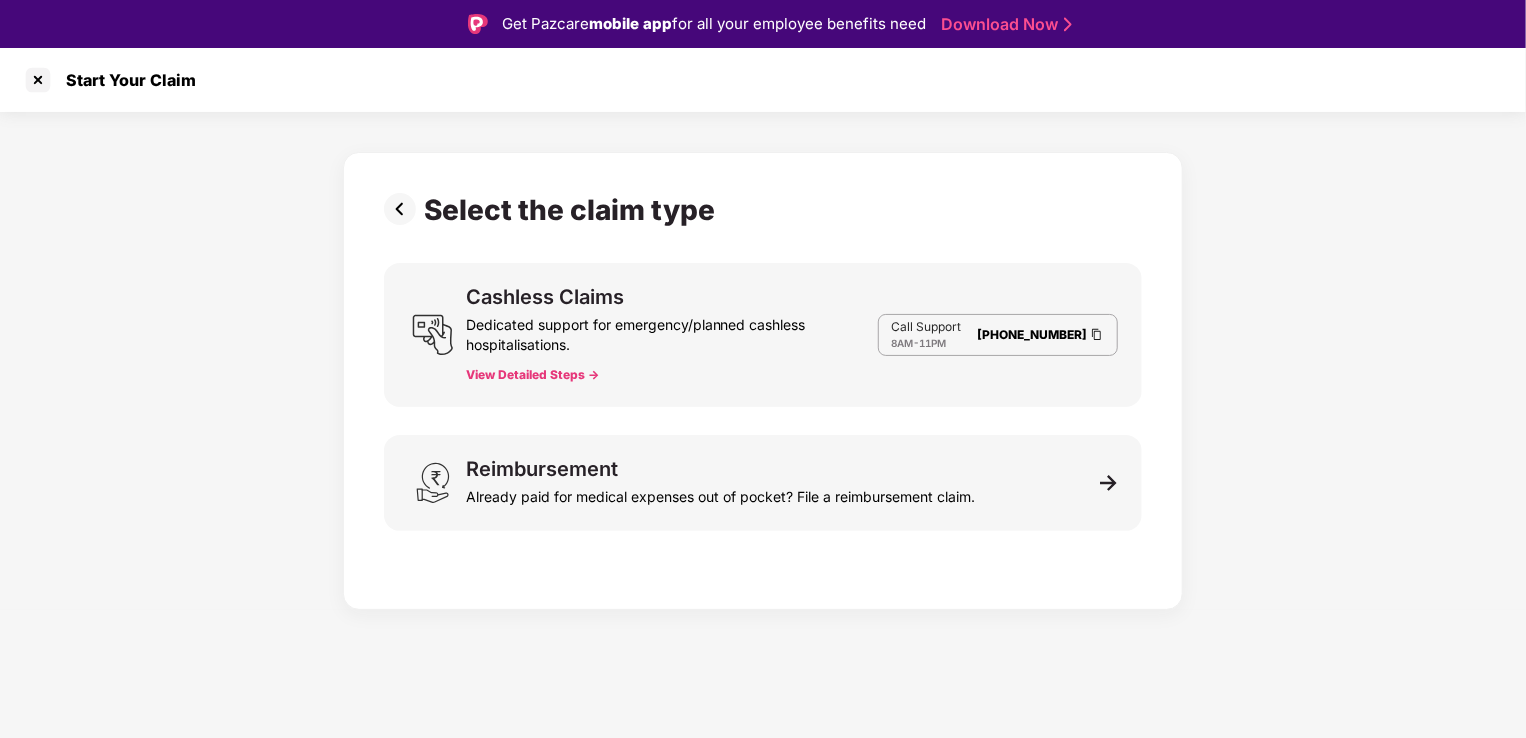 click on "Cashless Claims Dedicated support for emergency/planned cashless hospitalisations. View Detailed Steps -> Call Support 8AM - 11PM [PHONE_NUMBER]" at bounding box center (763, 335) 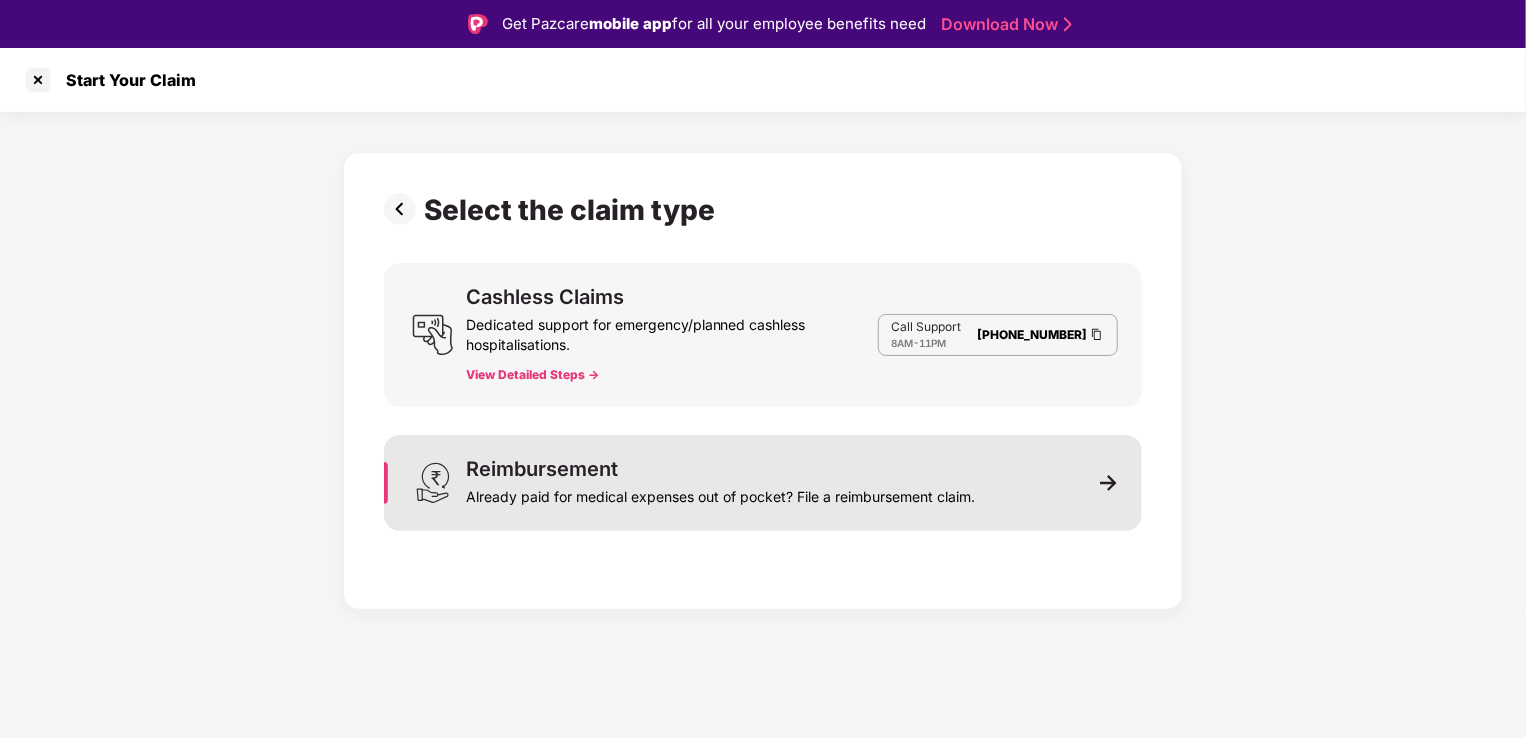 click on "Reimbursement Already paid for medical expenses out of pocket? File a reimbursement claim." at bounding box center [763, 483] 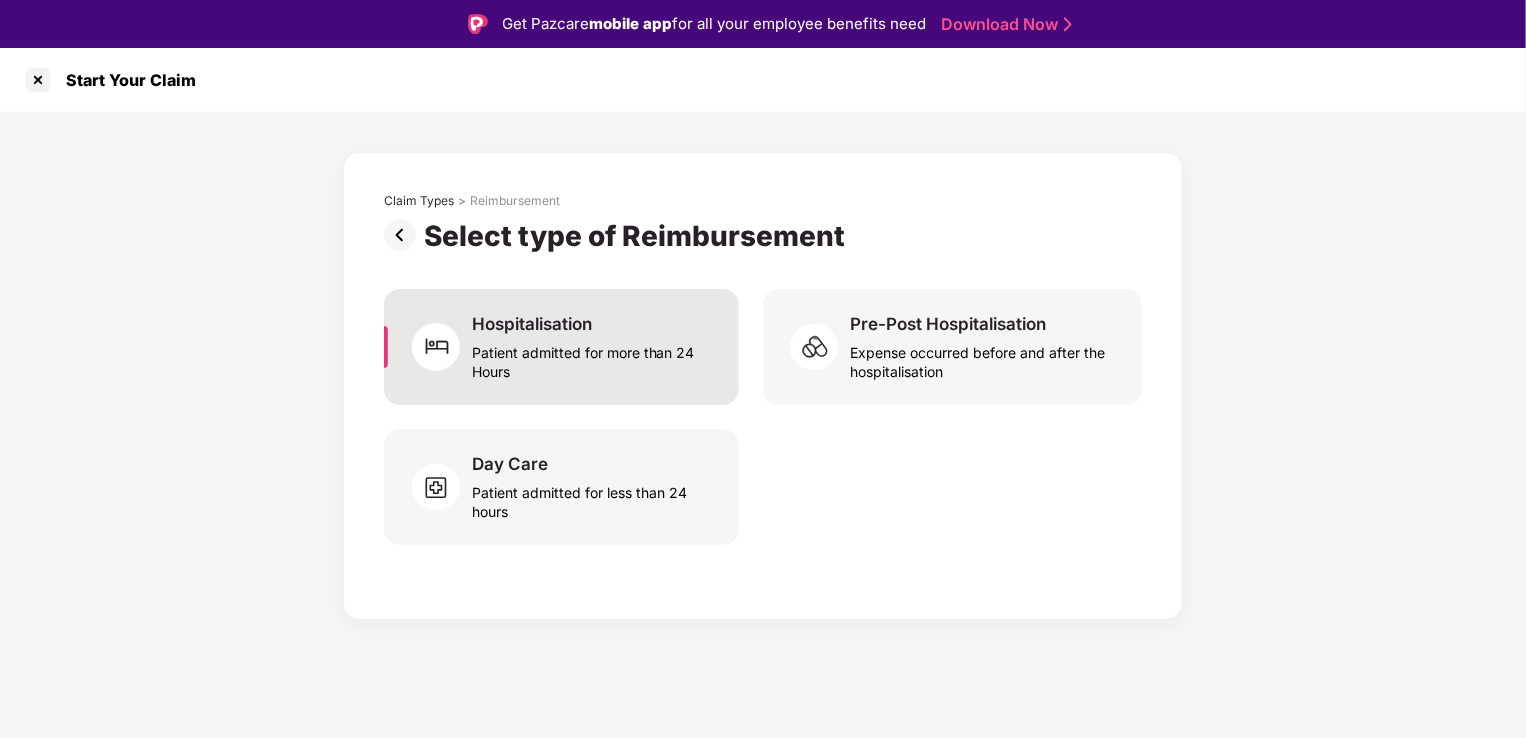 click on "Hospitalisation Patient admitted for more than 24 Hours" at bounding box center (561, 347) 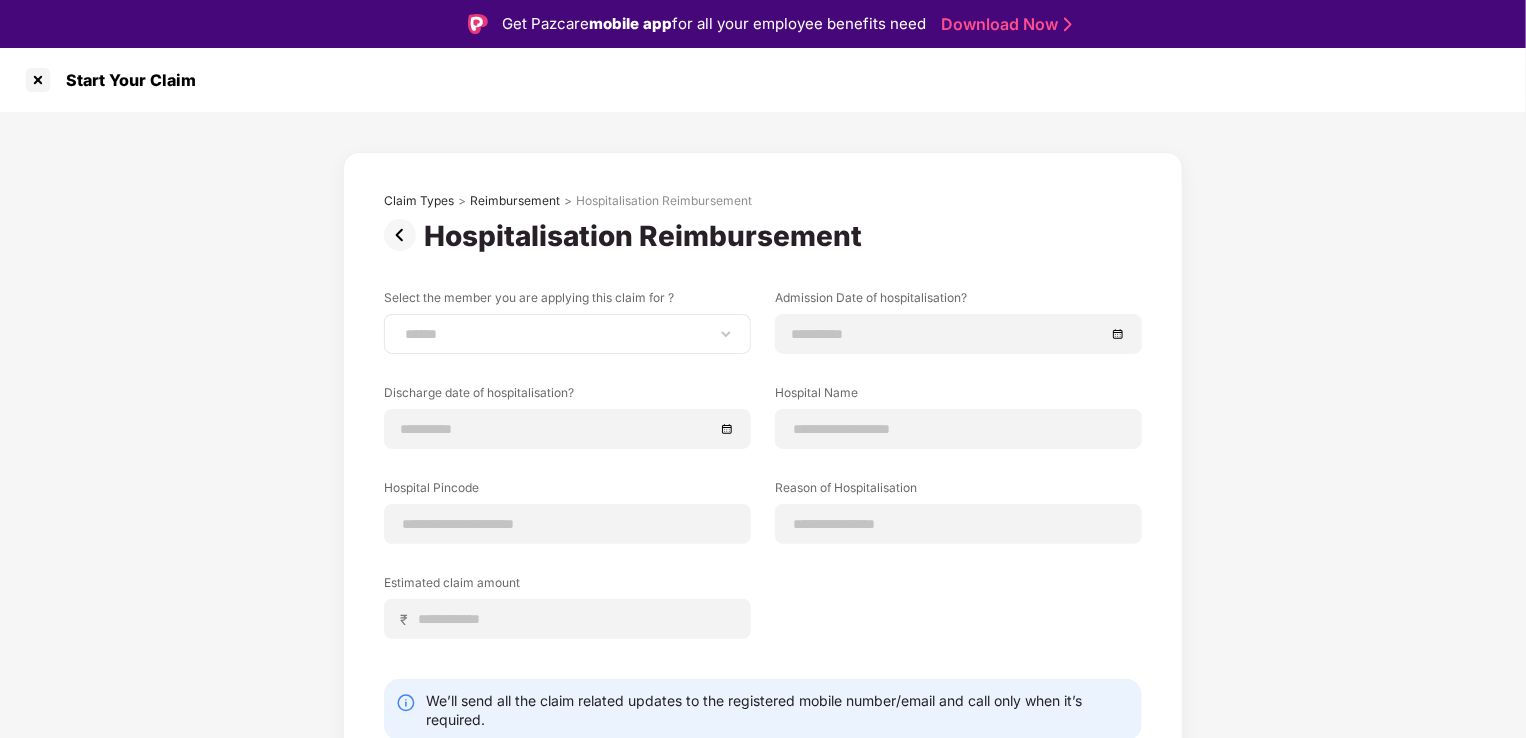 click on "**********" at bounding box center (567, 334) 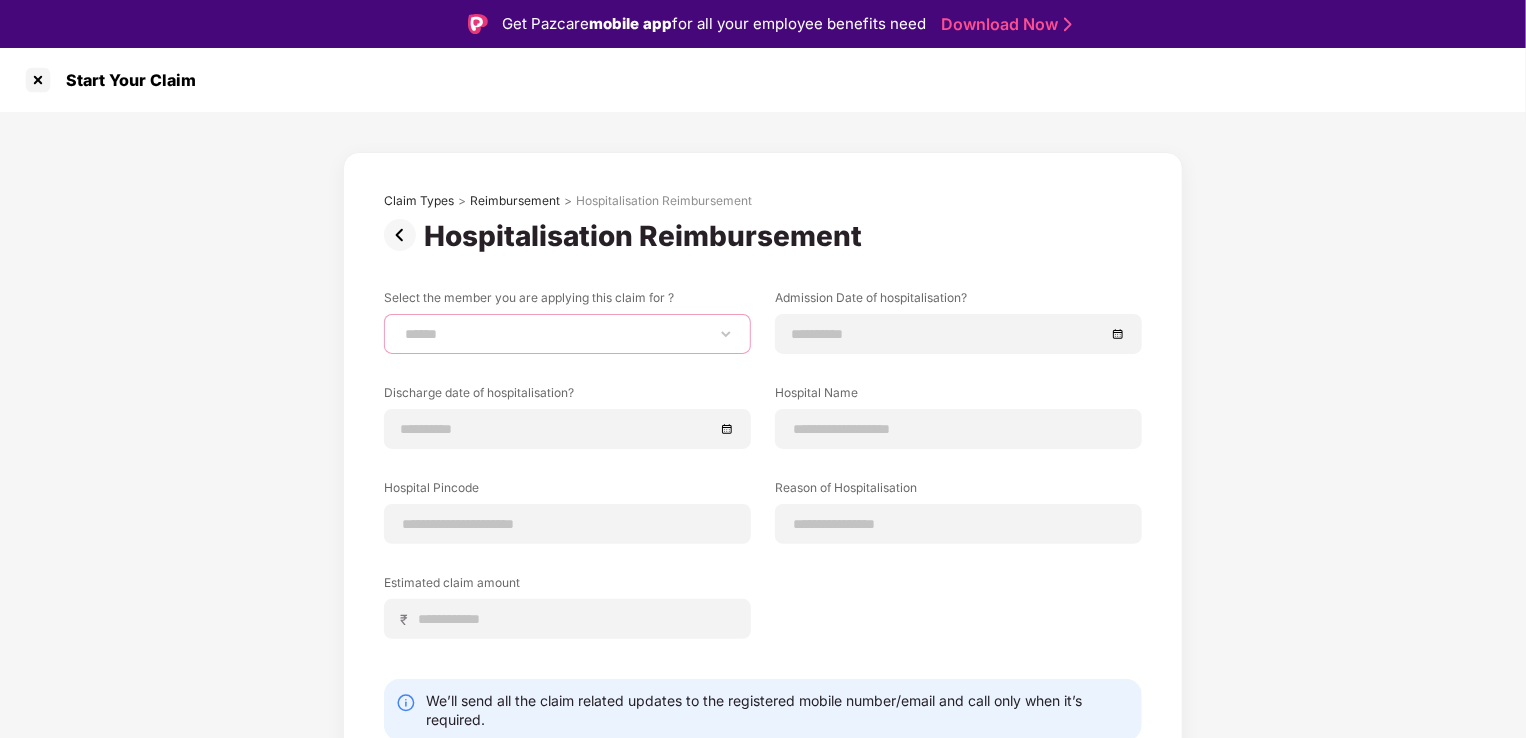 click on "**********" at bounding box center [567, 334] 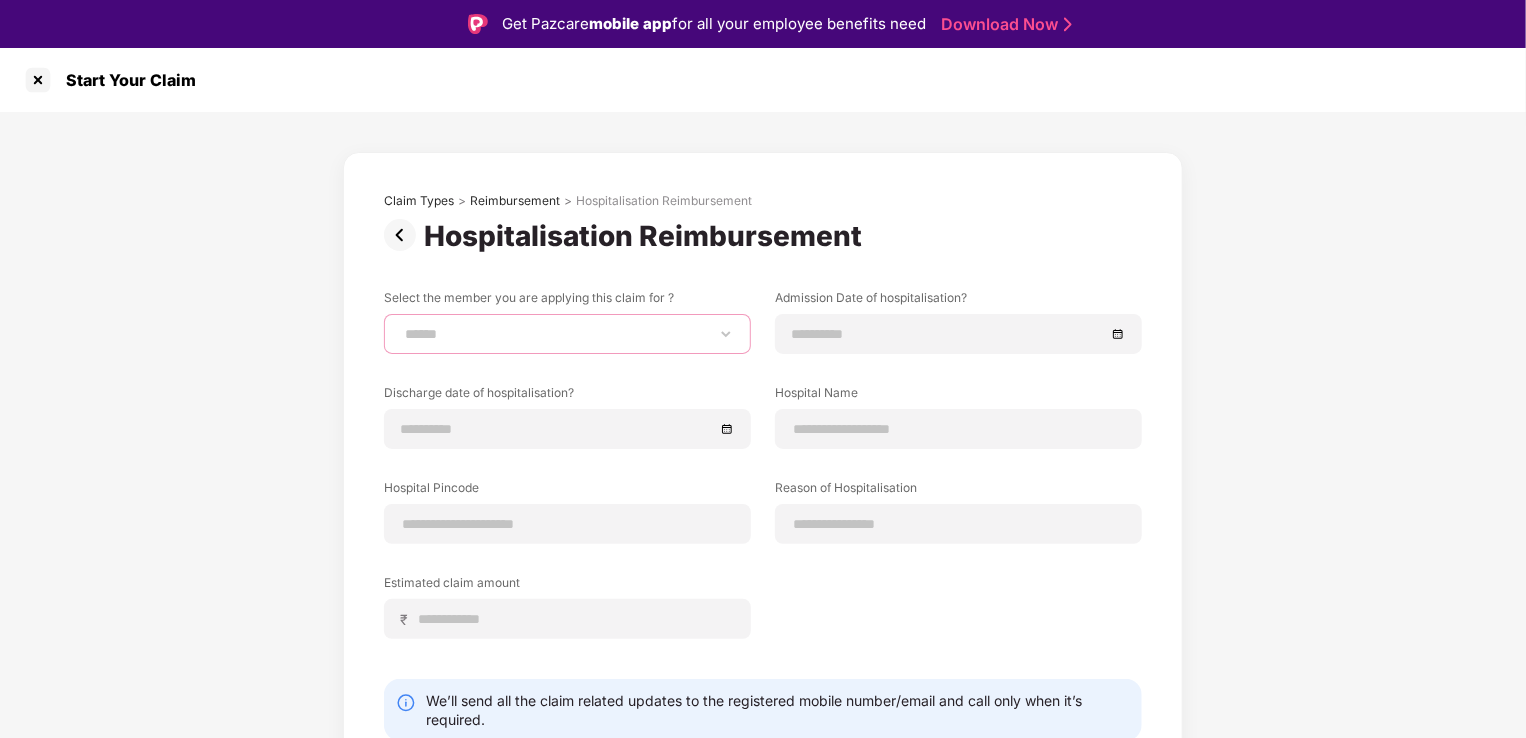 select on "**********" 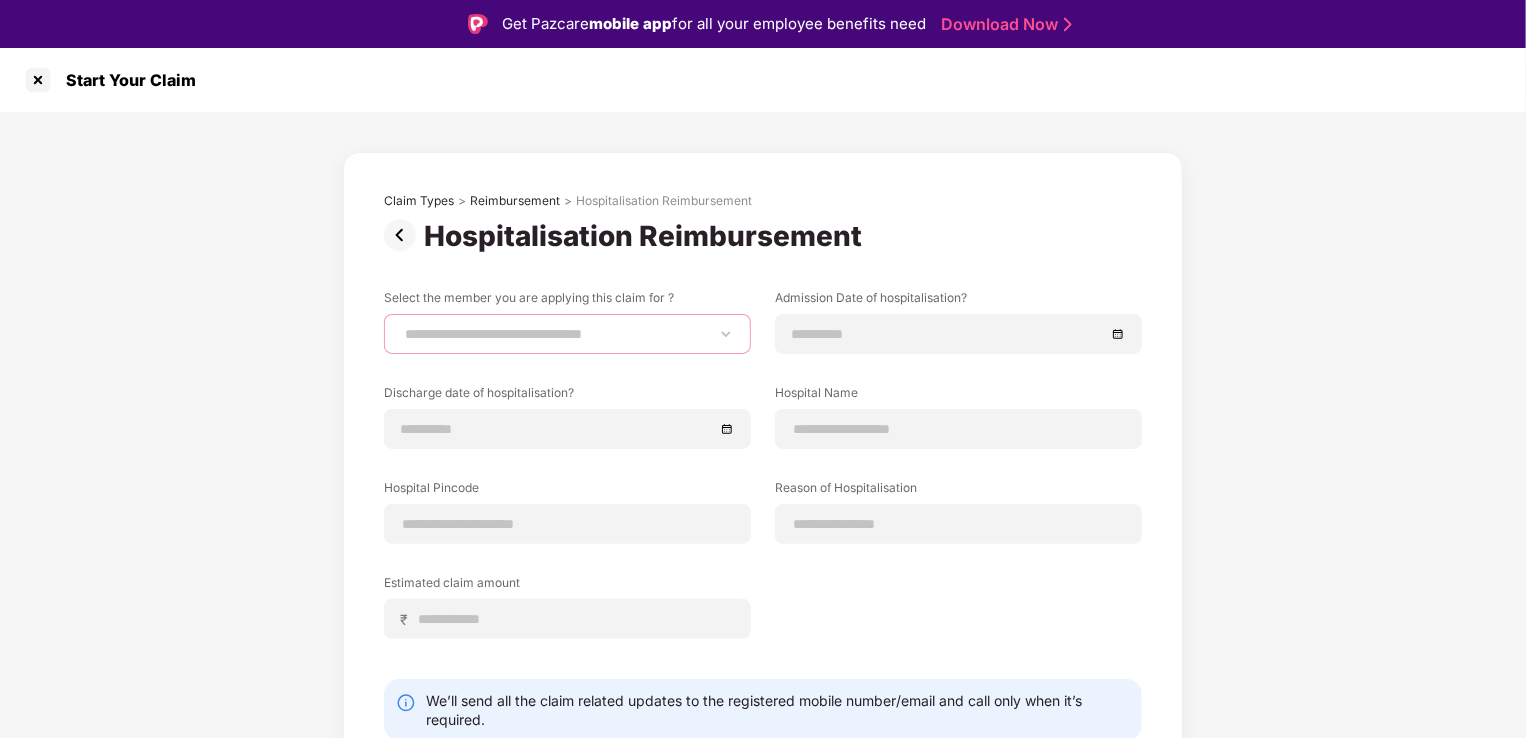 click on "**********" at bounding box center (567, 334) 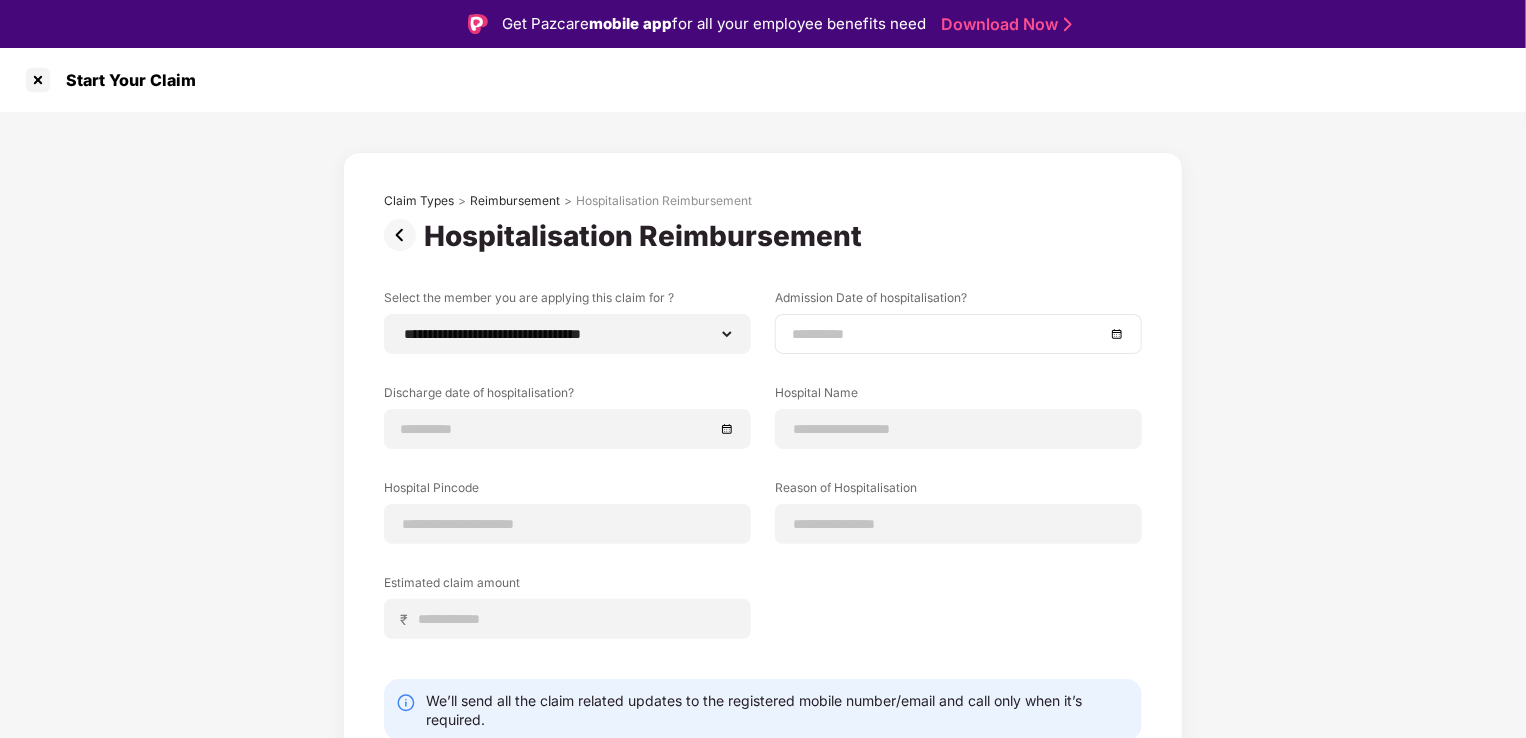 click at bounding box center (958, 334) 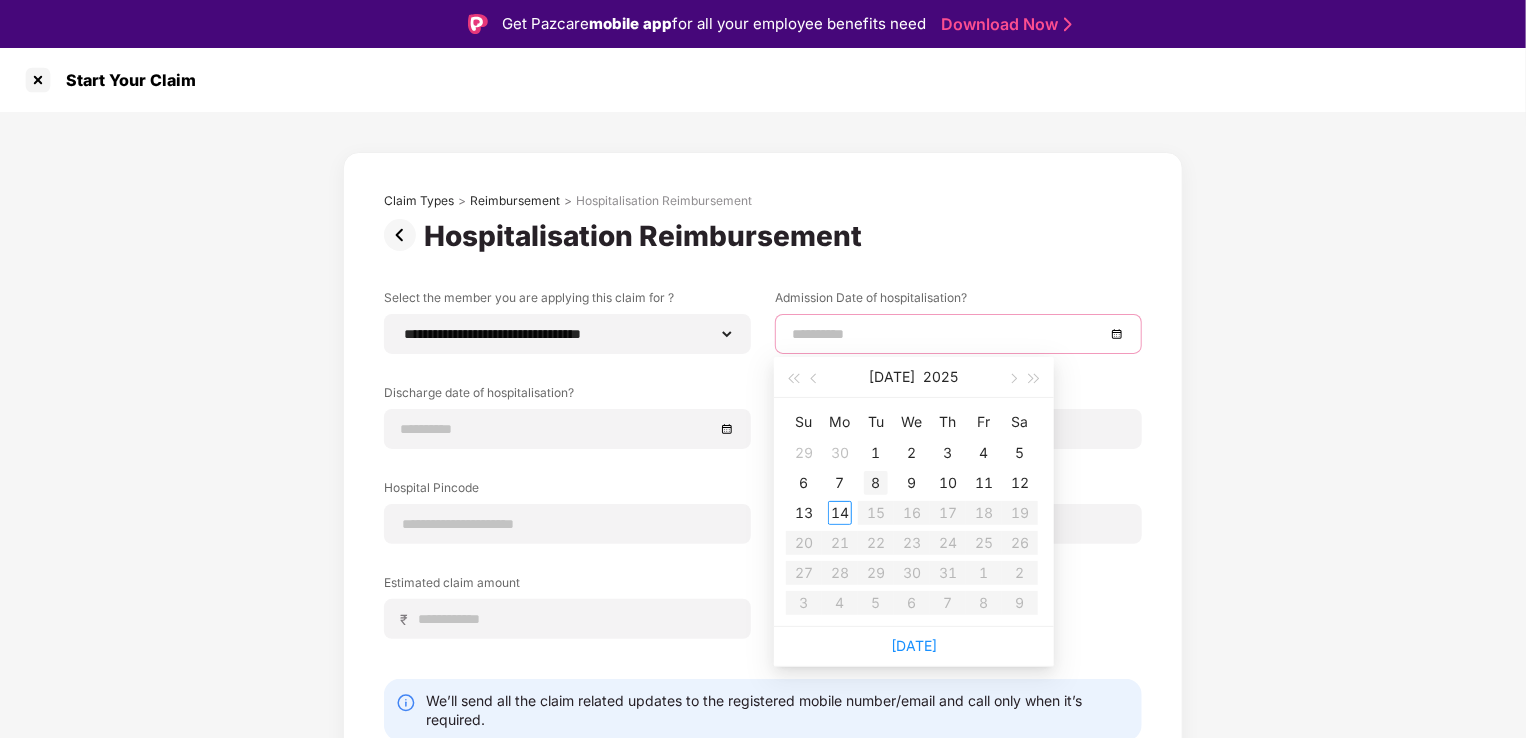 type on "**********" 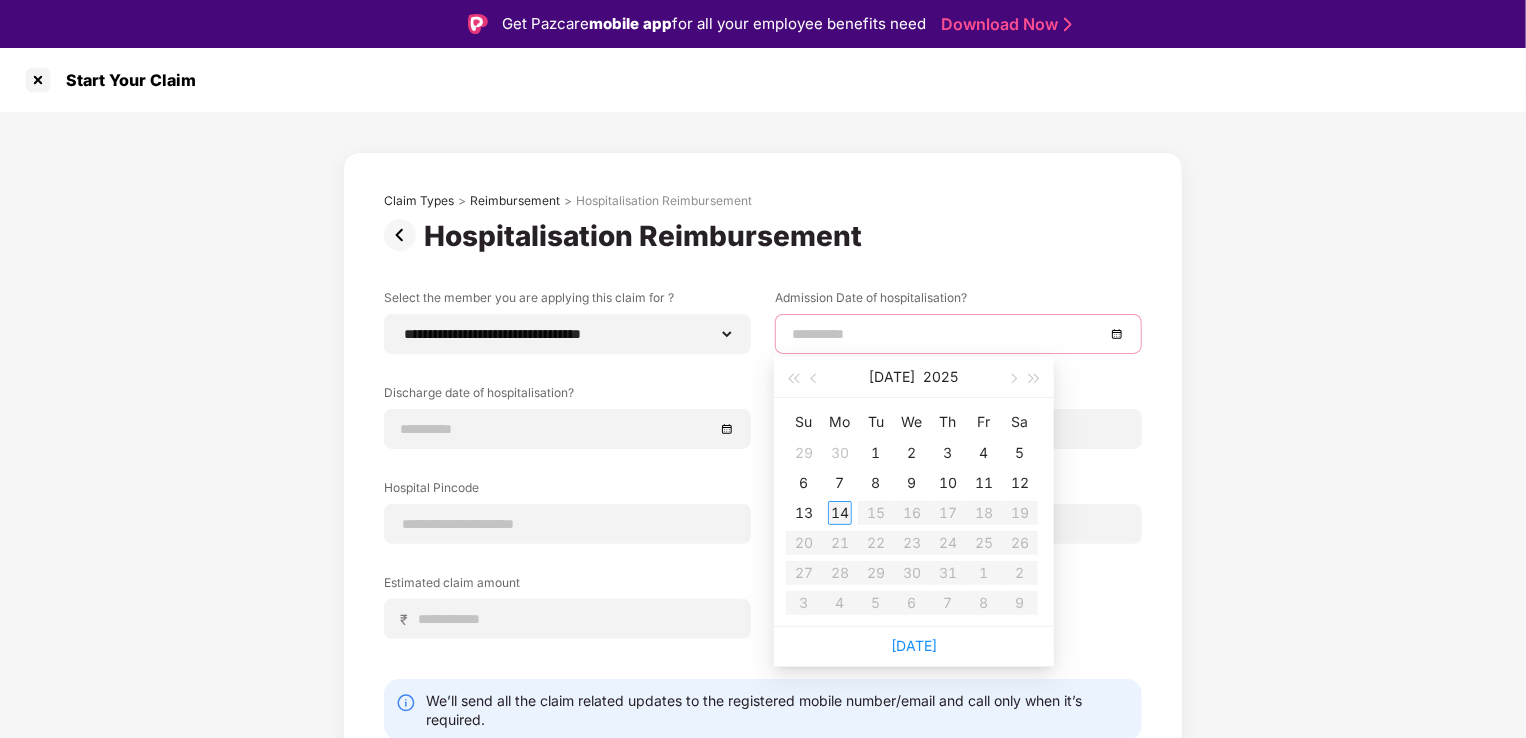 type on "**********" 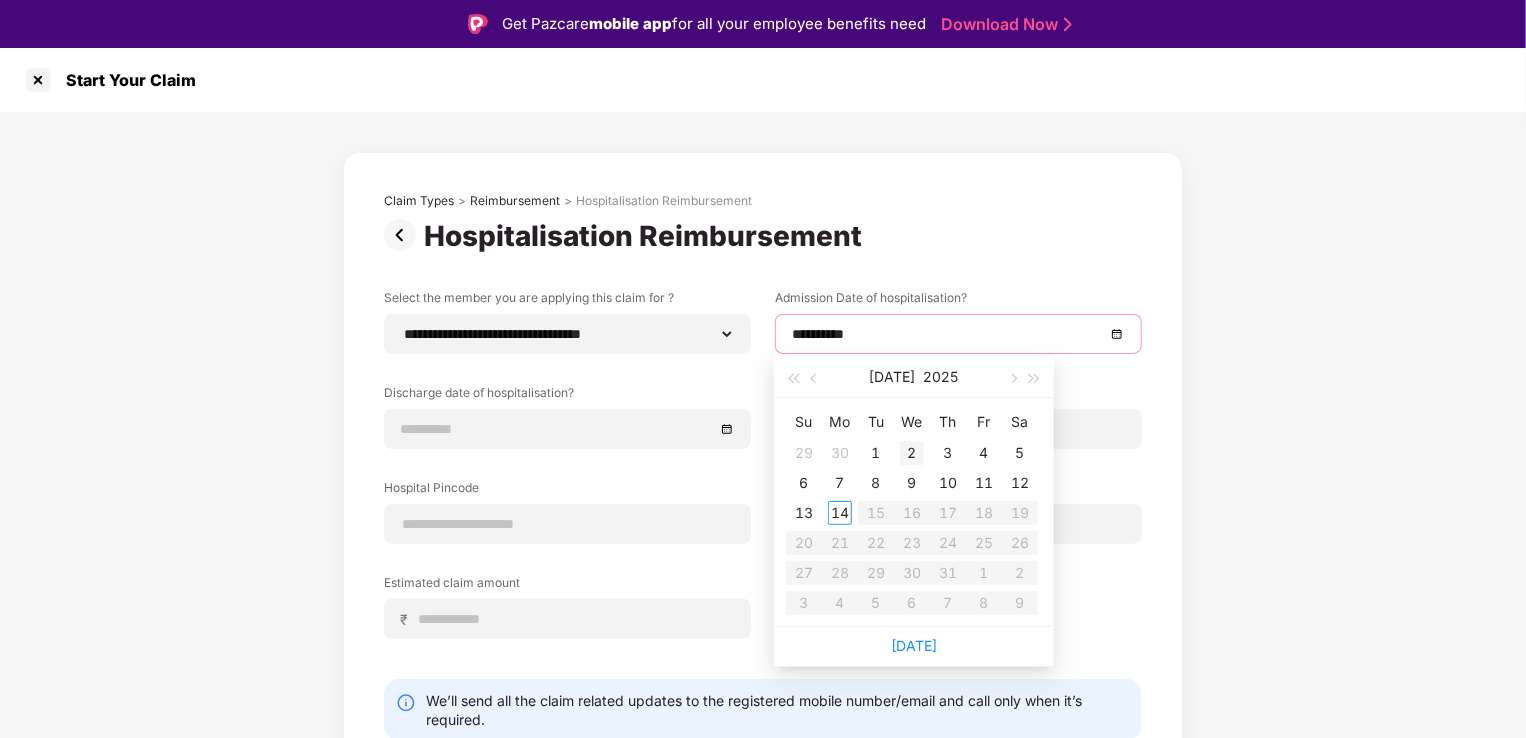 type on "**********" 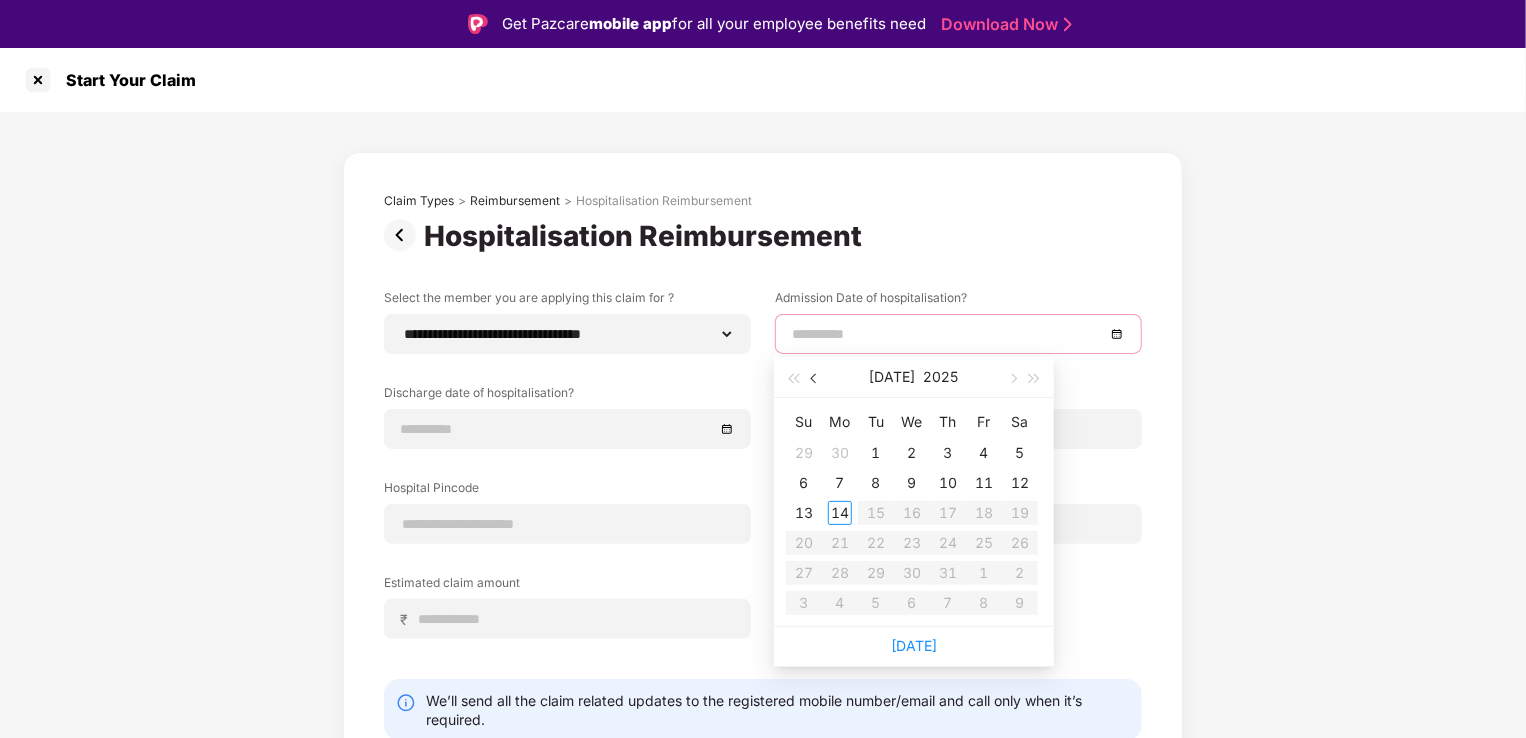 click at bounding box center [816, 379] 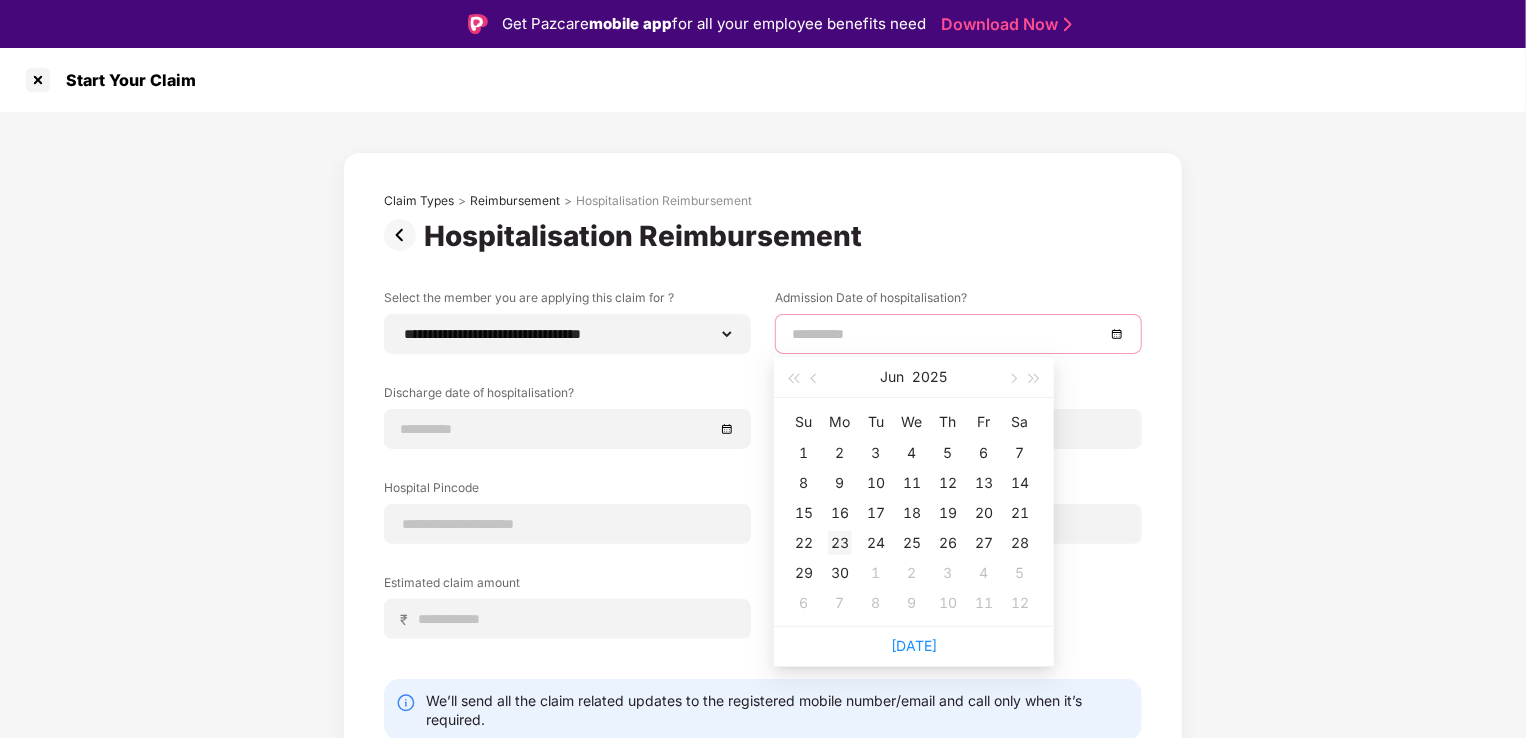 type on "**********" 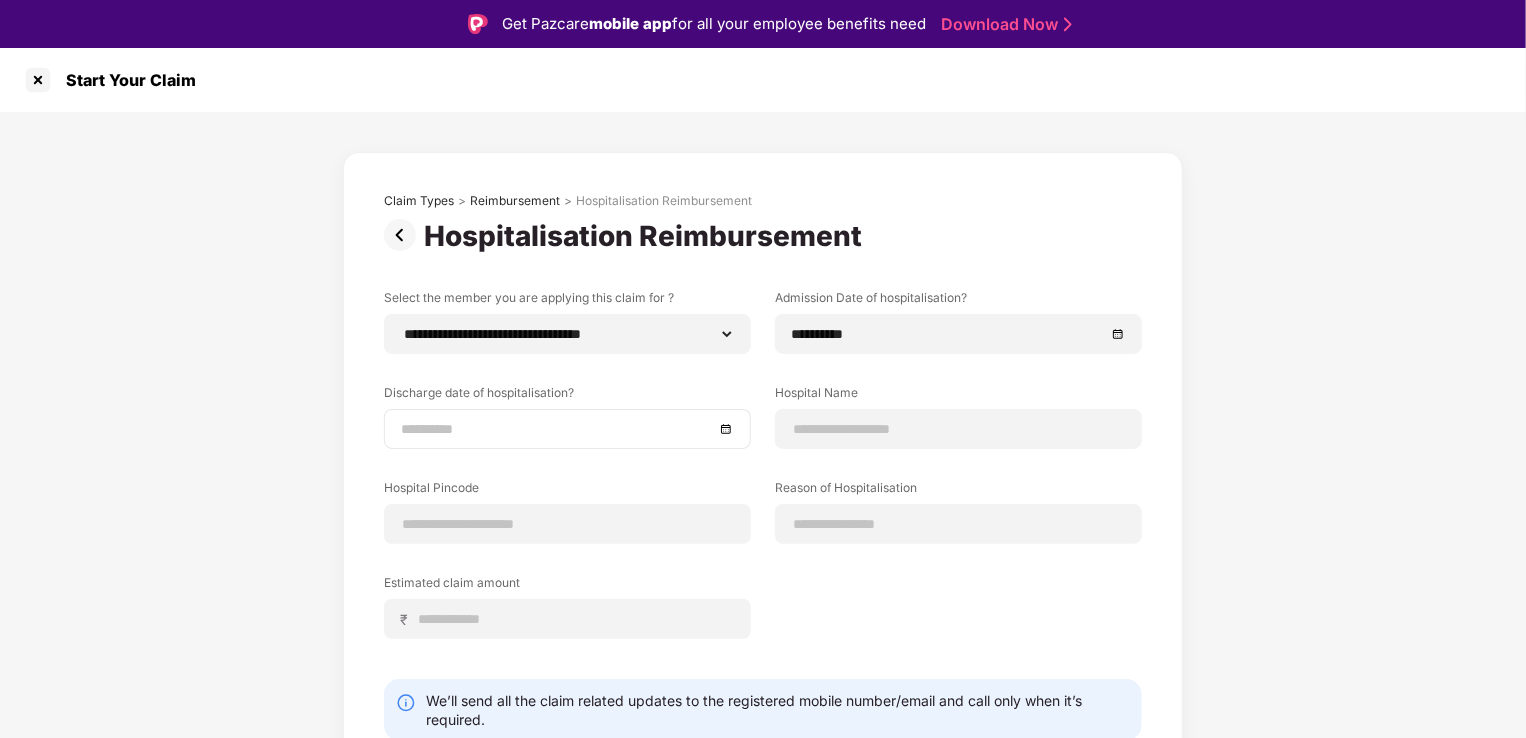 click at bounding box center [567, 429] 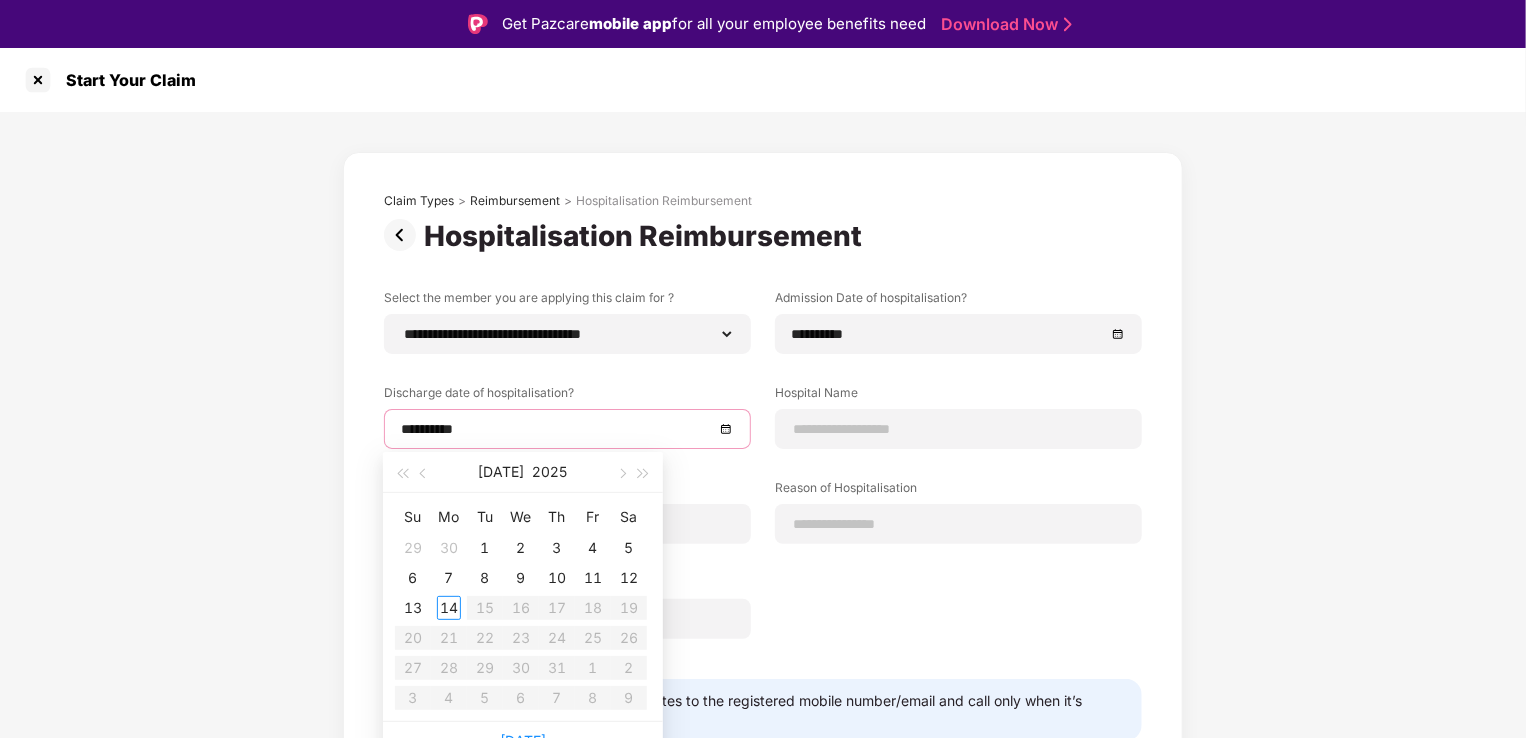 type on "**********" 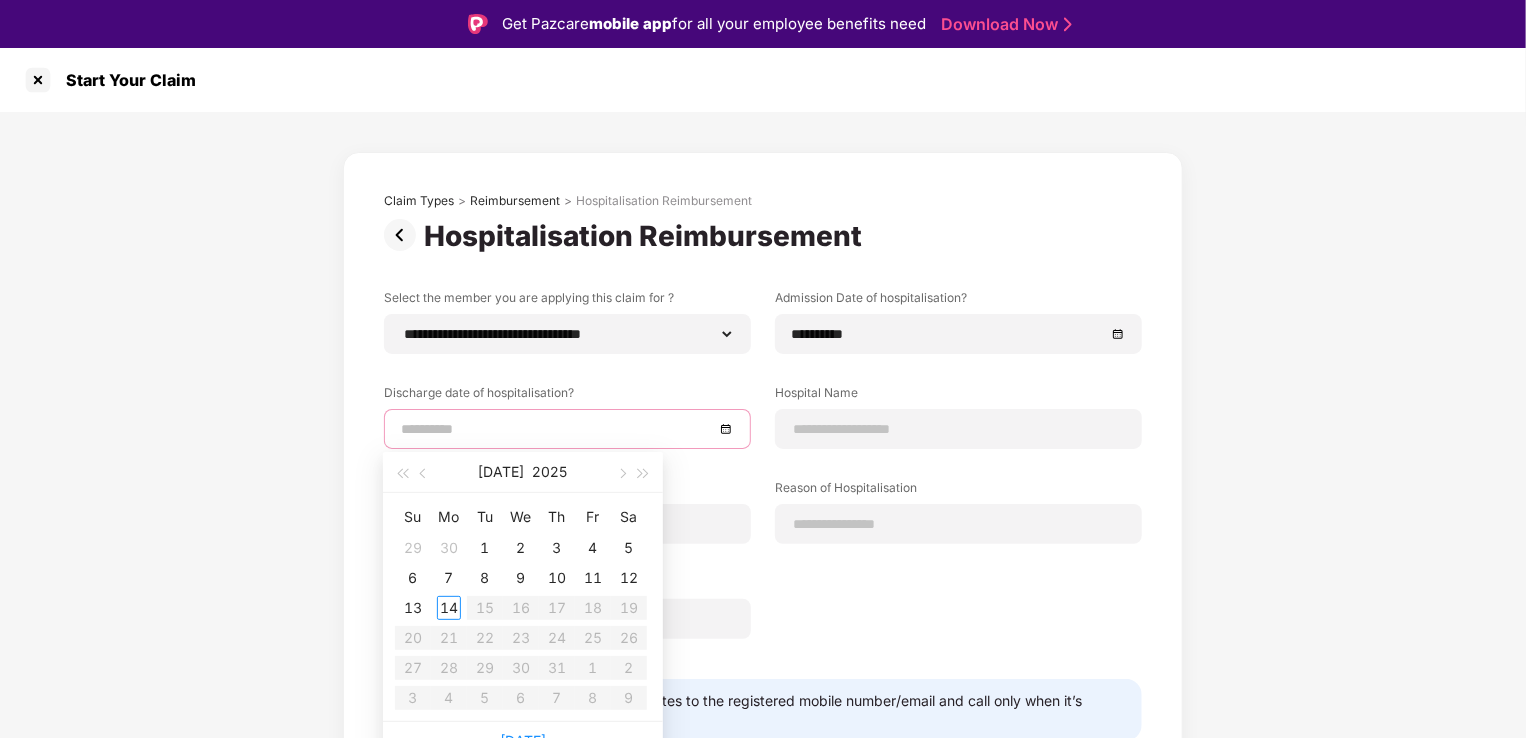 type on "**********" 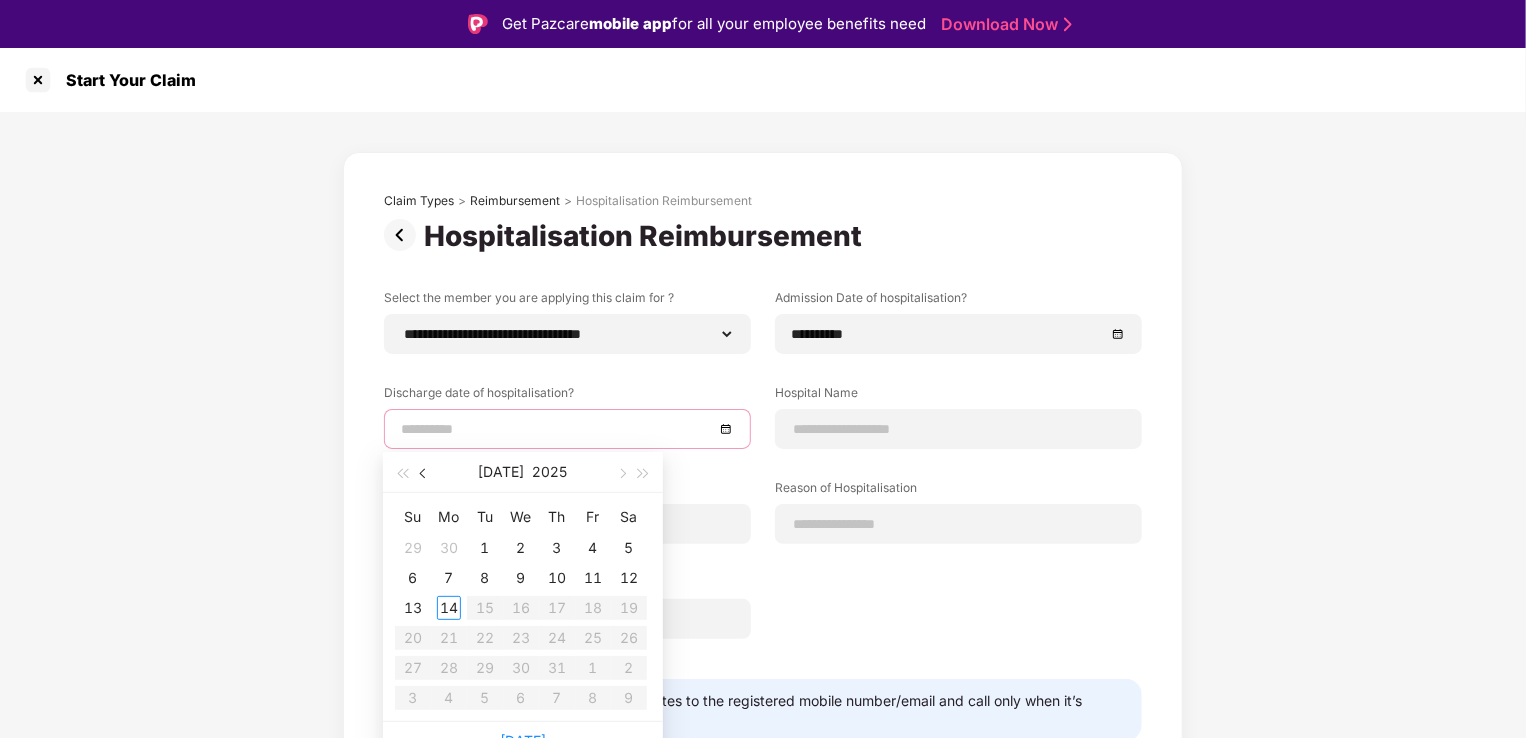 click at bounding box center [425, 474] 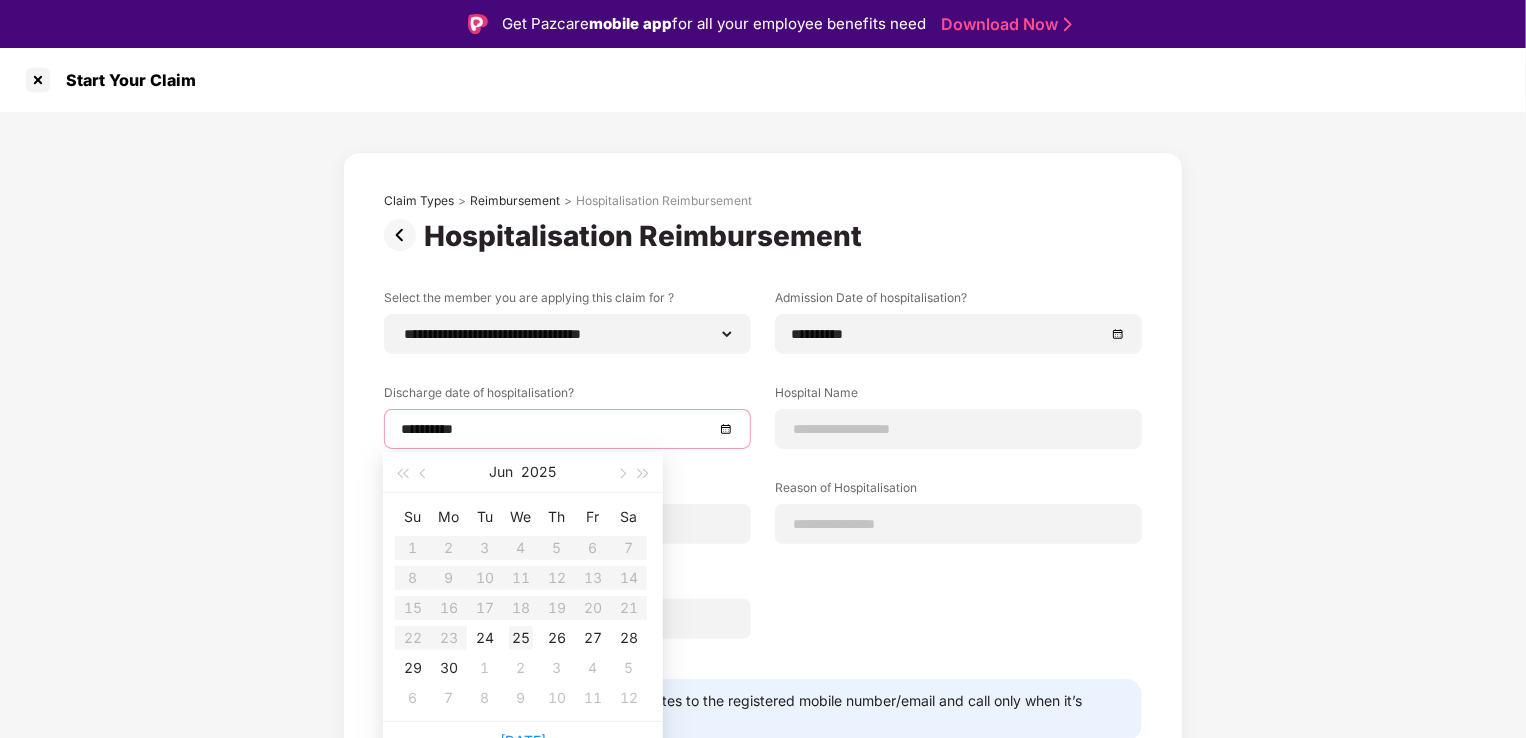 type on "**********" 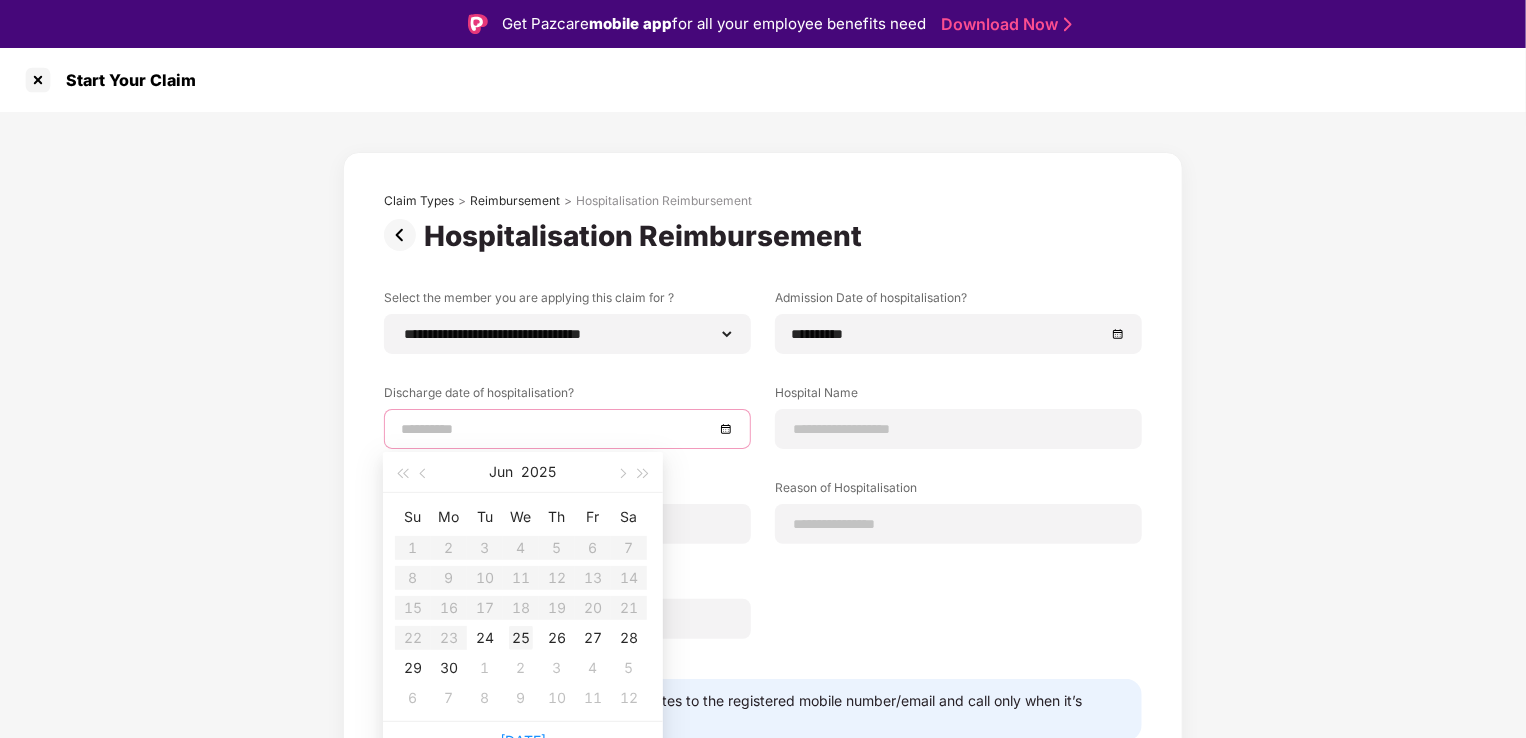 click on "25" at bounding box center (521, 638) 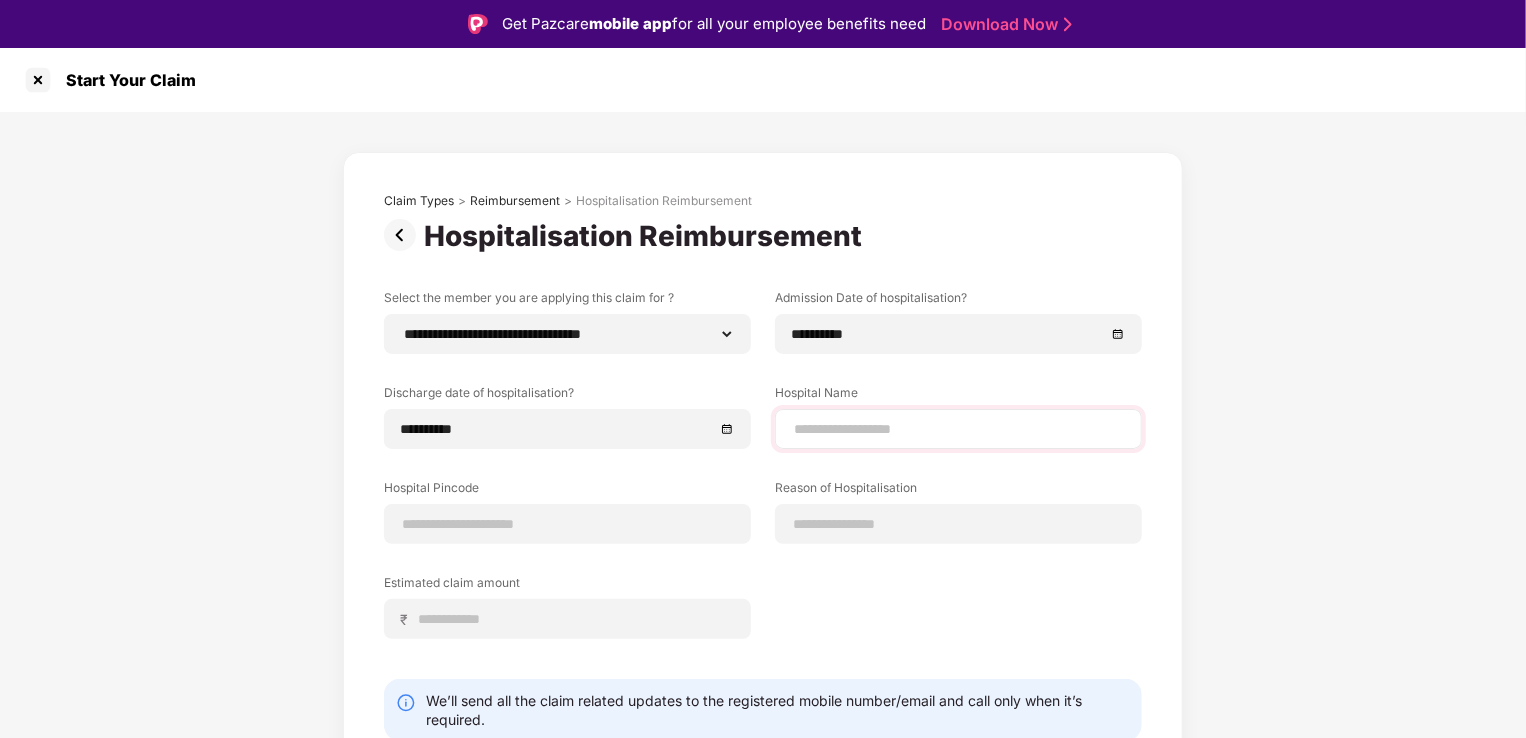 click at bounding box center [958, 429] 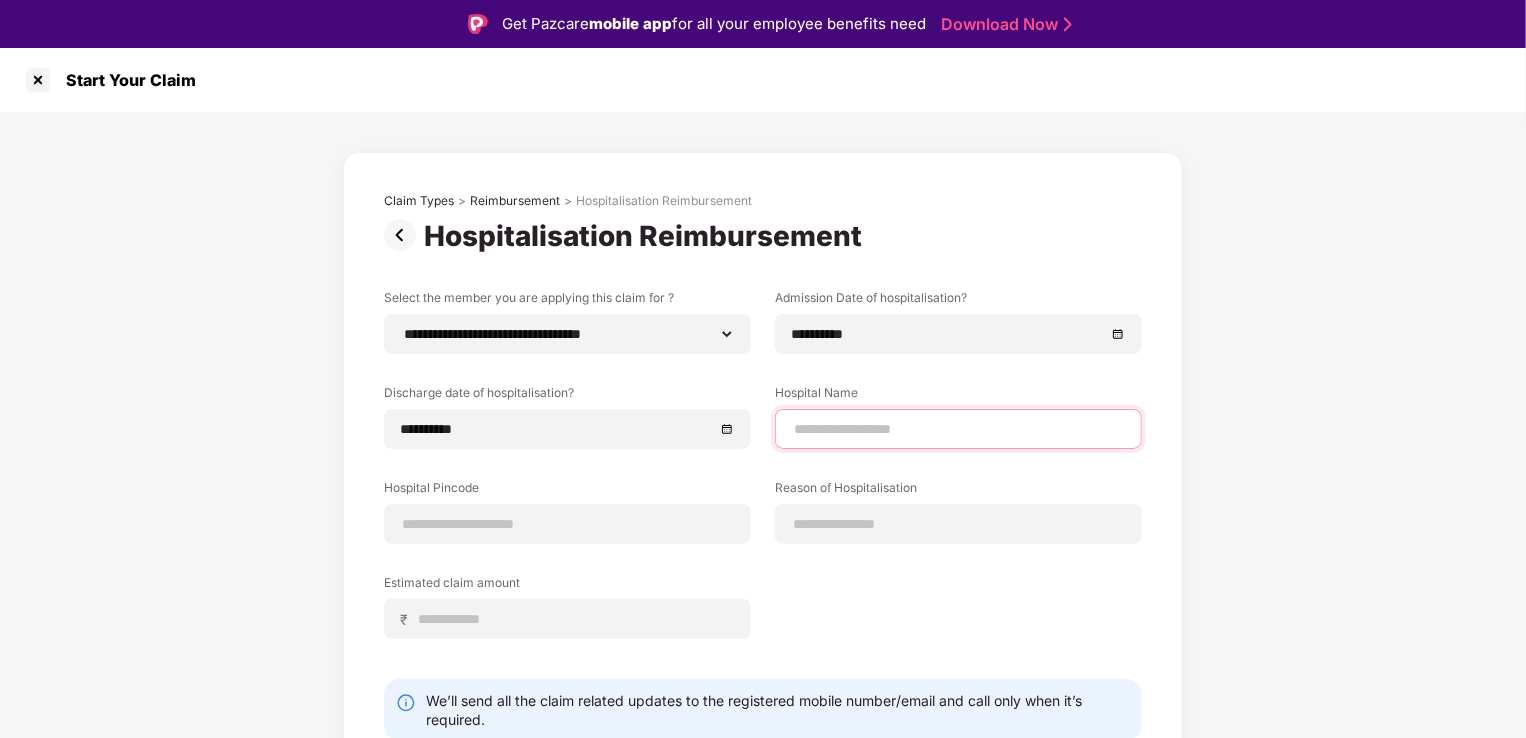 click at bounding box center [958, 429] 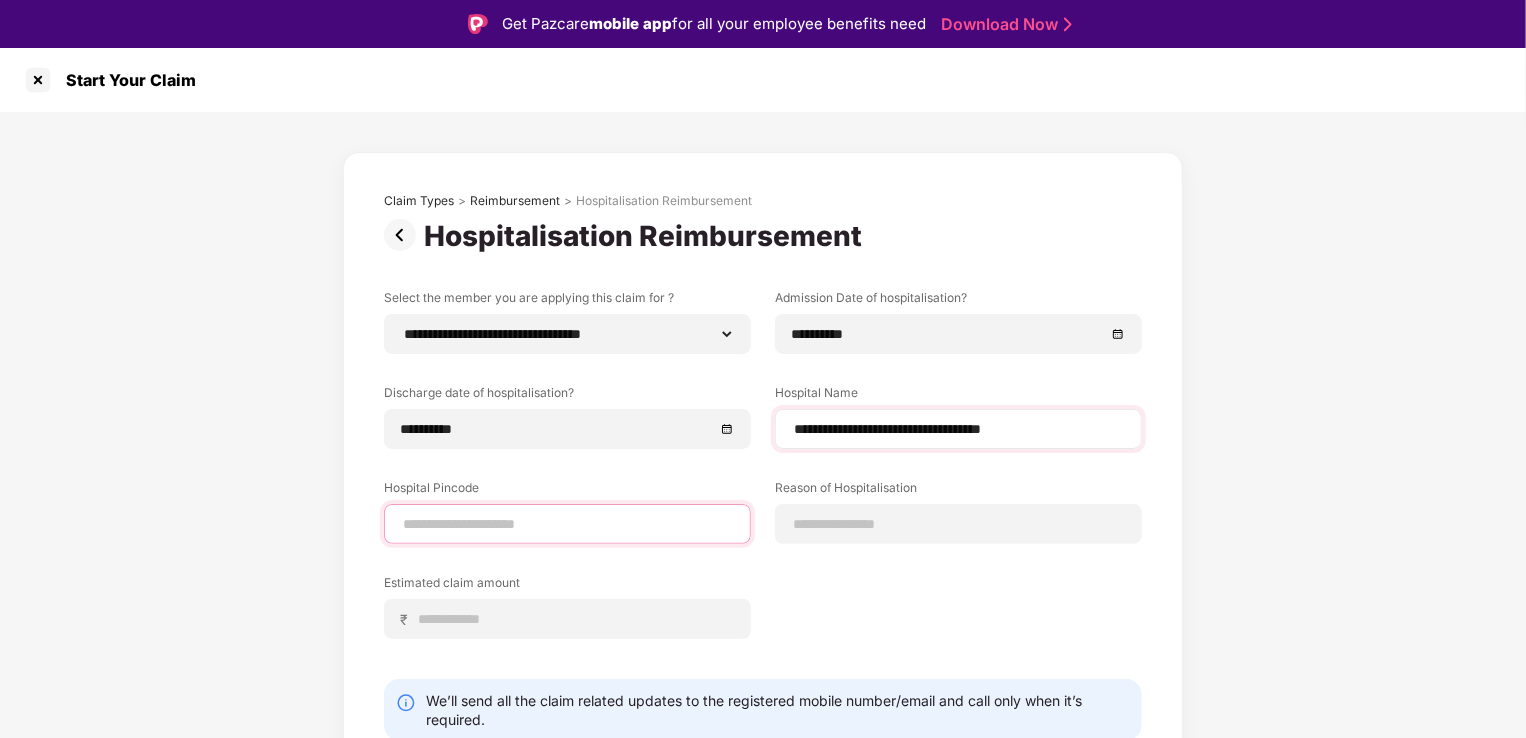 type on "******" 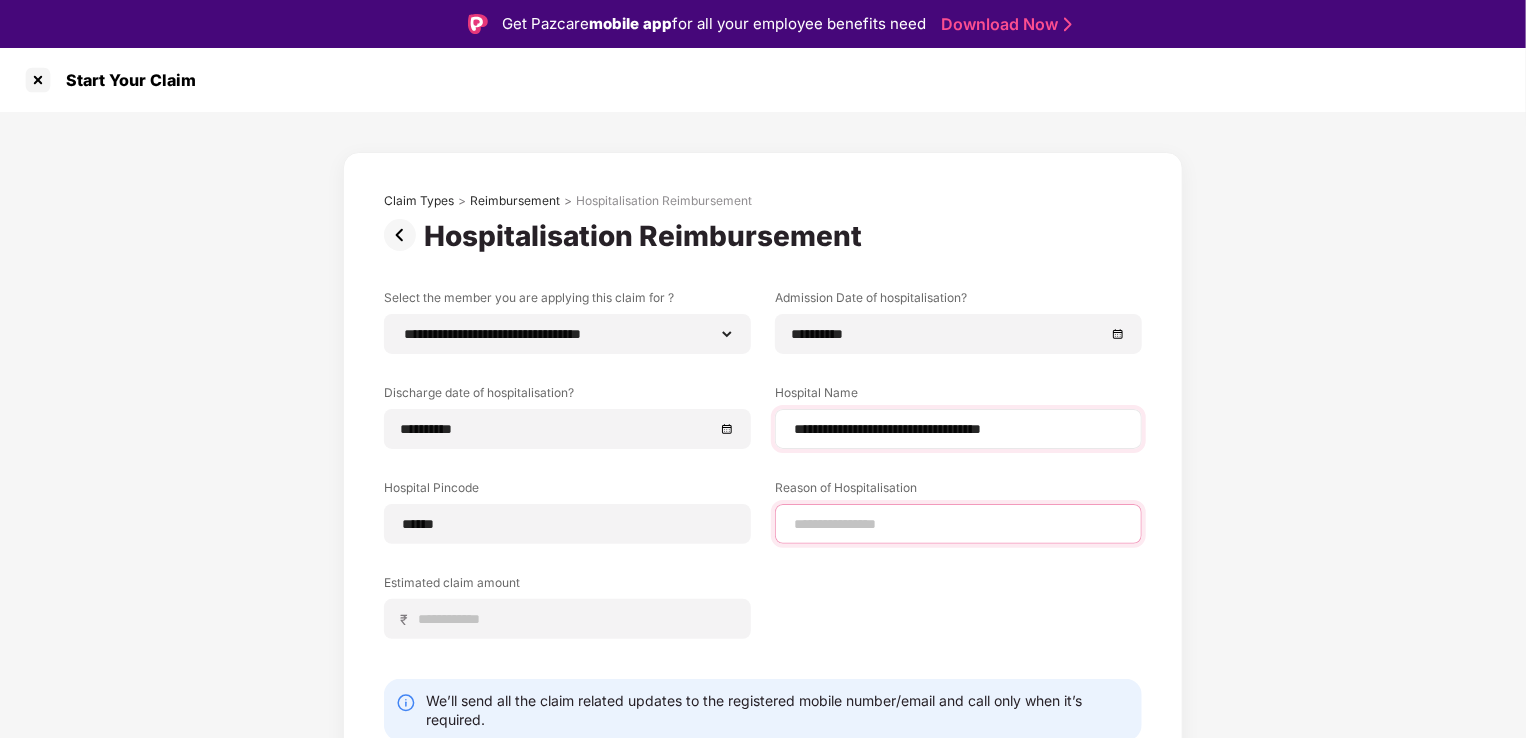 type on "*********" 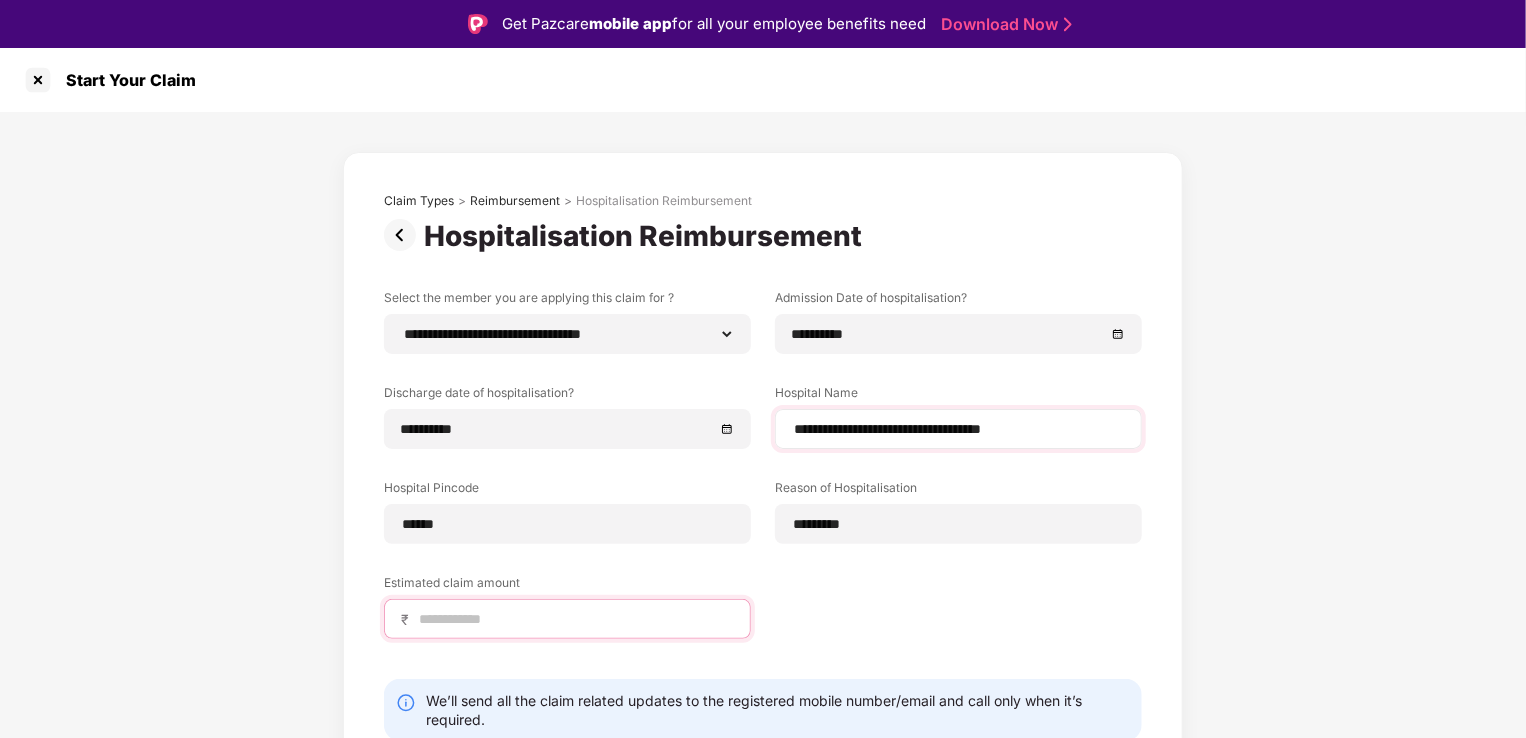 type on "*****" 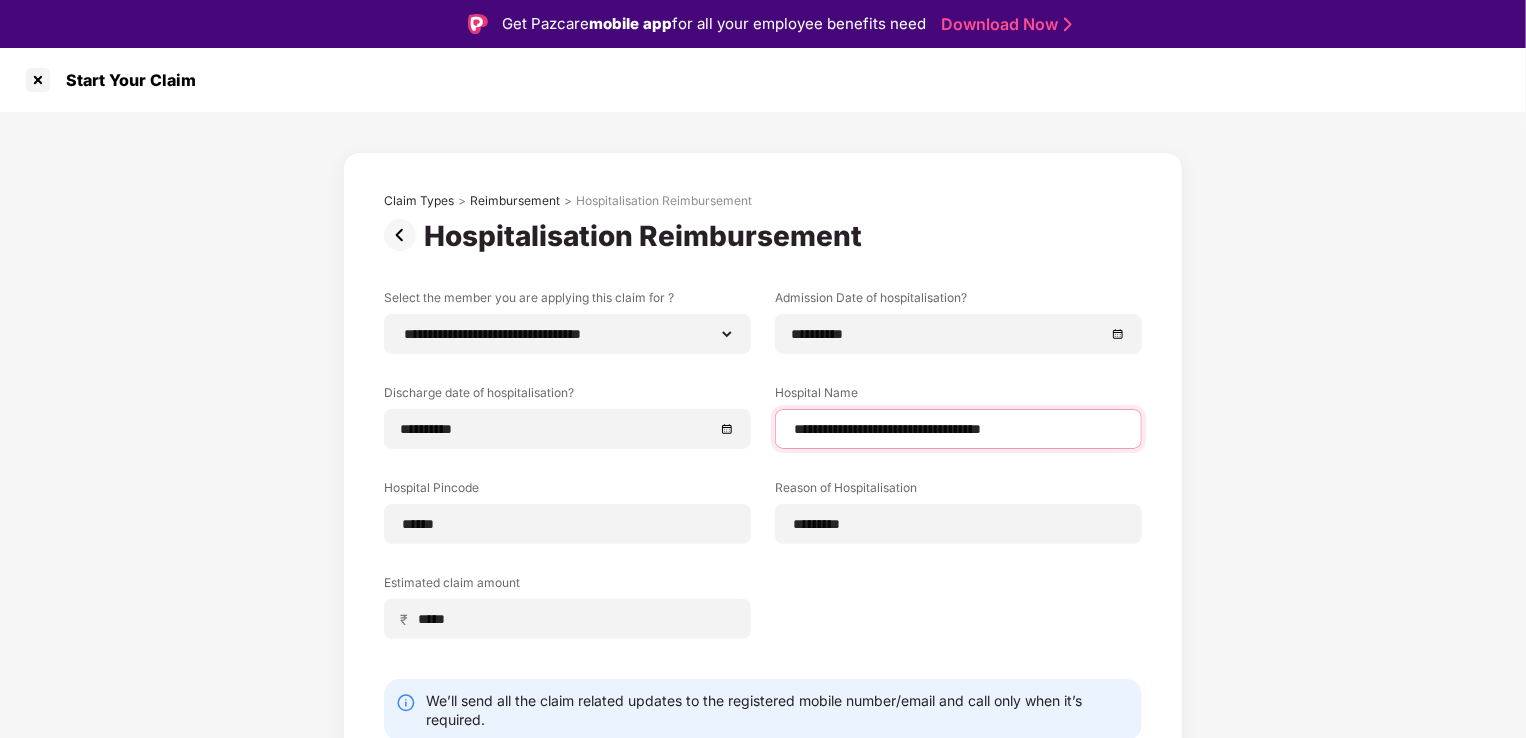select on "*********" 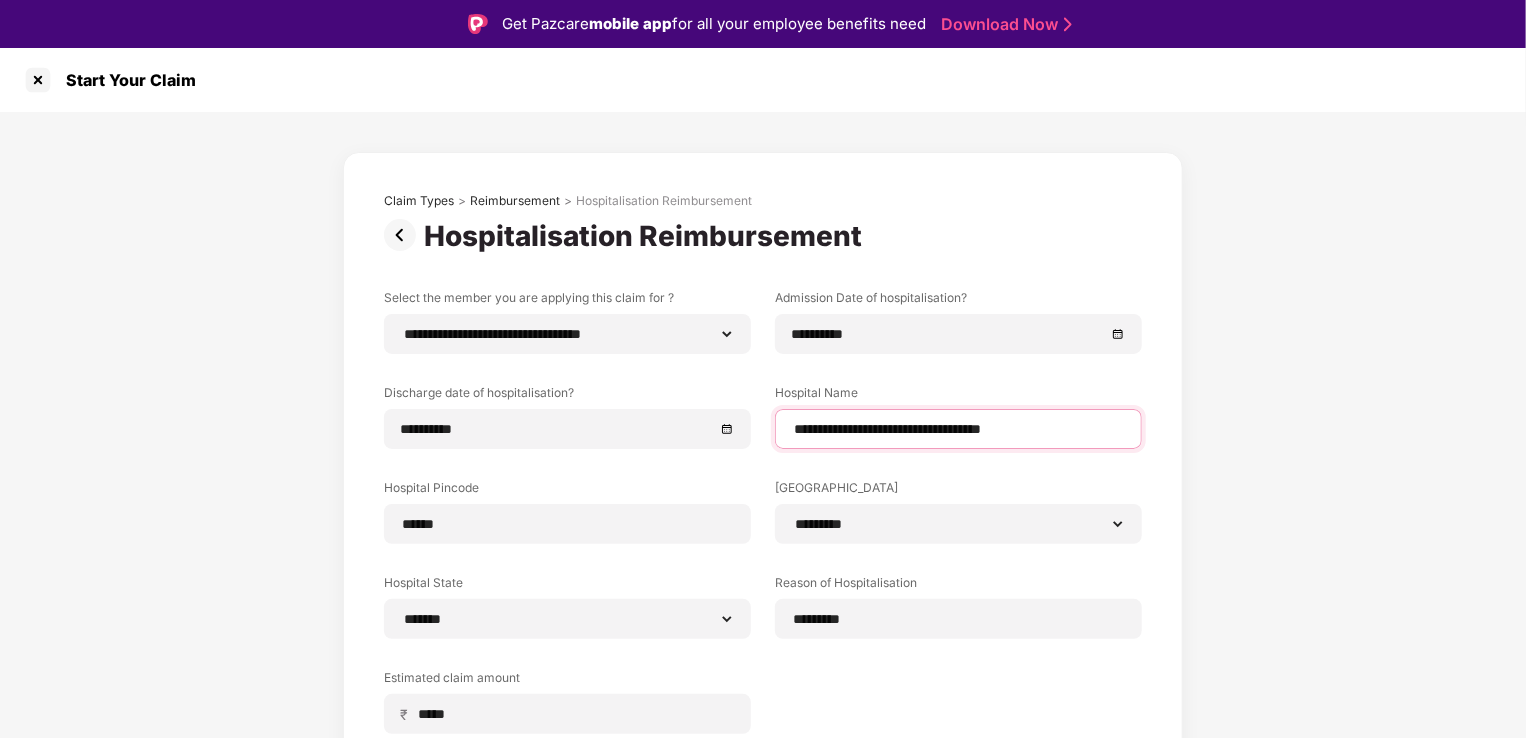 scroll, scrollTop: 48, scrollLeft: 0, axis: vertical 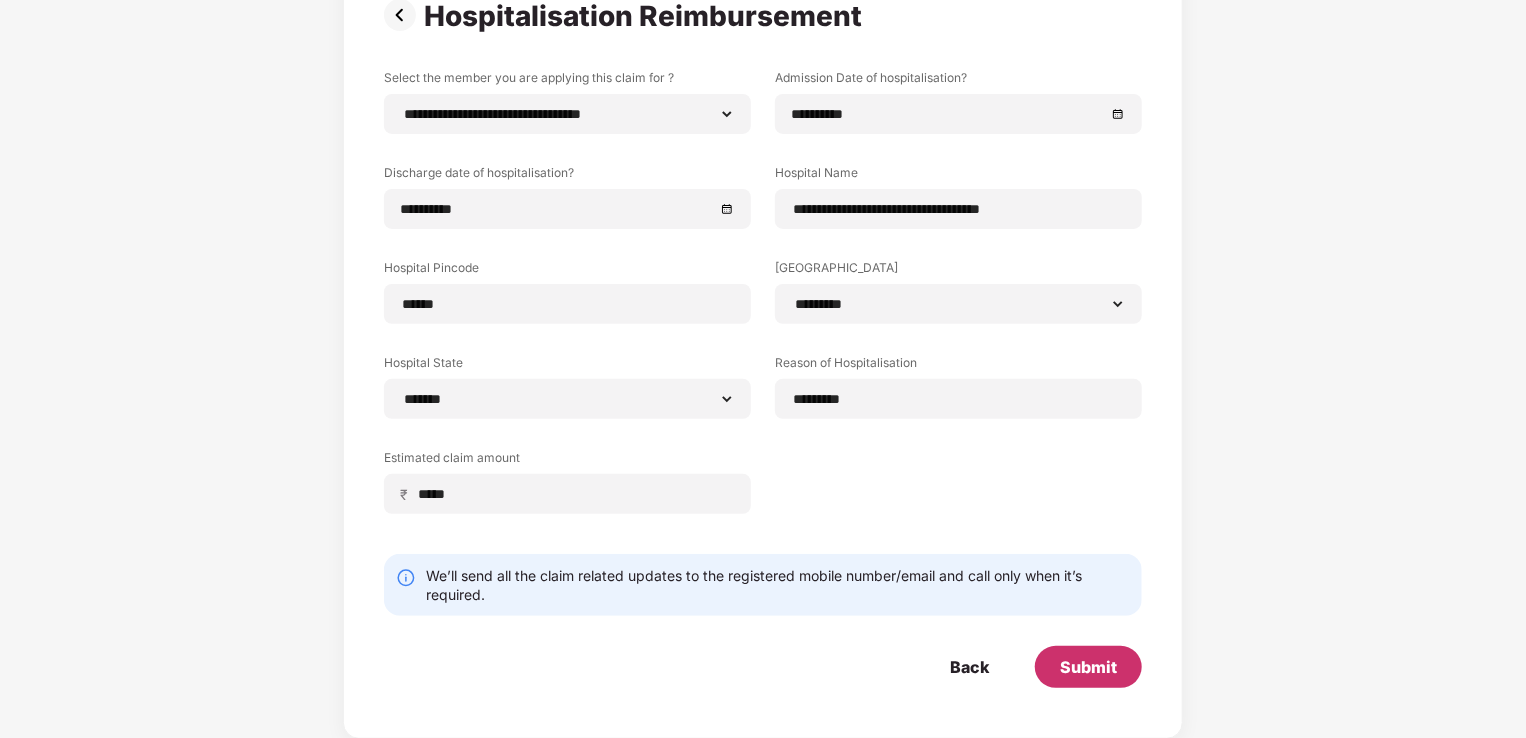 click on "Submit" at bounding box center [1088, 667] 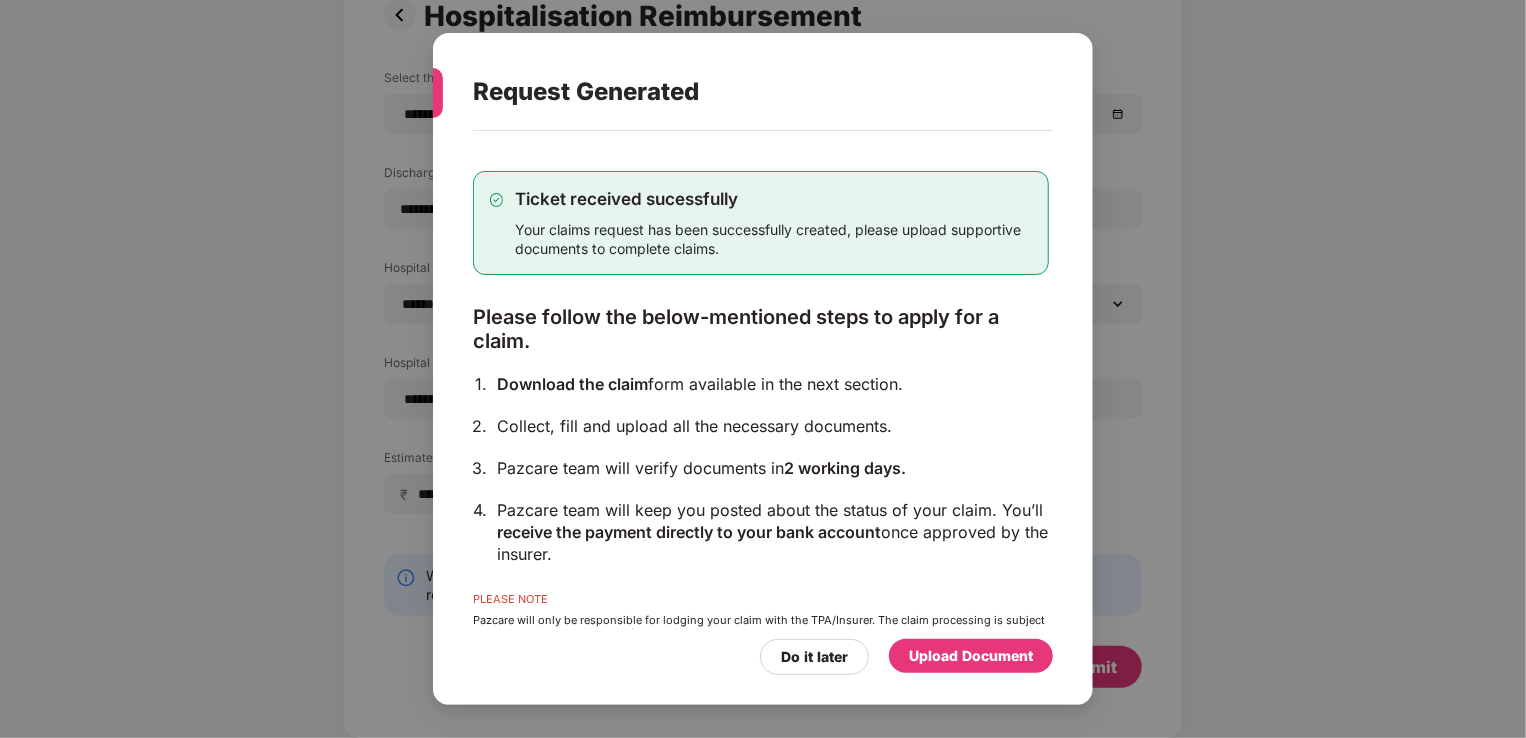 click on "Upload Document" at bounding box center (971, 656) 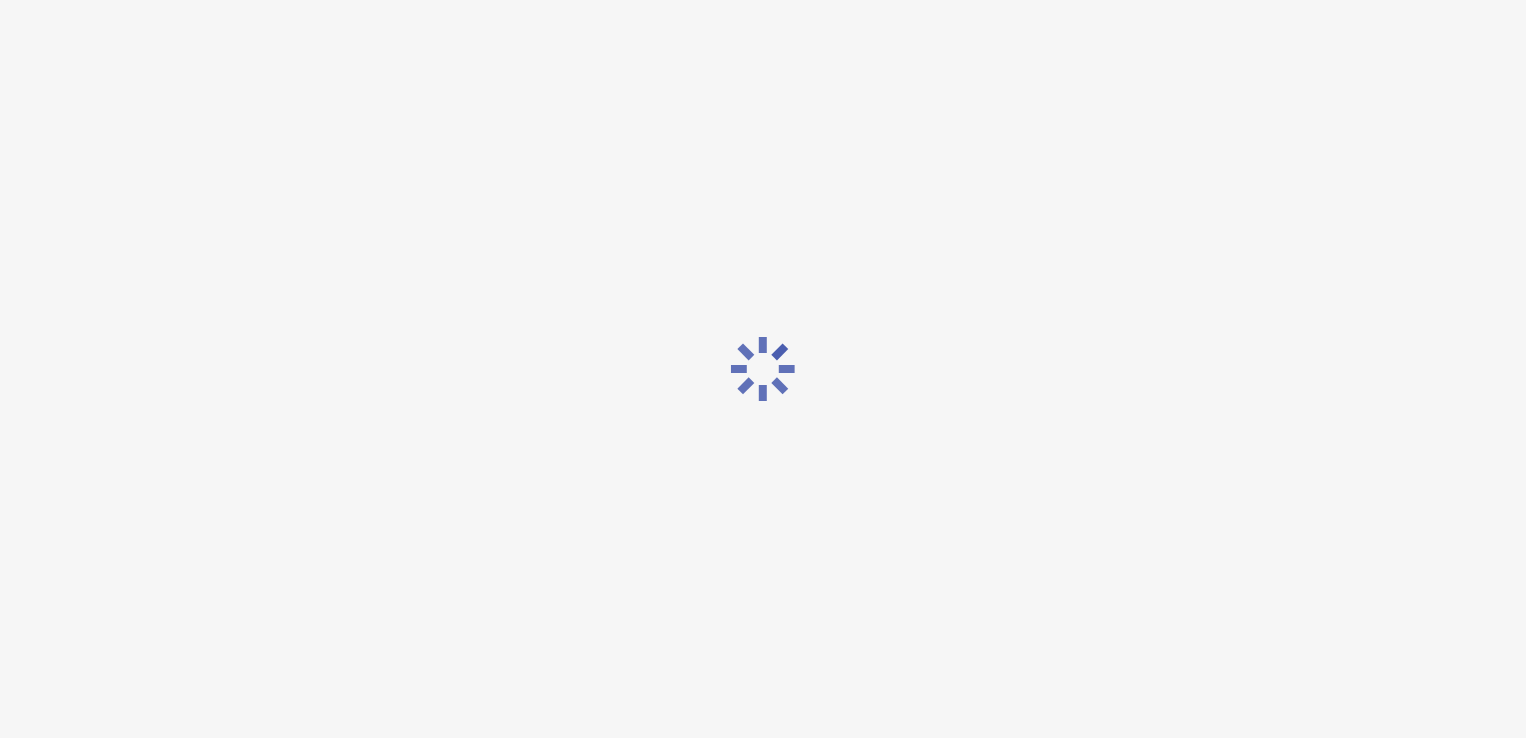scroll, scrollTop: 0, scrollLeft: 0, axis: both 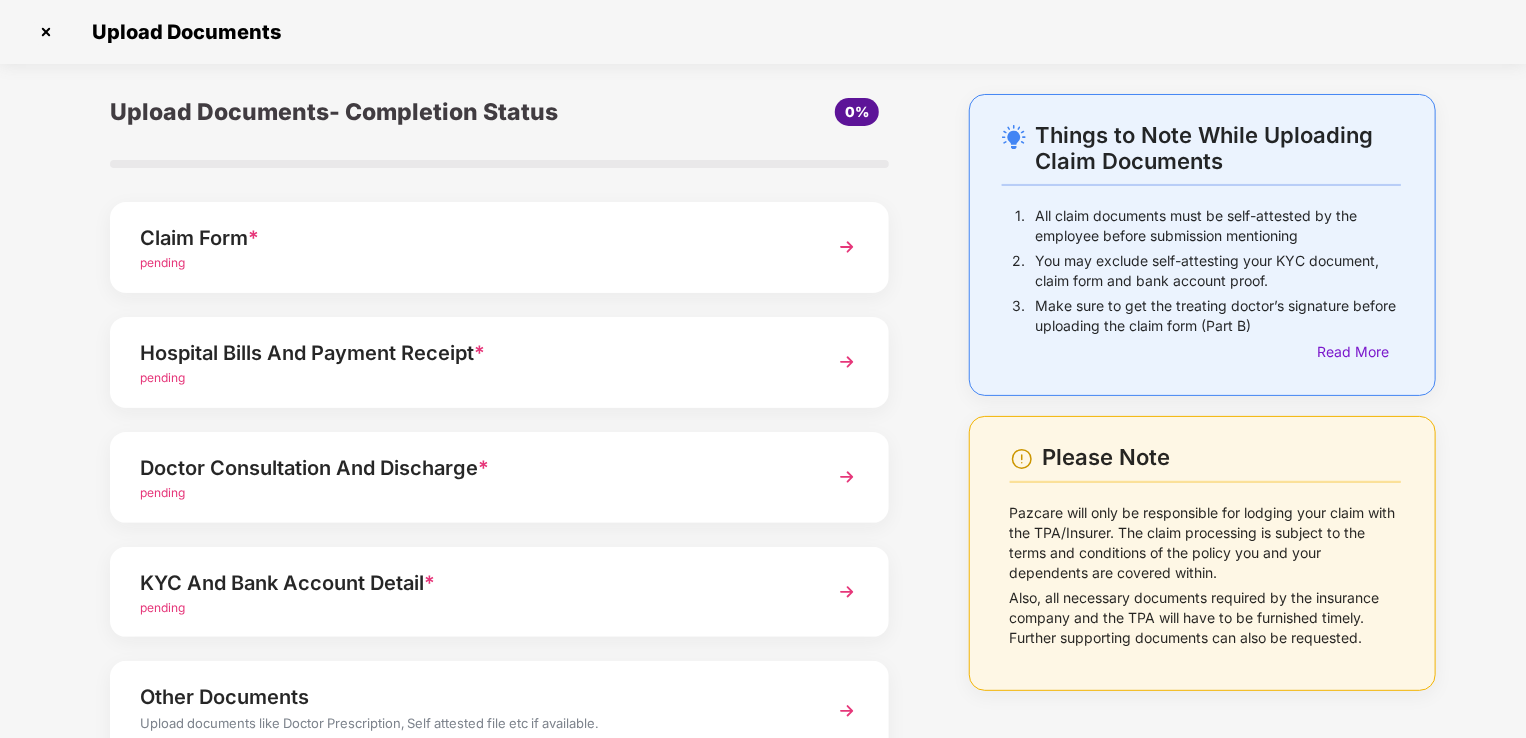 click at bounding box center [46, 32] 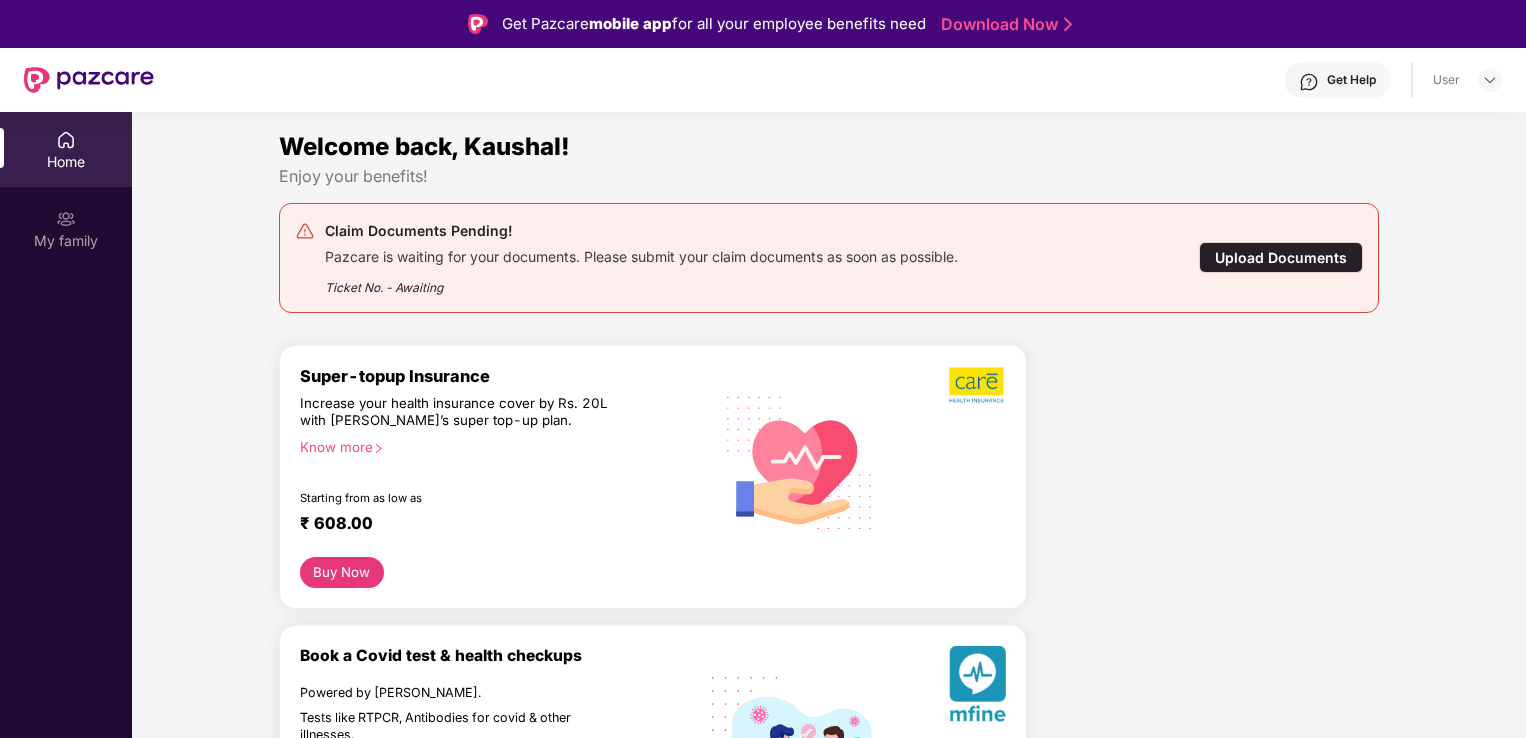 scroll, scrollTop: 0, scrollLeft: 0, axis: both 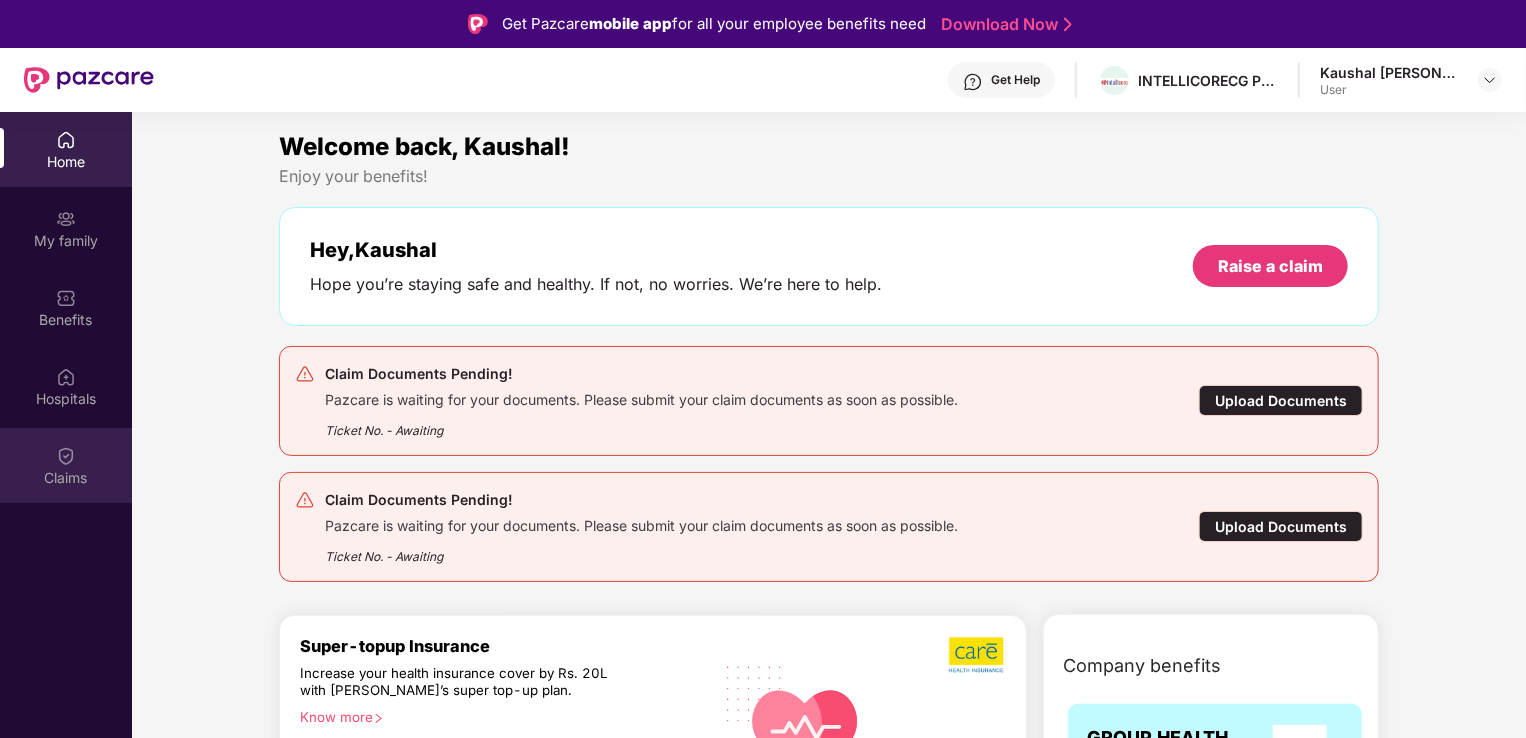 click on "Claims" at bounding box center [66, 478] 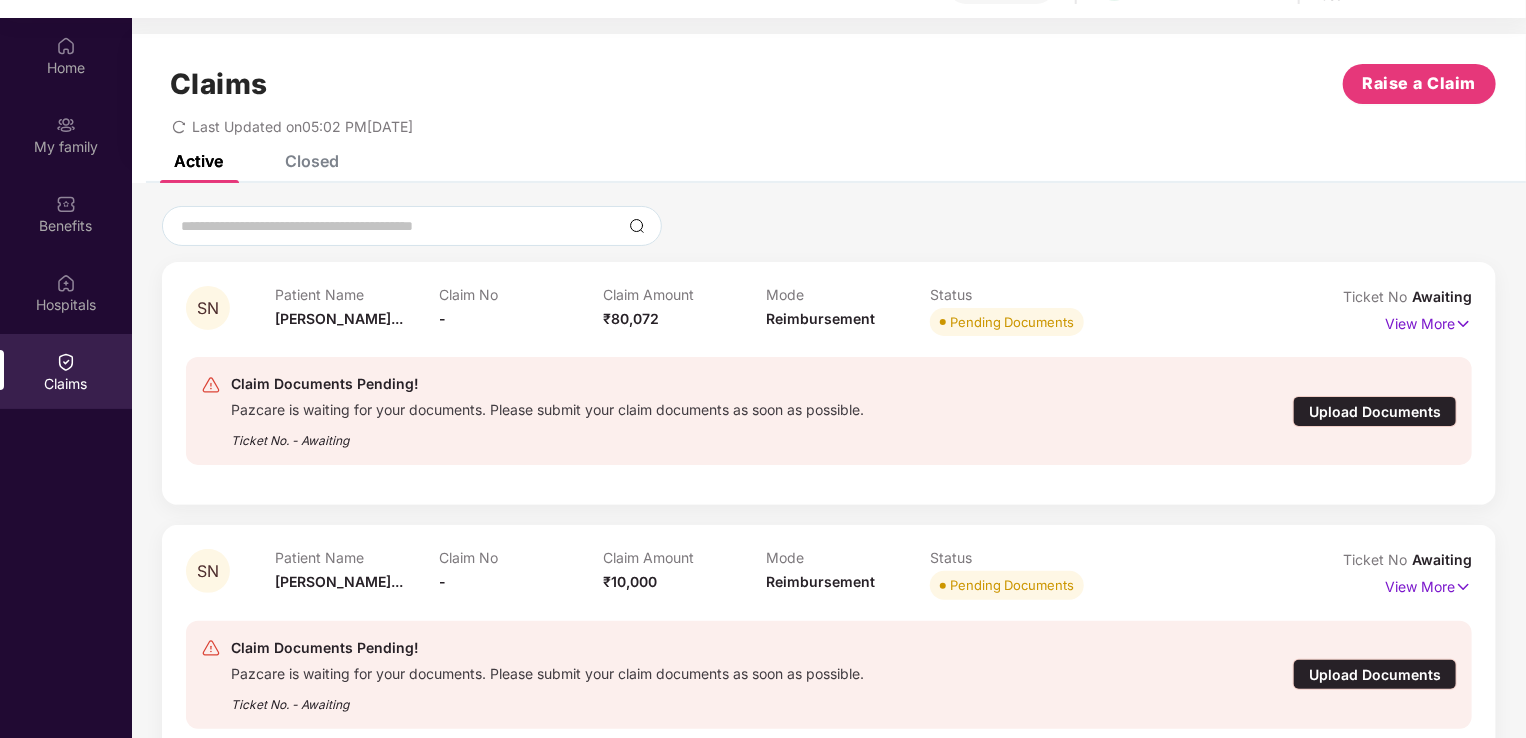 scroll, scrollTop: 112, scrollLeft: 0, axis: vertical 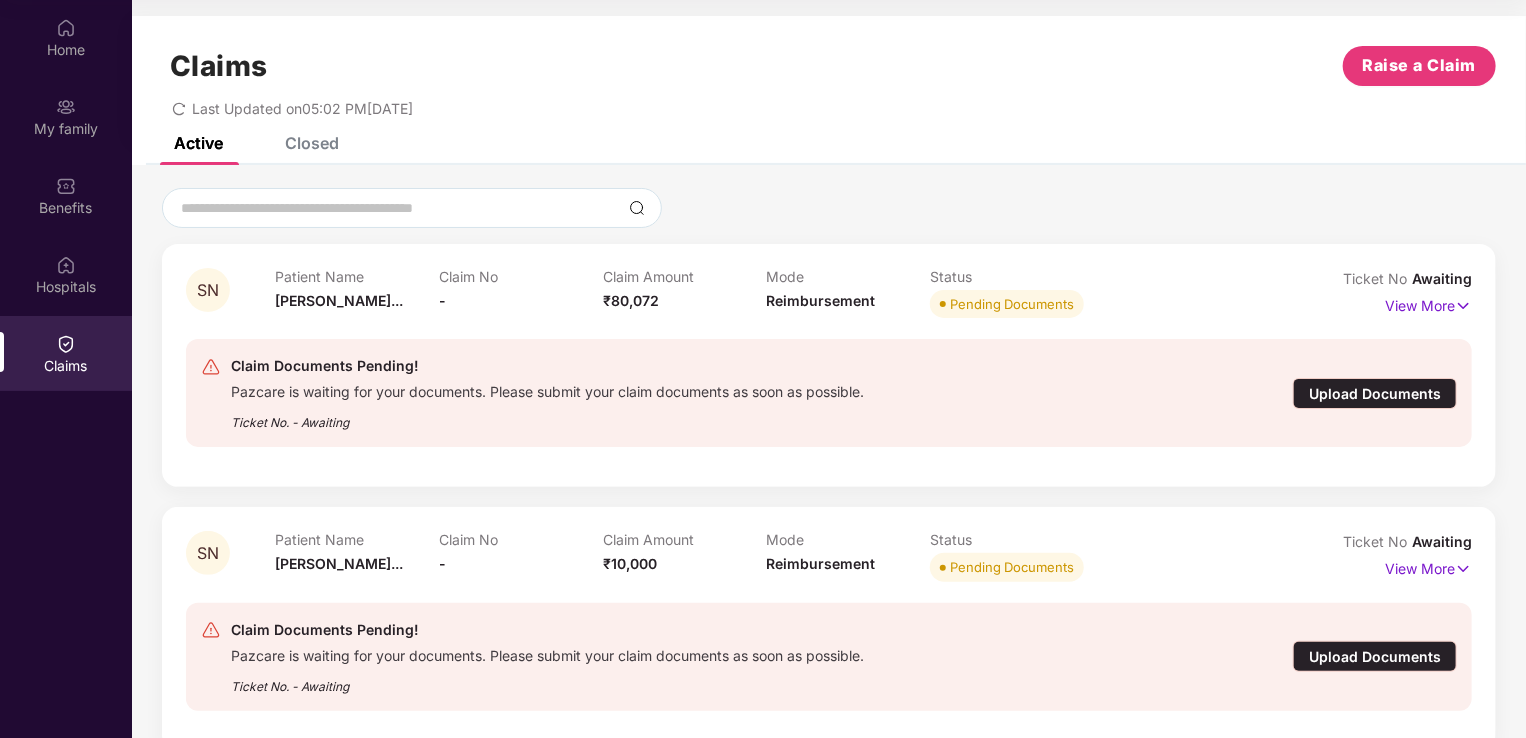 click on "Upload Documents" at bounding box center [1375, 393] 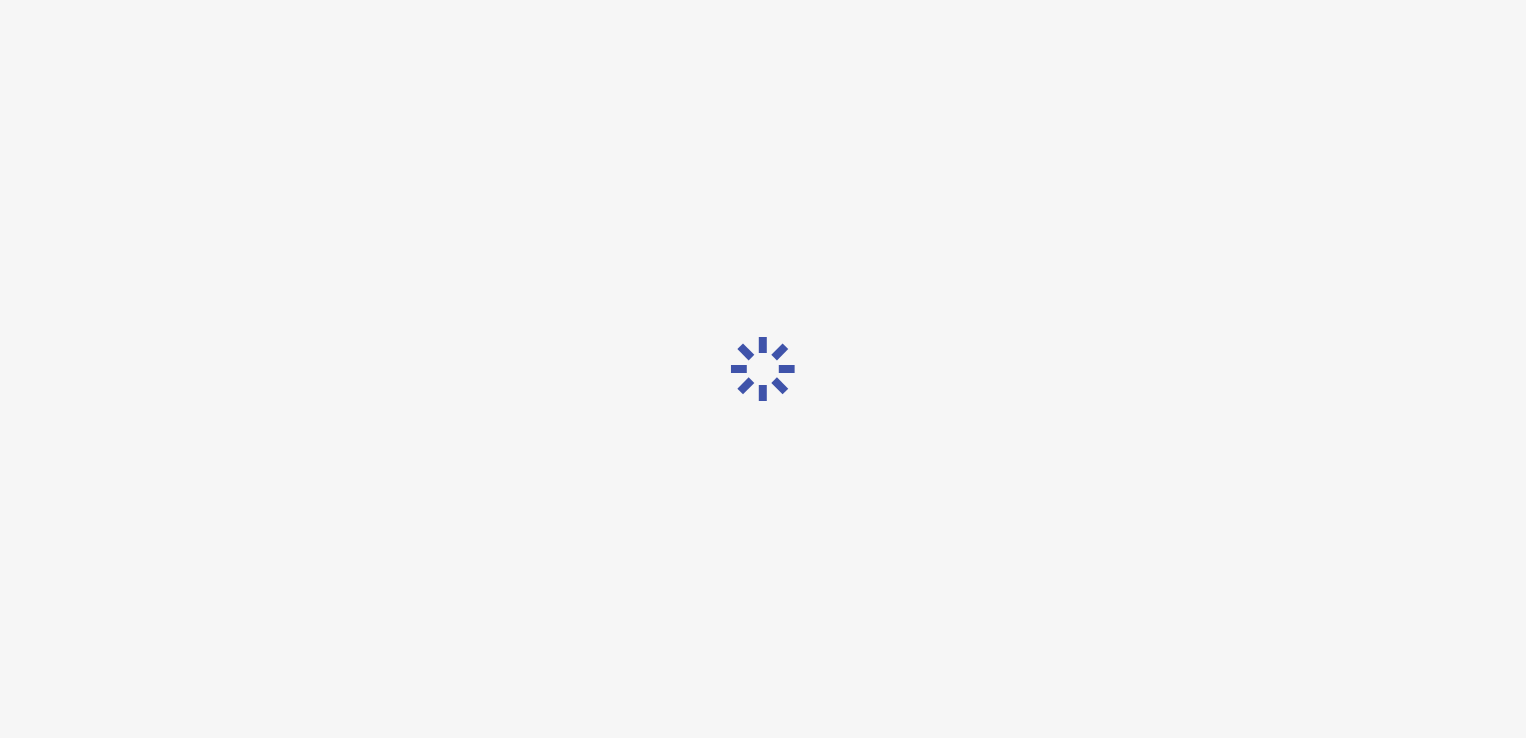 scroll, scrollTop: 48, scrollLeft: 0, axis: vertical 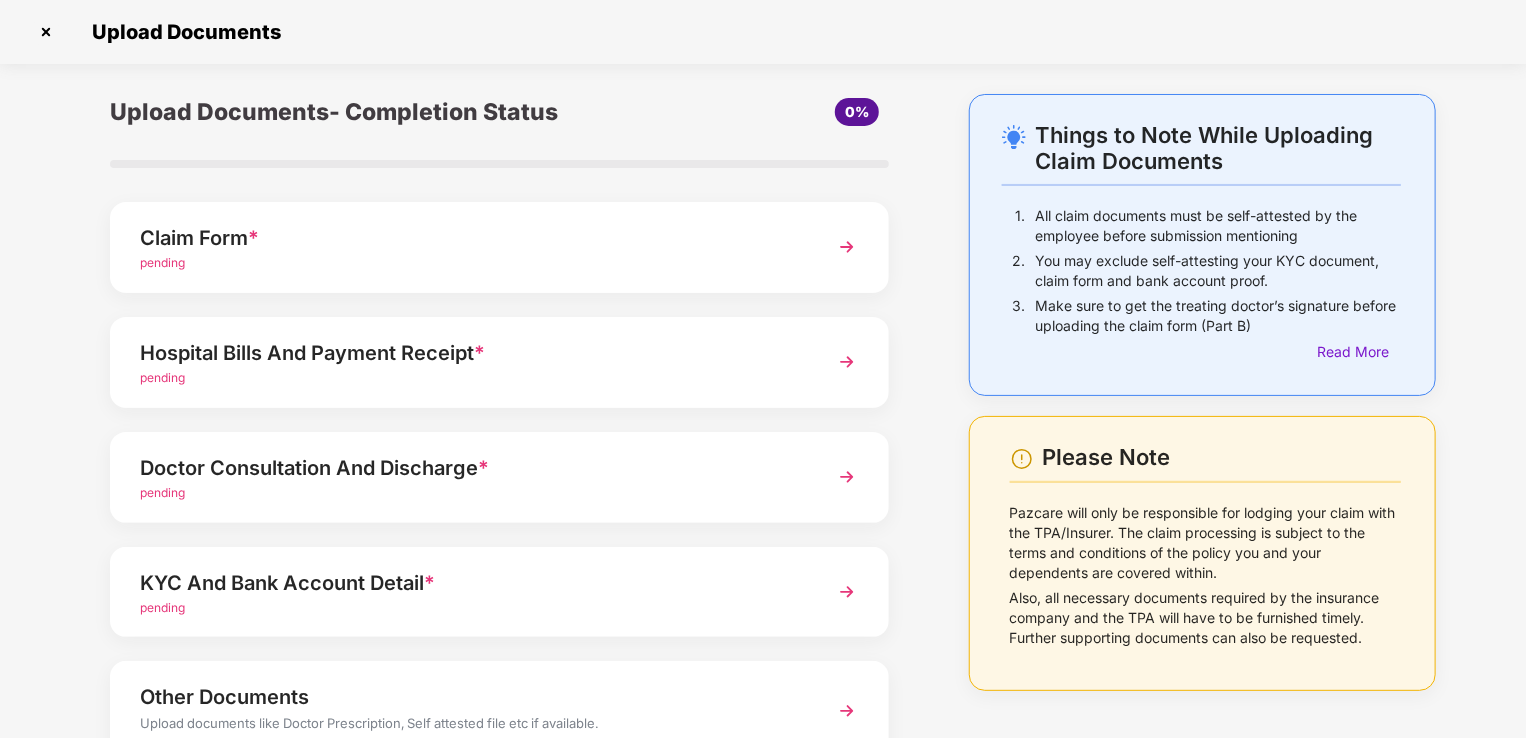 click on "pending" at bounding box center (469, 263) 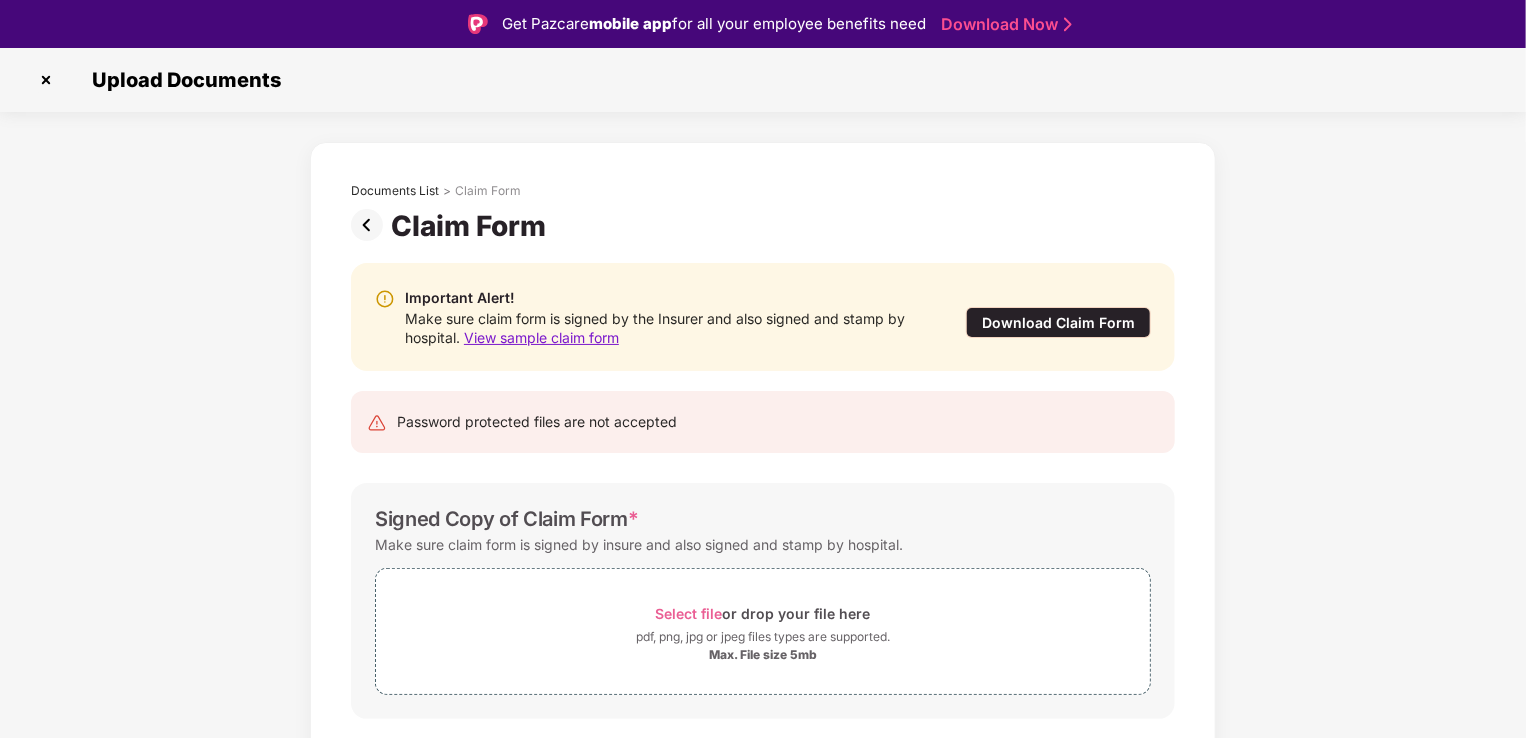 click on "Download Claim Form" at bounding box center (1058, 322) 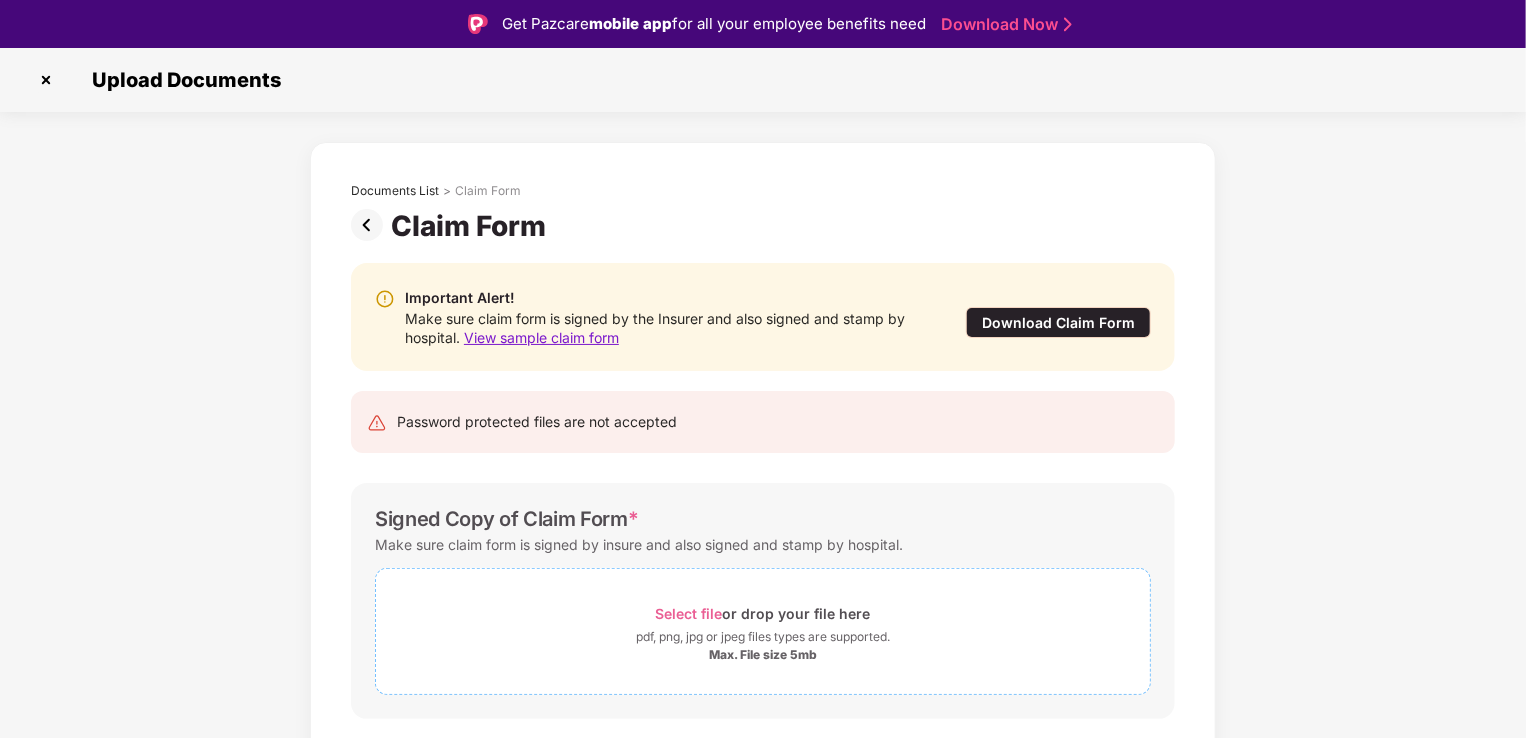 click on "Select file  or drop your file here pdf, png, jpg or jpeg files types are supported. Max. File size 5mb" at bounding box center (763, 631) 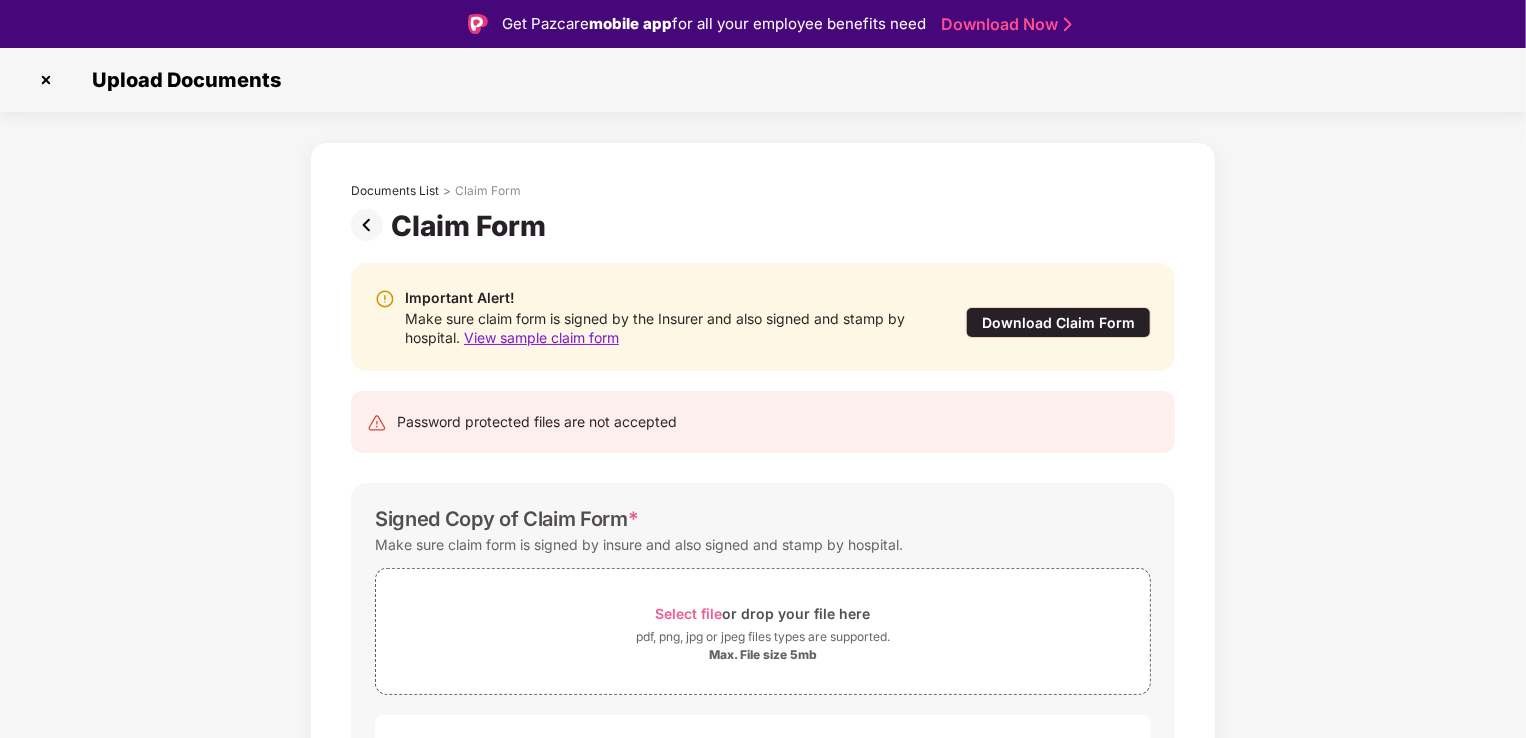 scroll, scrollTop: 48, scrollLeft: 0, axis: vertical 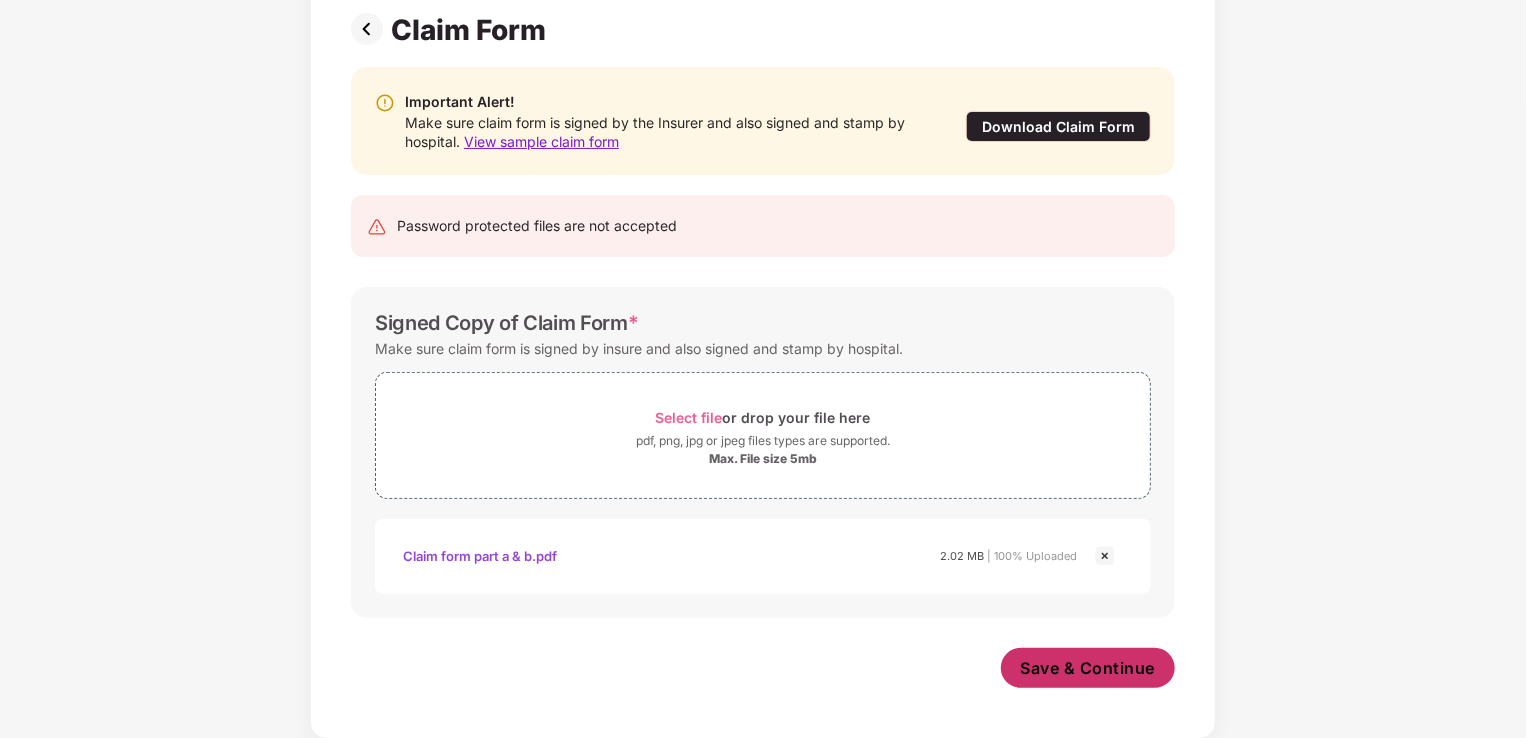 click on "Save & Continue" at bounding box center [1088, 668] 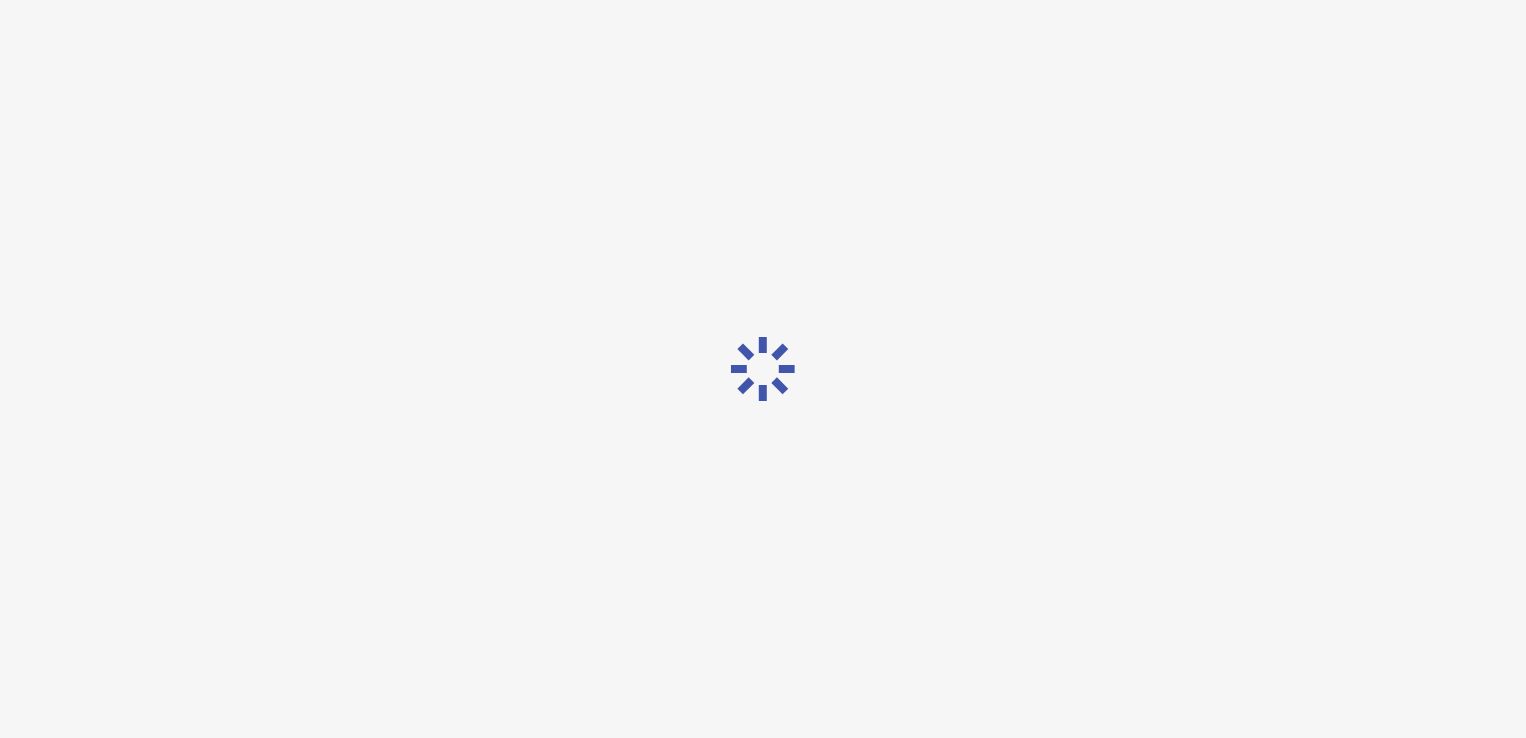 scroll, scrollTop: 0, scrollLeft: 0, axis: both 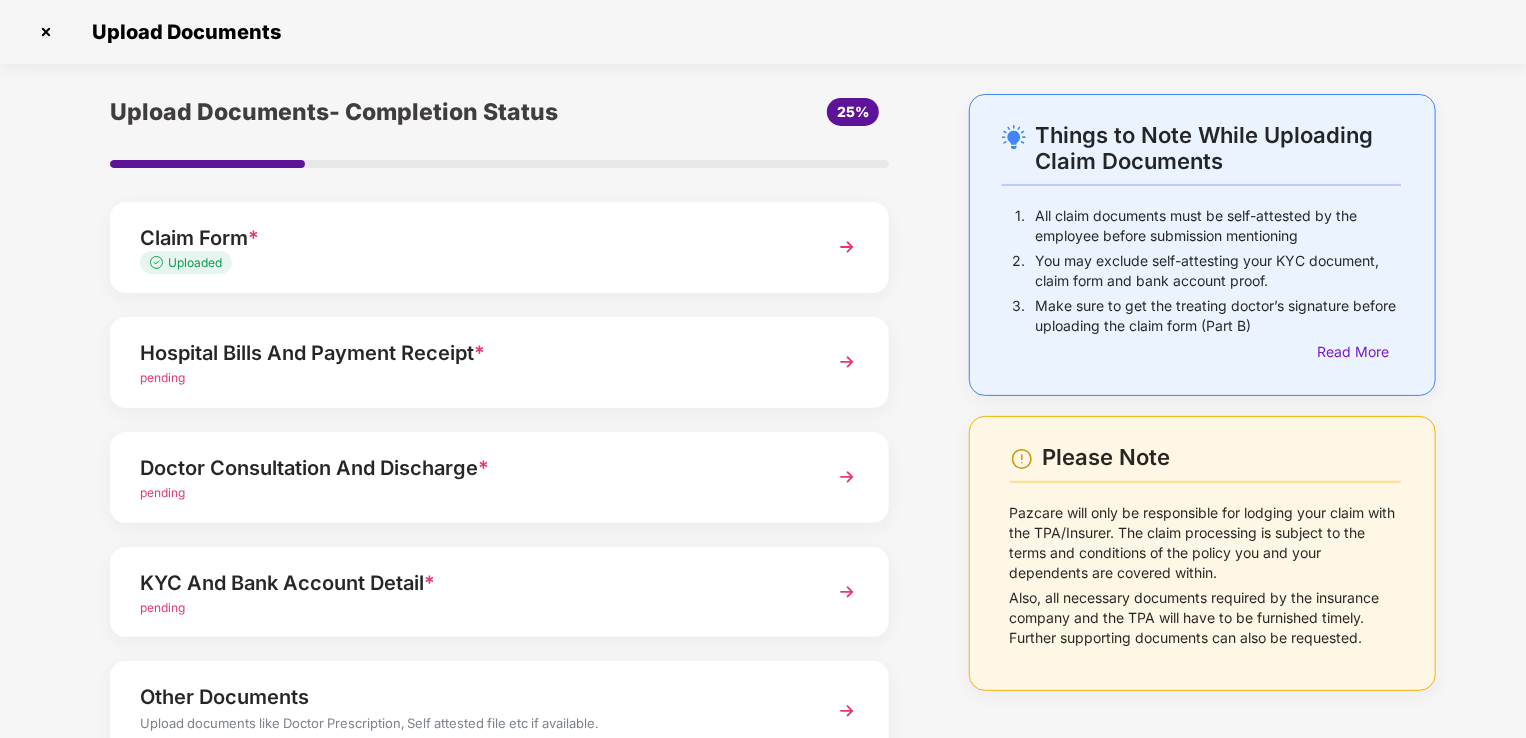 click on "Hospital Bills And Payment Receipt *" at bounding box center [469, 353] 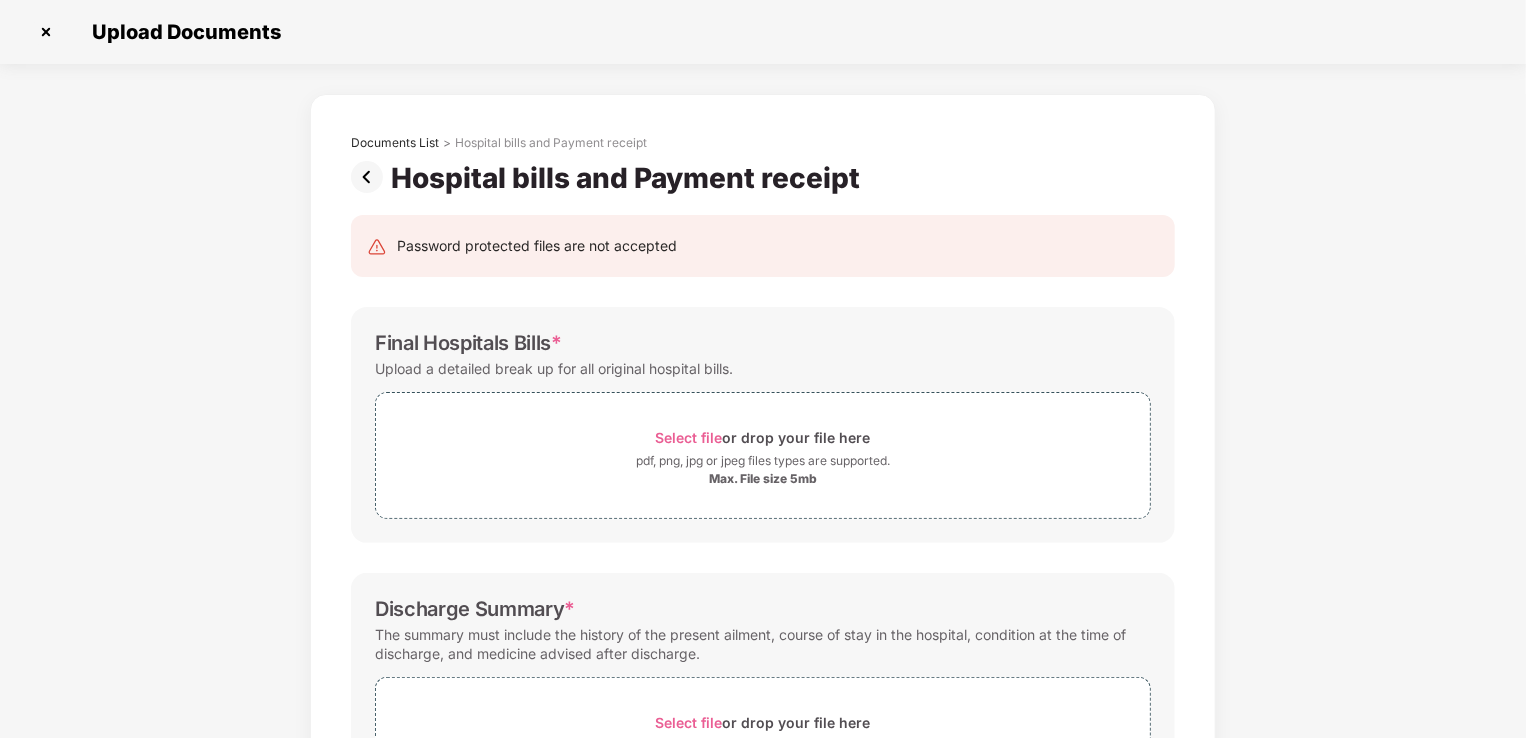 scroll, scrollTop: 0, scrollLeft: 0, axis: both 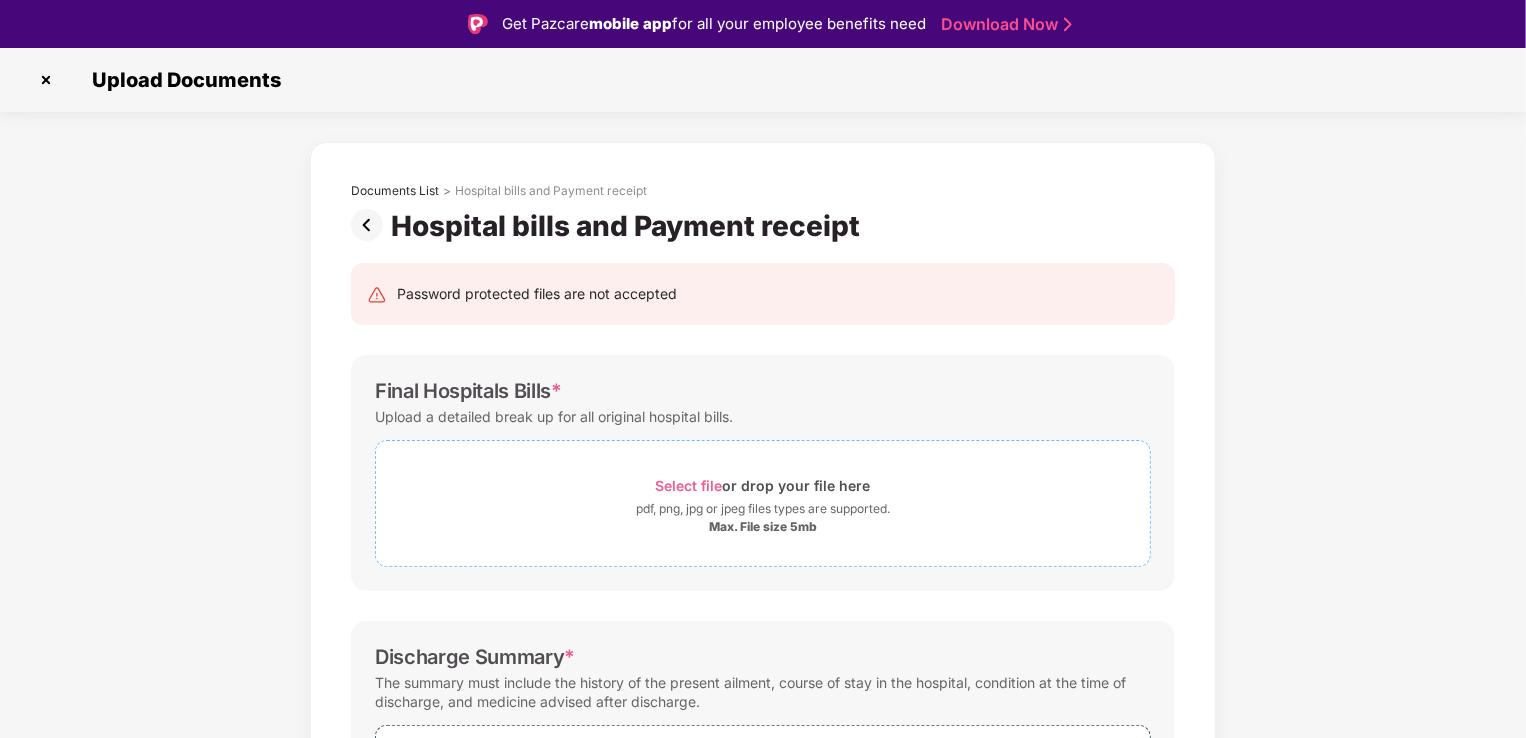 click on "Select file" at bounding box center [689, 485] 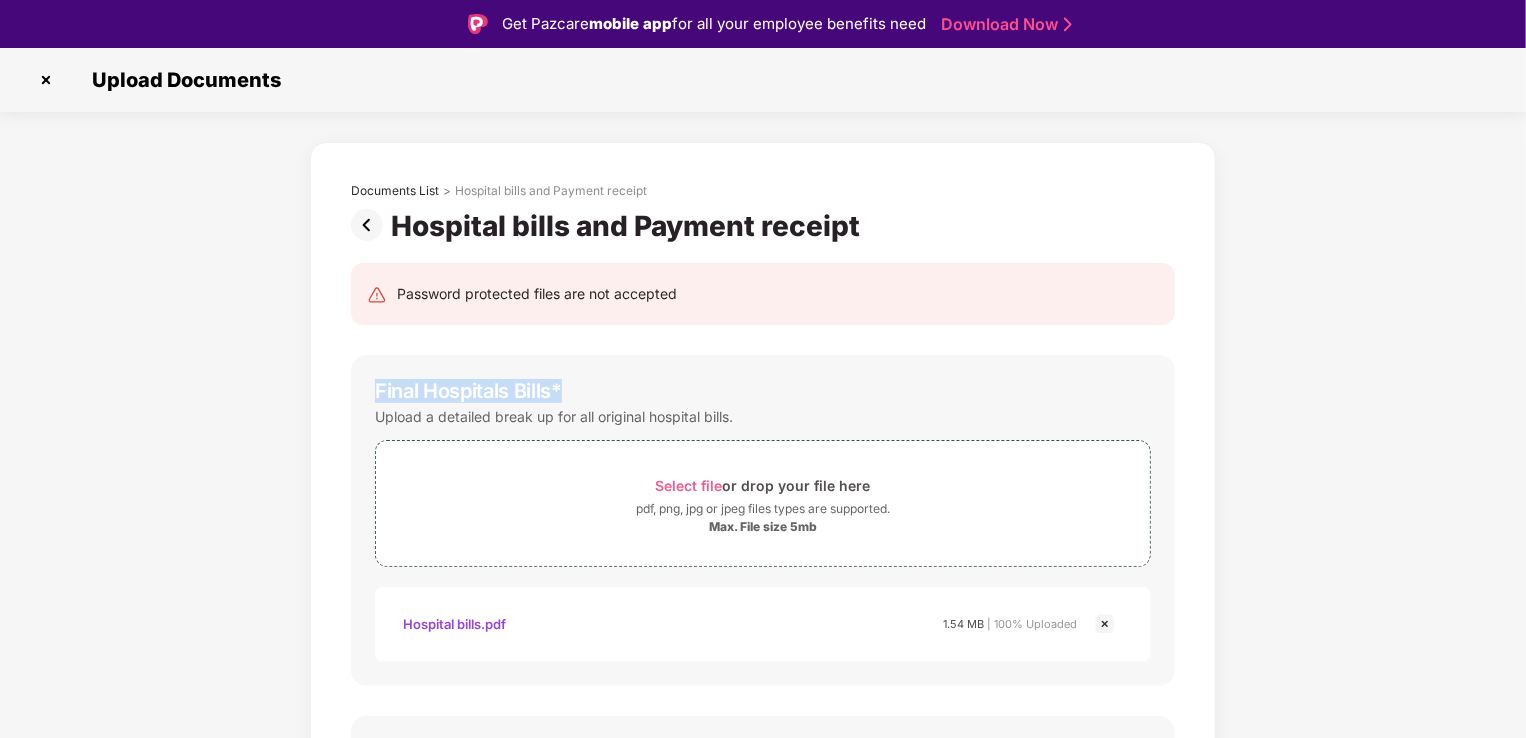 drag, startPoint x: 1524, startPoint y: 249, endPoint x: 1524, endPoint y: 376, distance: 127 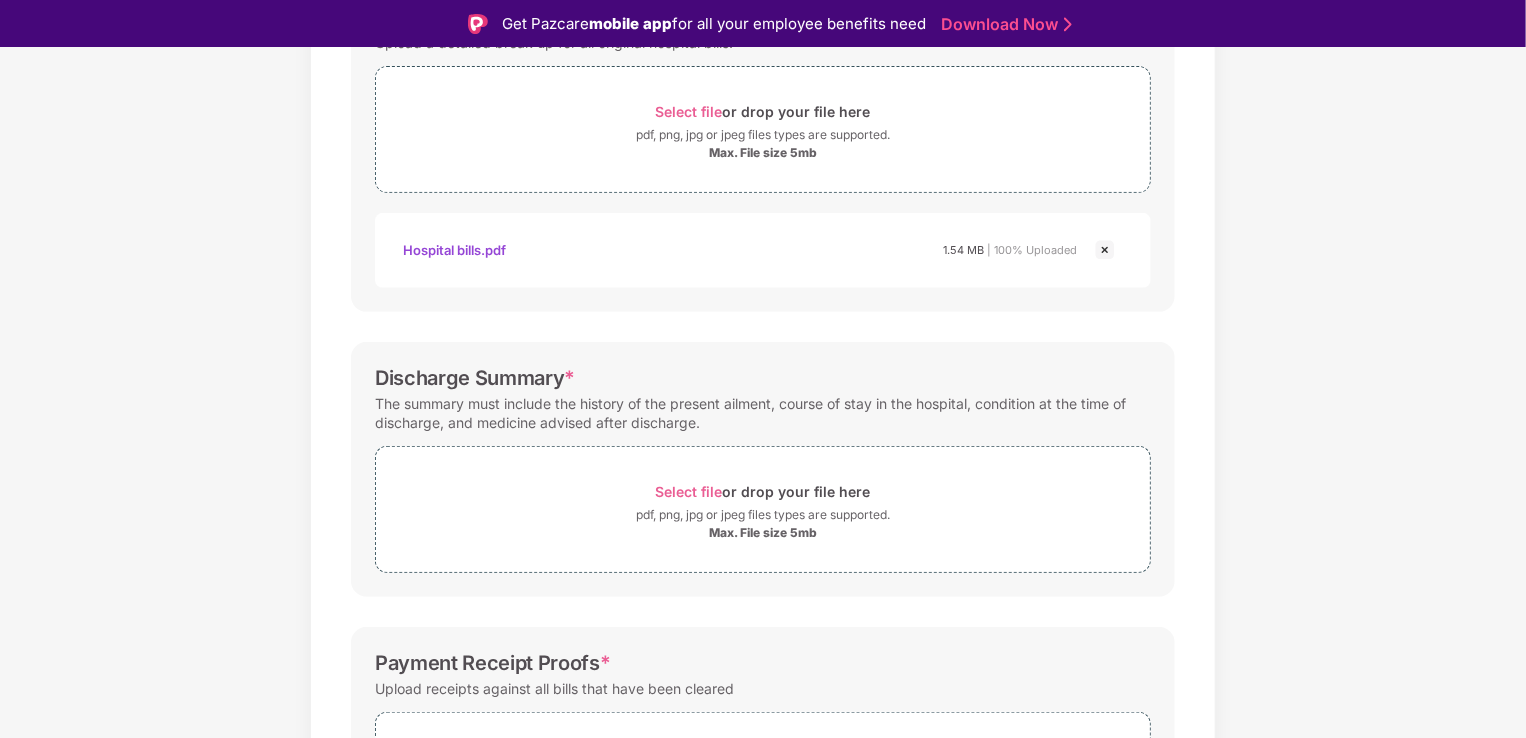 scroll, scrollTop: 409, scrollLeft: 0, axis: vertical 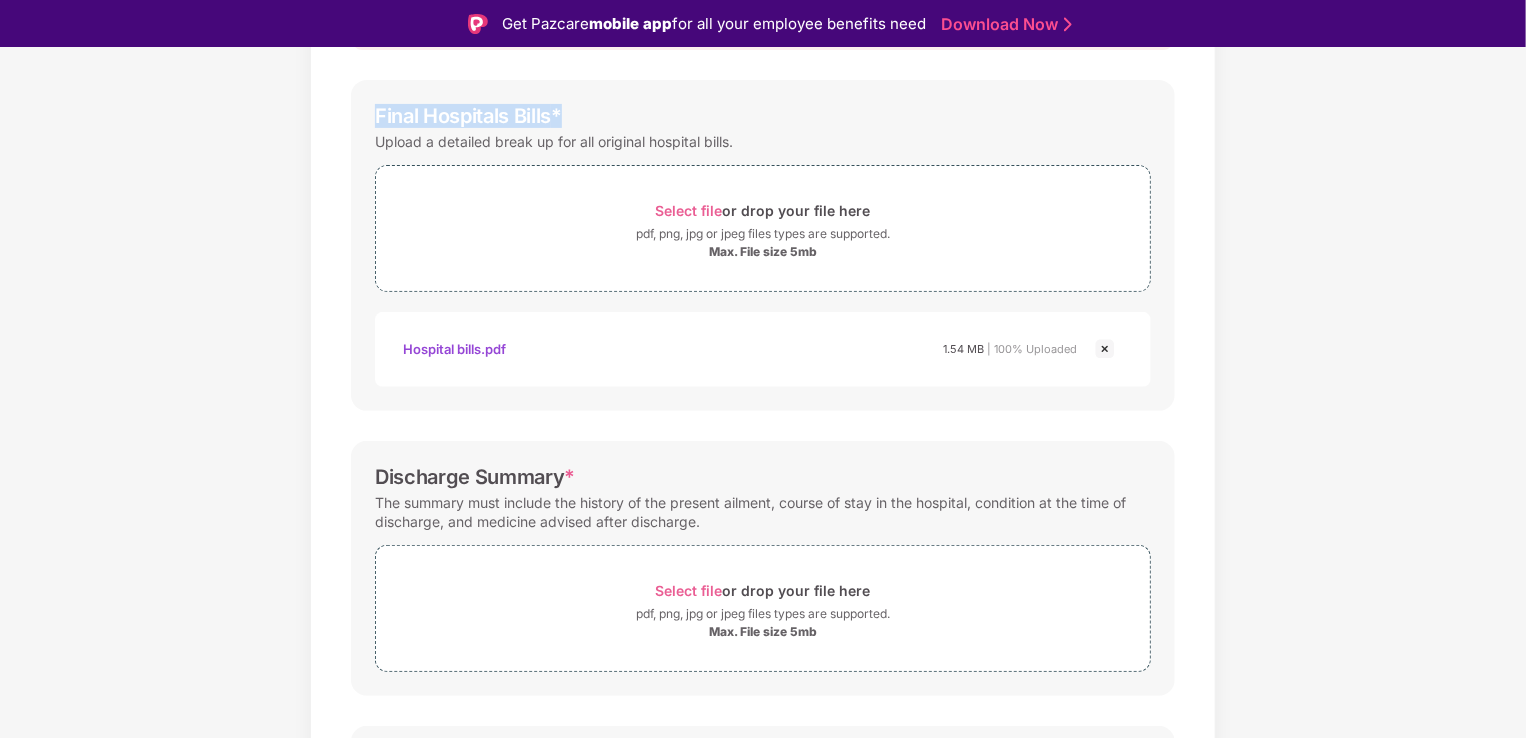 click at bounding box center [1105, 349] 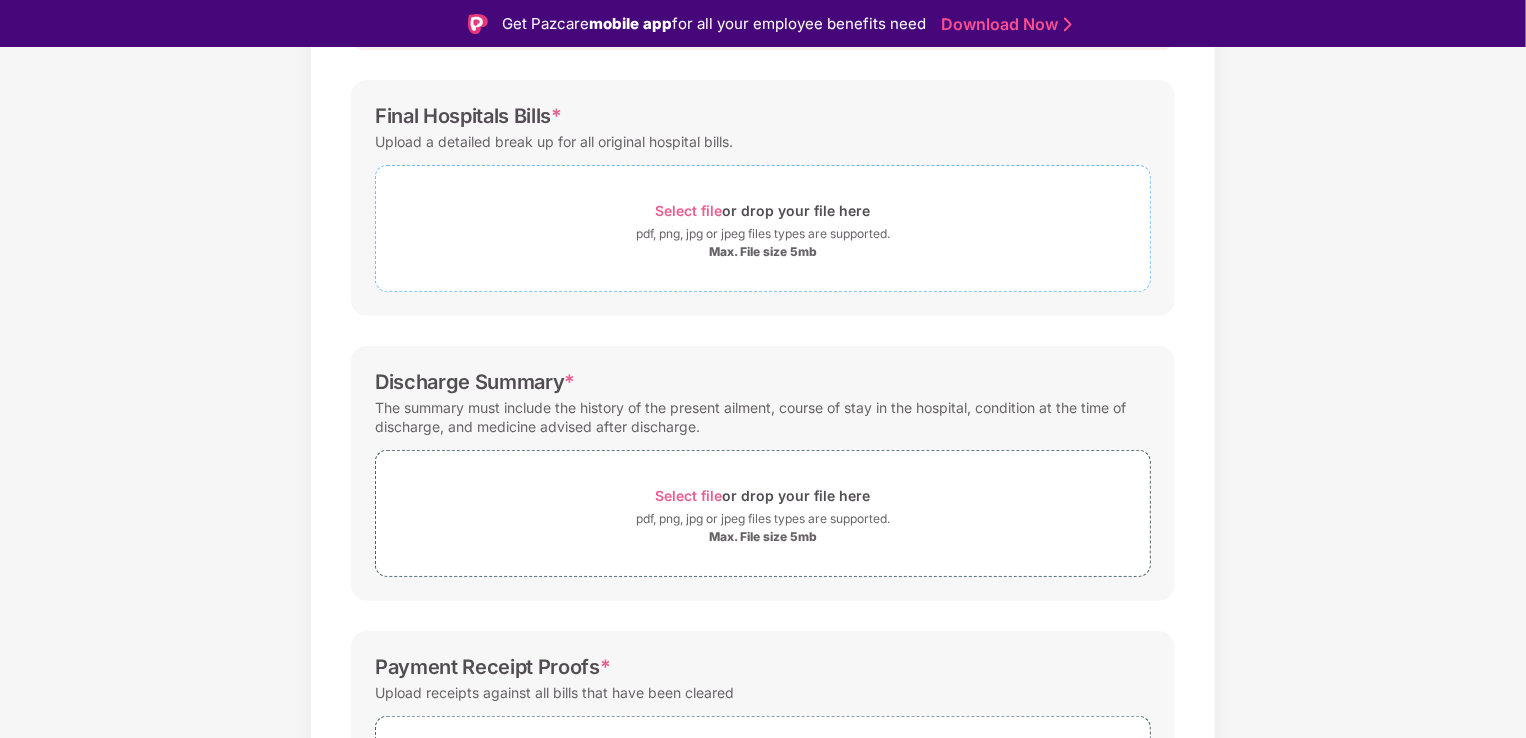 click on "Select file  or drop your file here pdf, png, jpg or jpeg files types are supported. Max. File size 5mb" at bounding box center (763, 228) 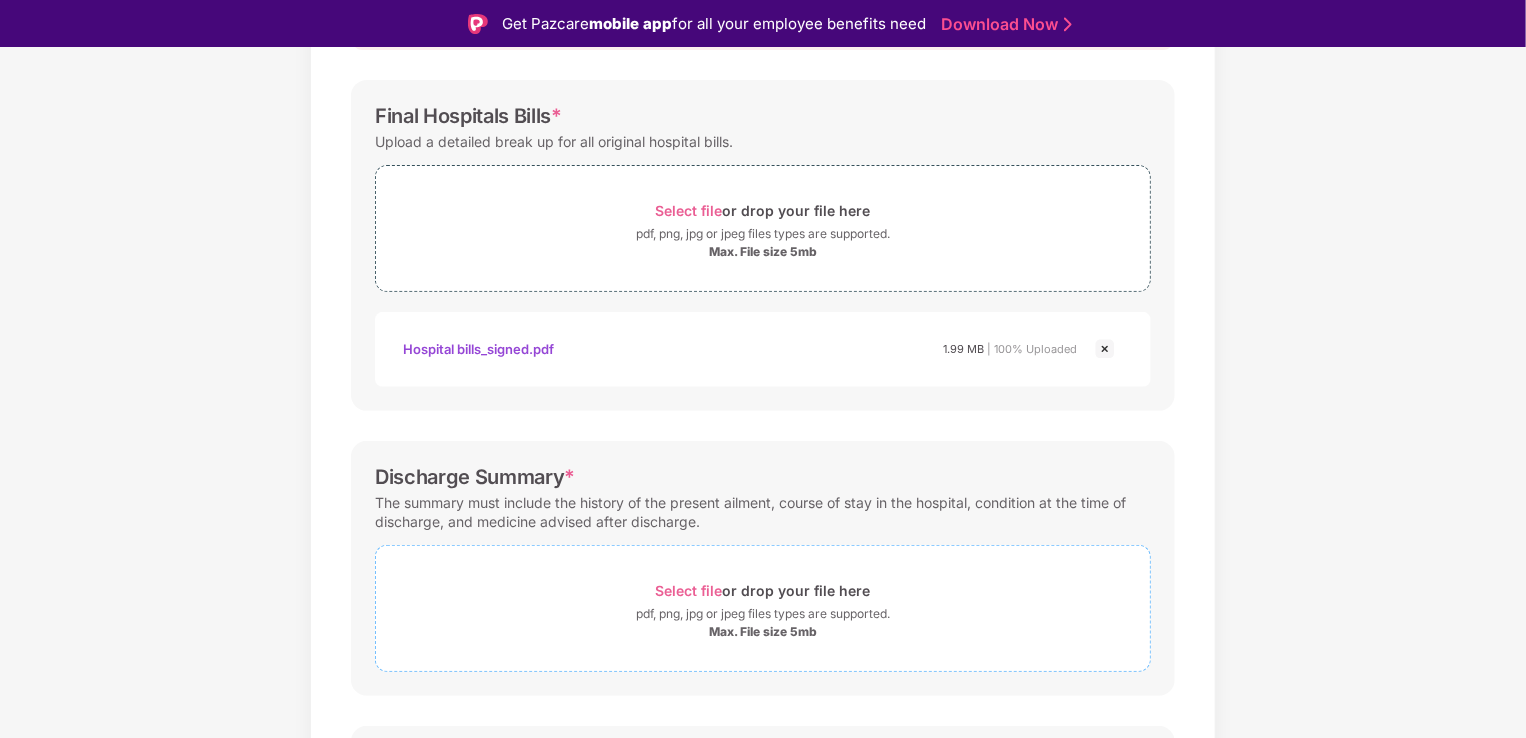 click on "Select file" at bounding box center [689, 590] 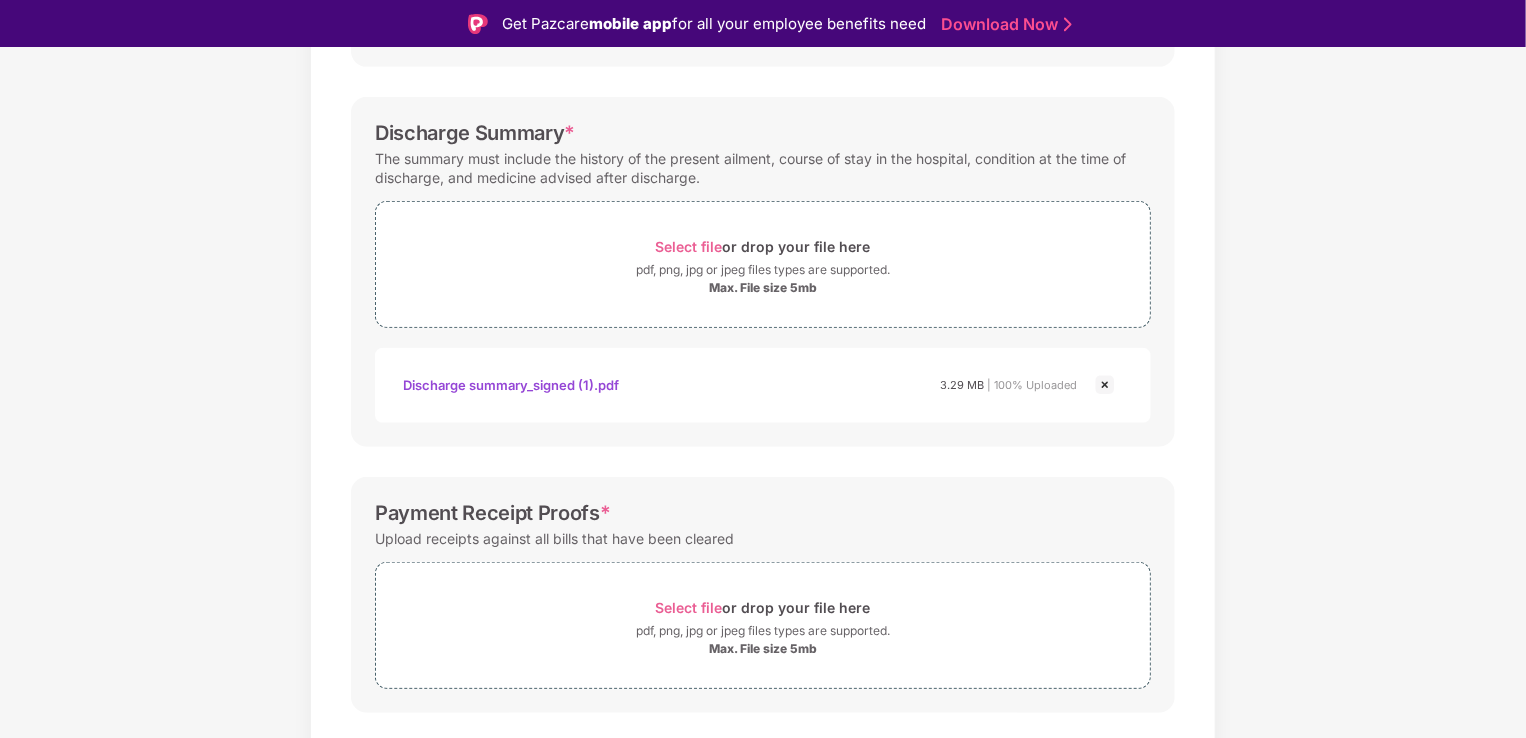 scroll, scrollTop: 664, scrollLeft: 0, axis: vertical 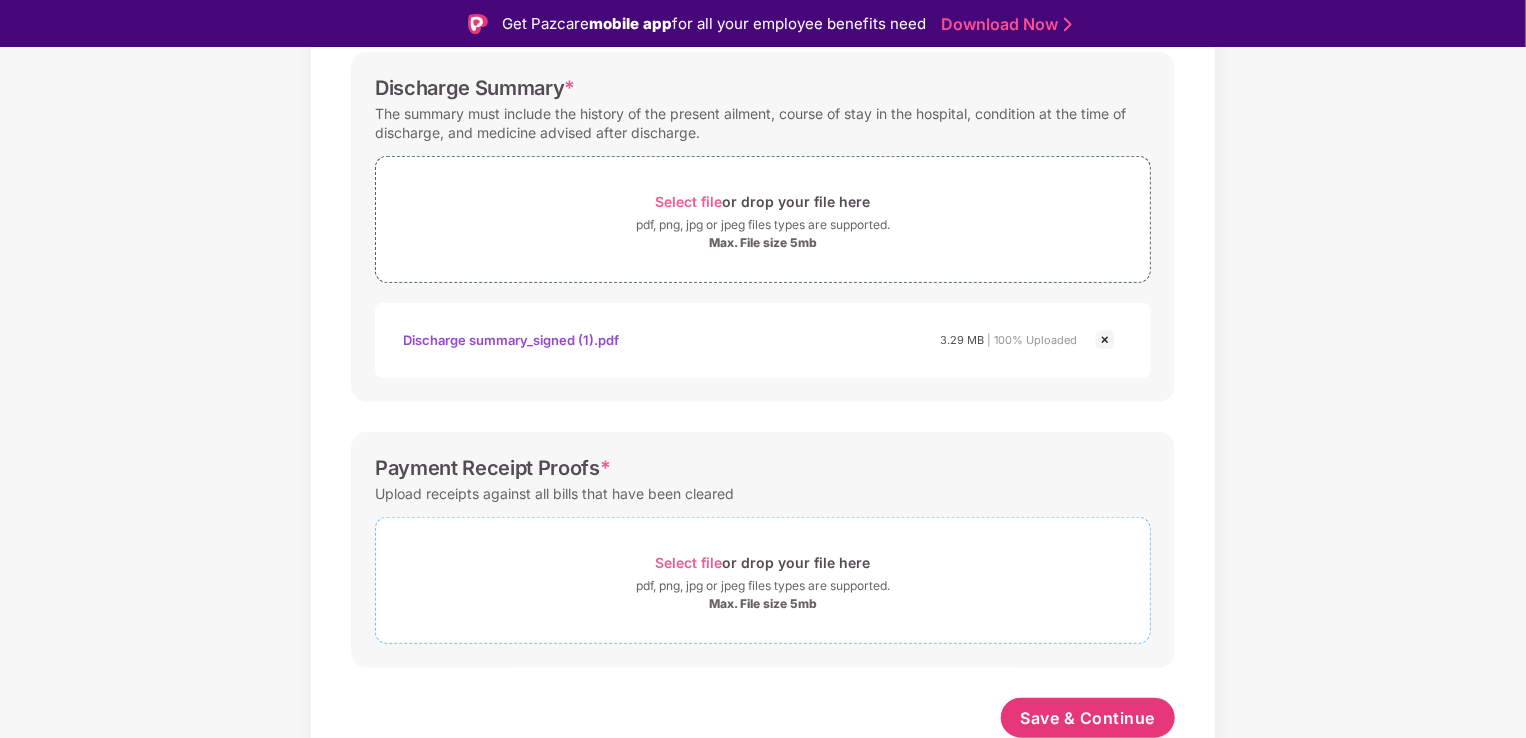 click on "pdf, png, jpg or jpeg files types are supported." at bounding box center (763, 586) 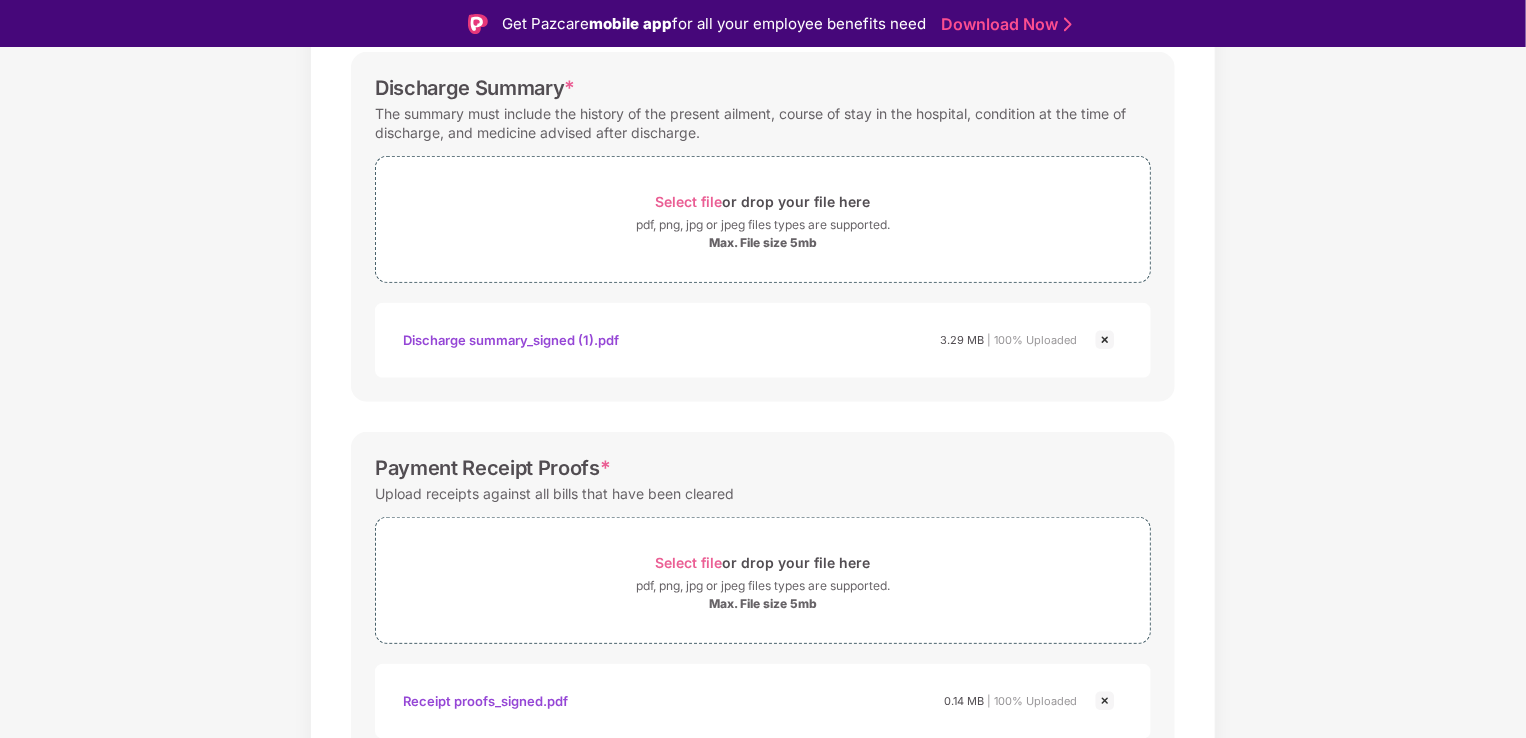 scroll, scrollTop: 48, scrollLeft: 0, axis: vertical 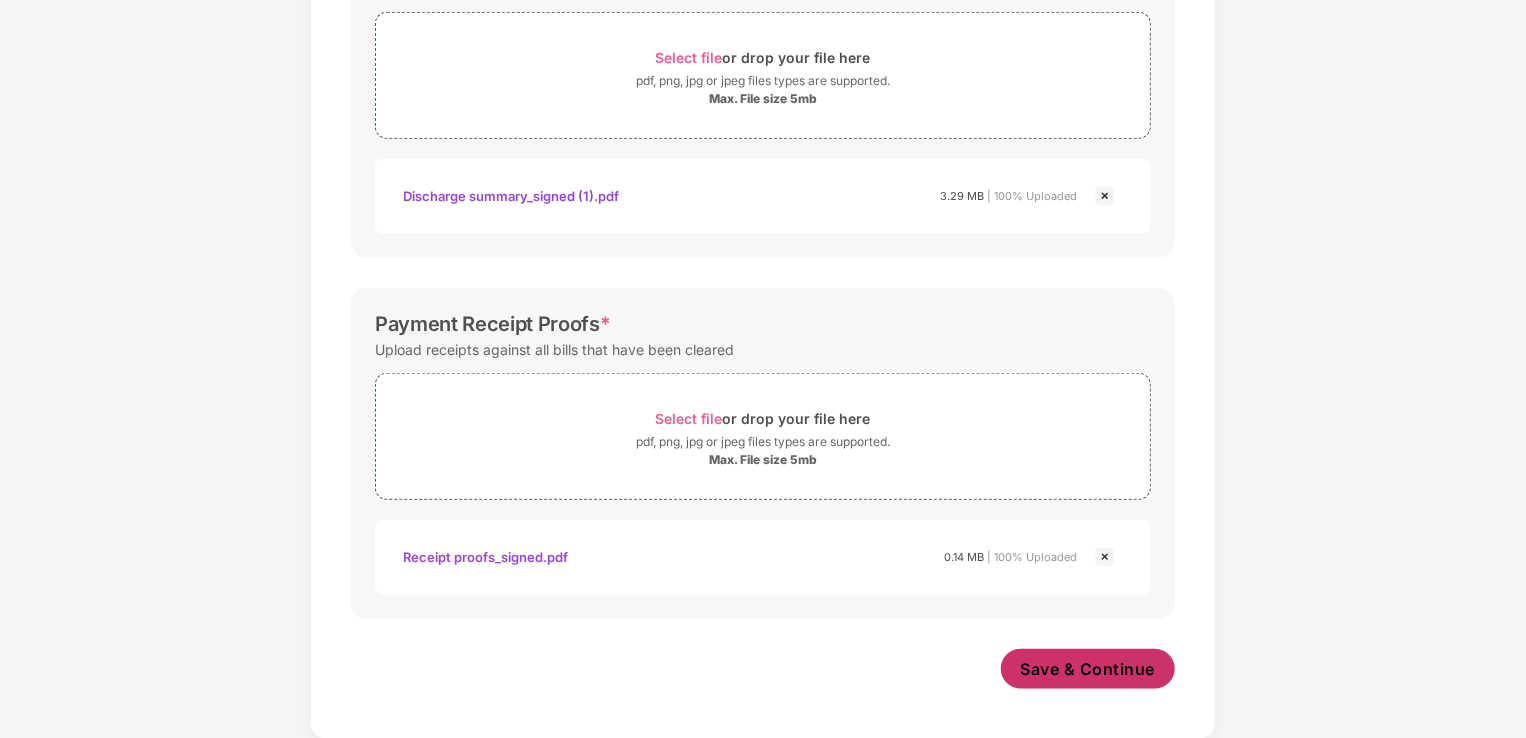 click on "Save & Continue" at bounding box center [1088, 669] 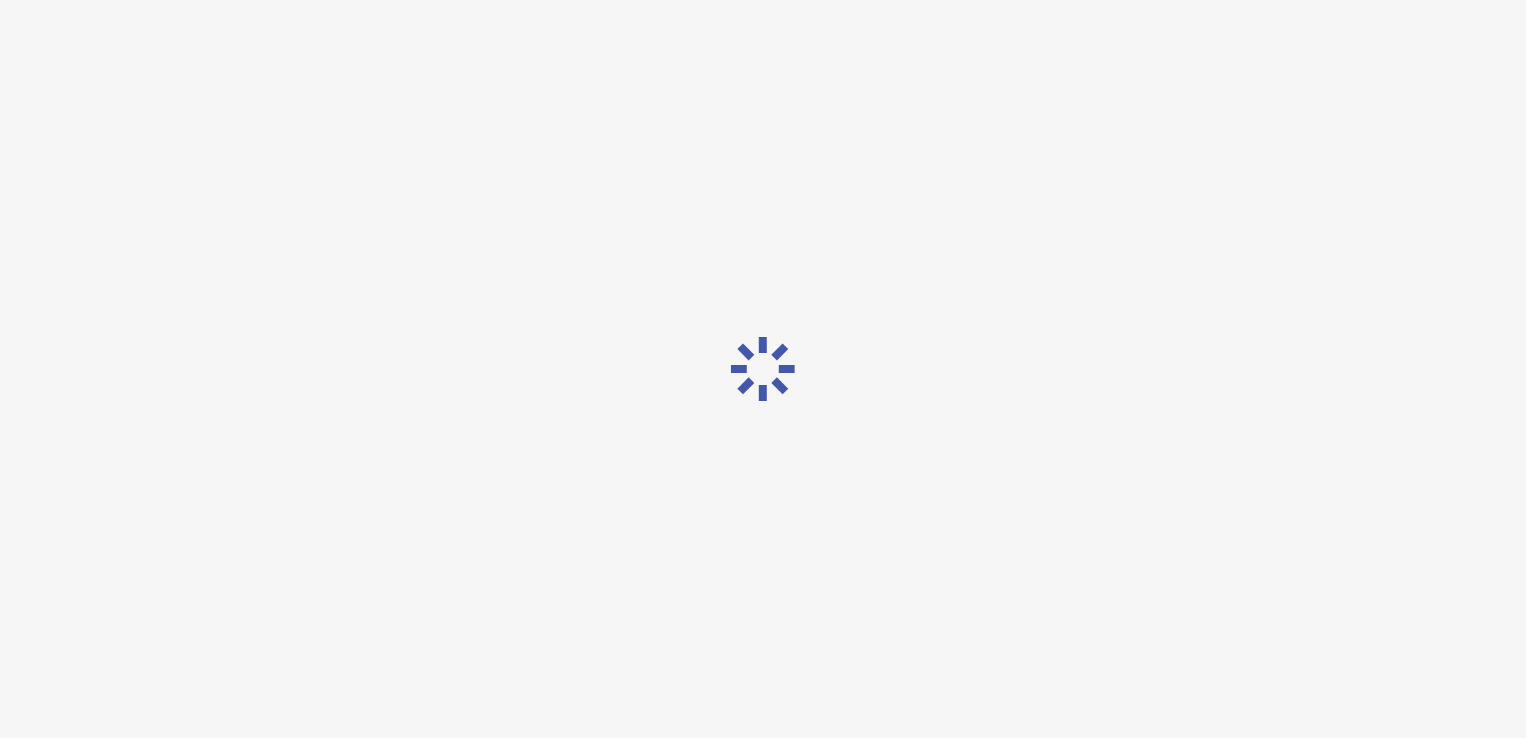 scroll, scrollTop: 0, scrollLeft: 0, axis: both 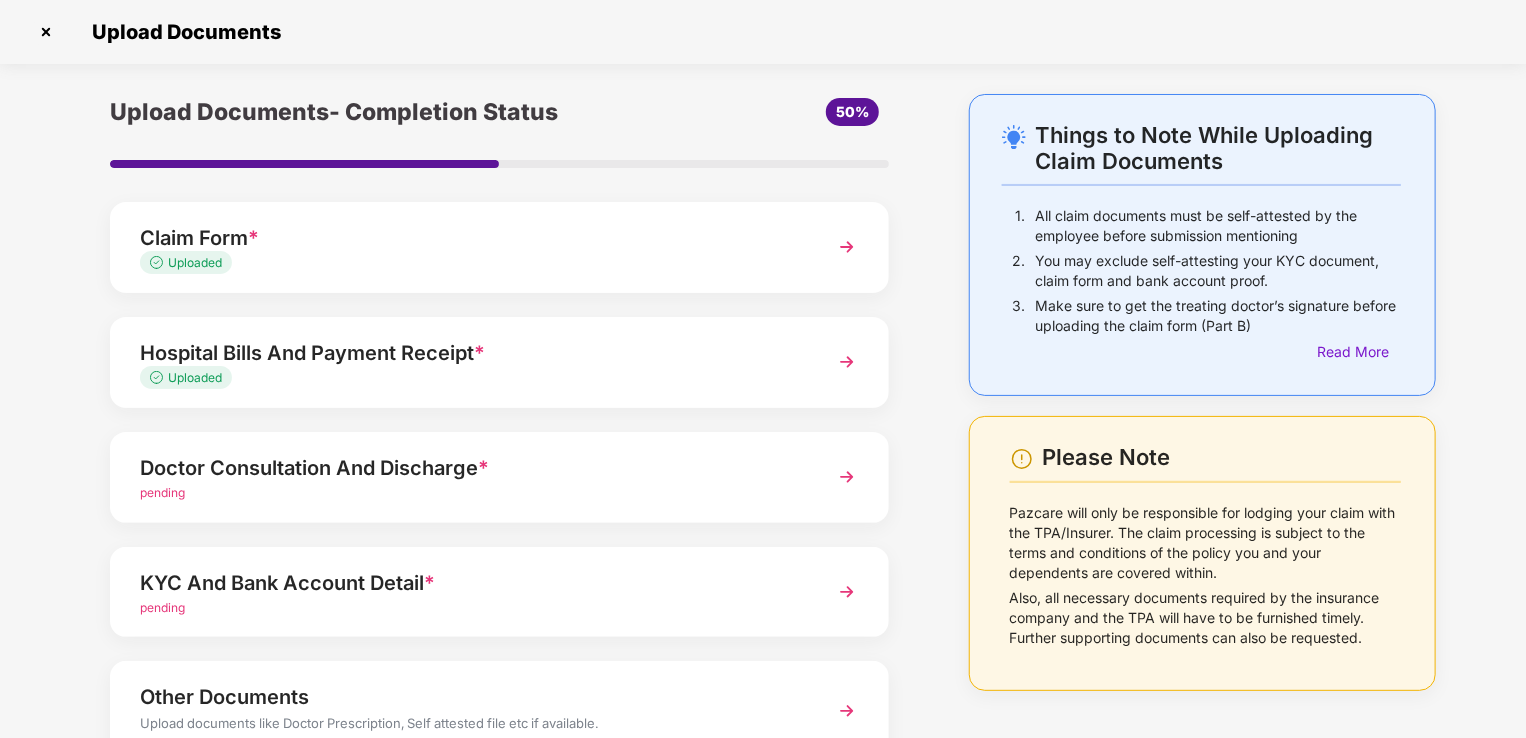 click on "pending" at bounding box center (469, 493) 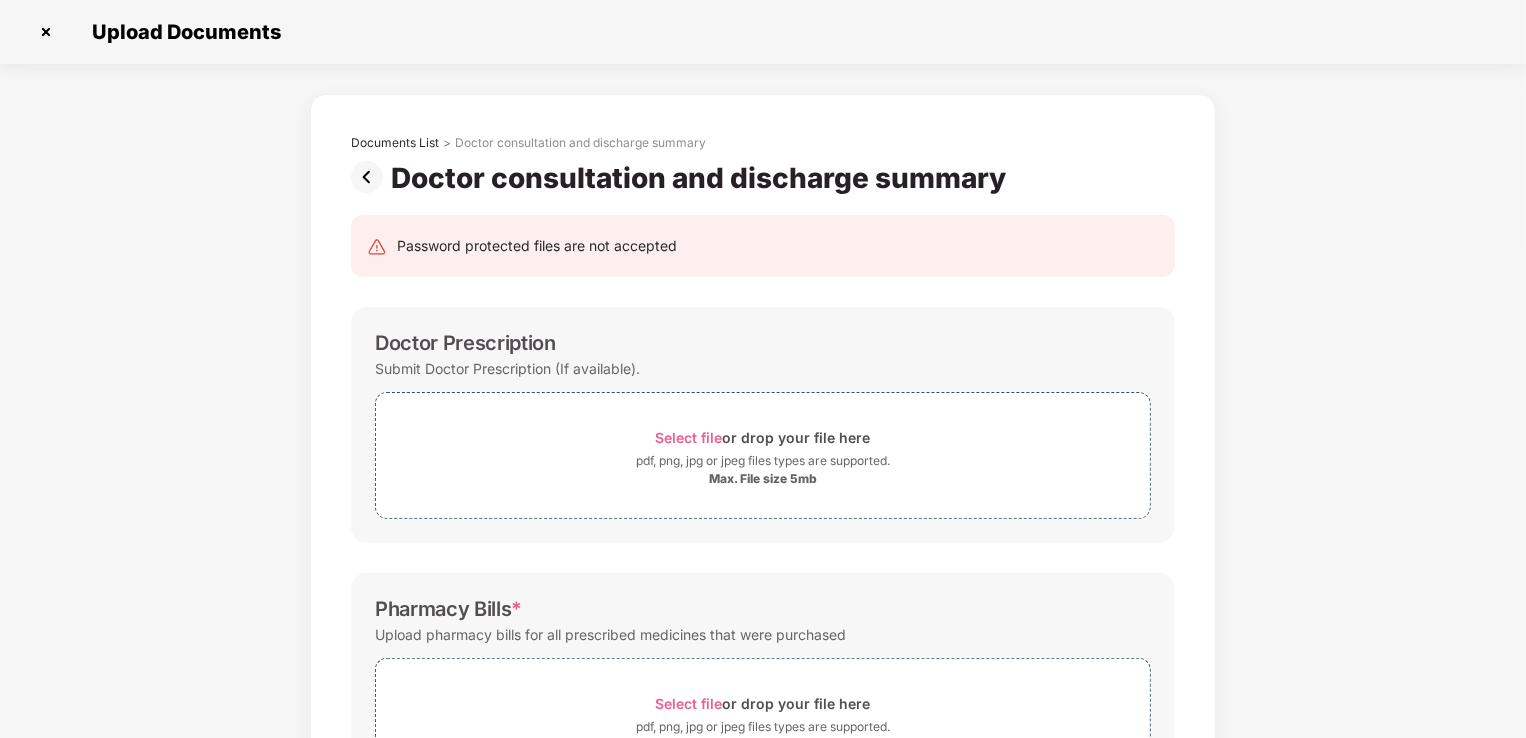 scroll, scrollTop: 0, scrollLeft: 0, axis: both 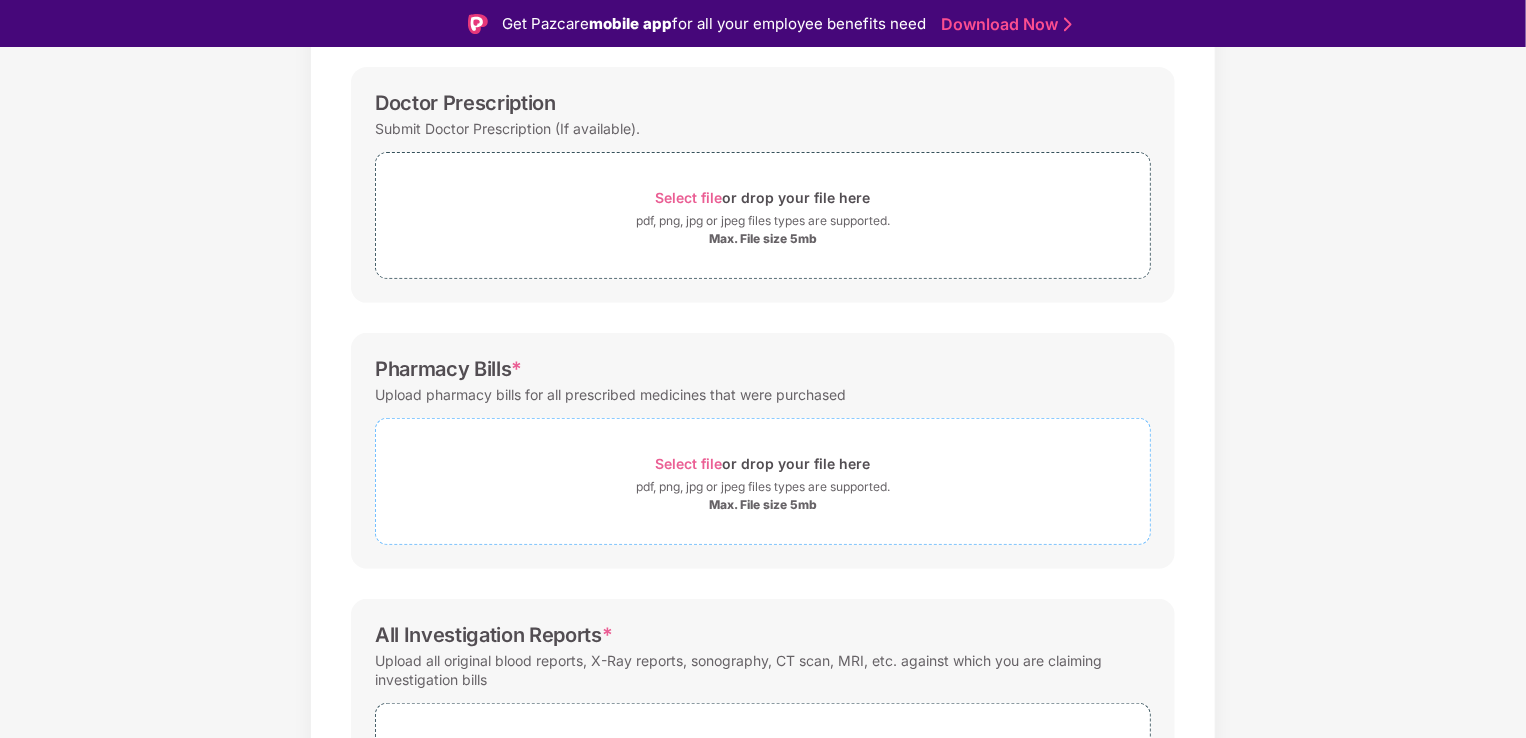 click on "pdf, png, jpg or jpeg files types are supported." at bounding box center (763, 487) 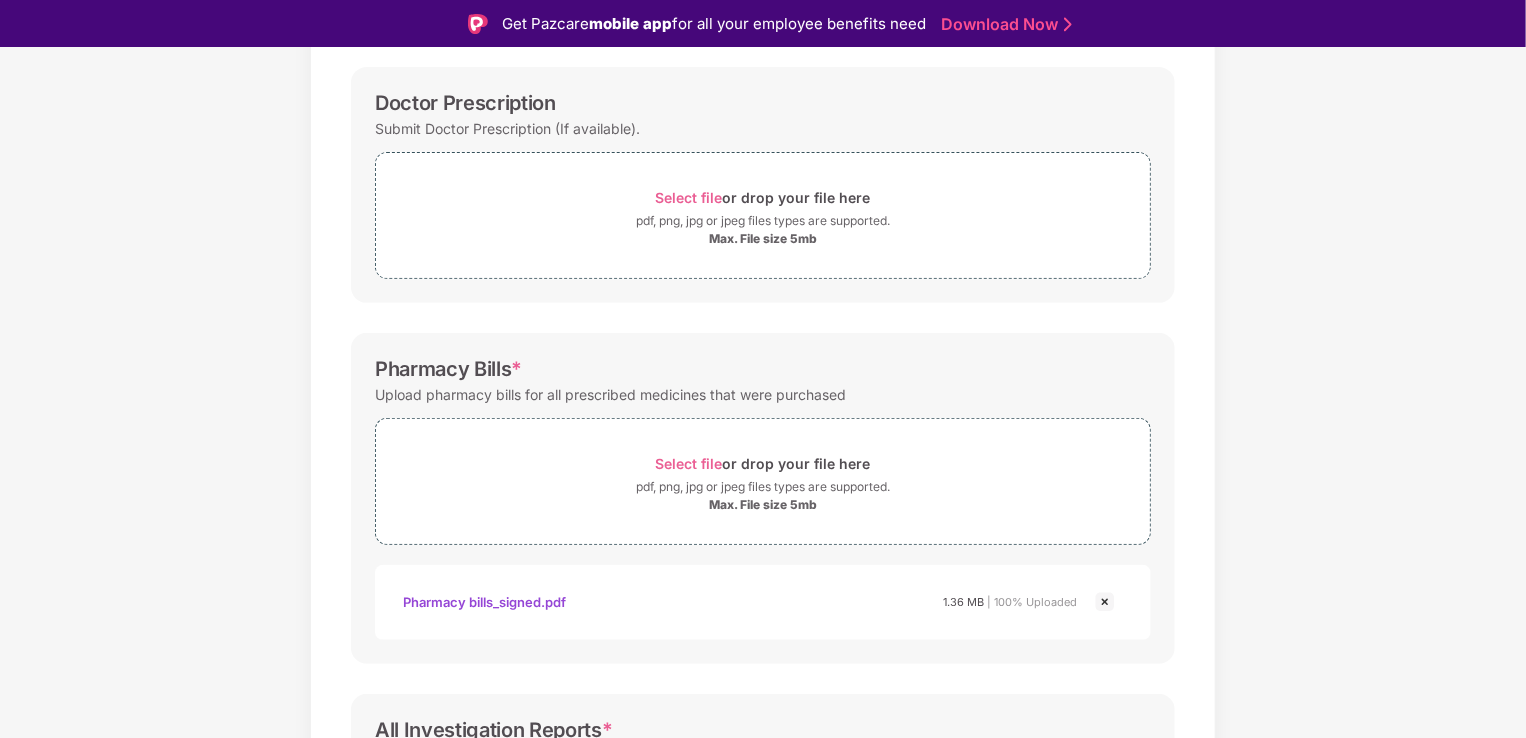 scroll, scrollTop: 48, scrollLeft: 0, axis: vertical 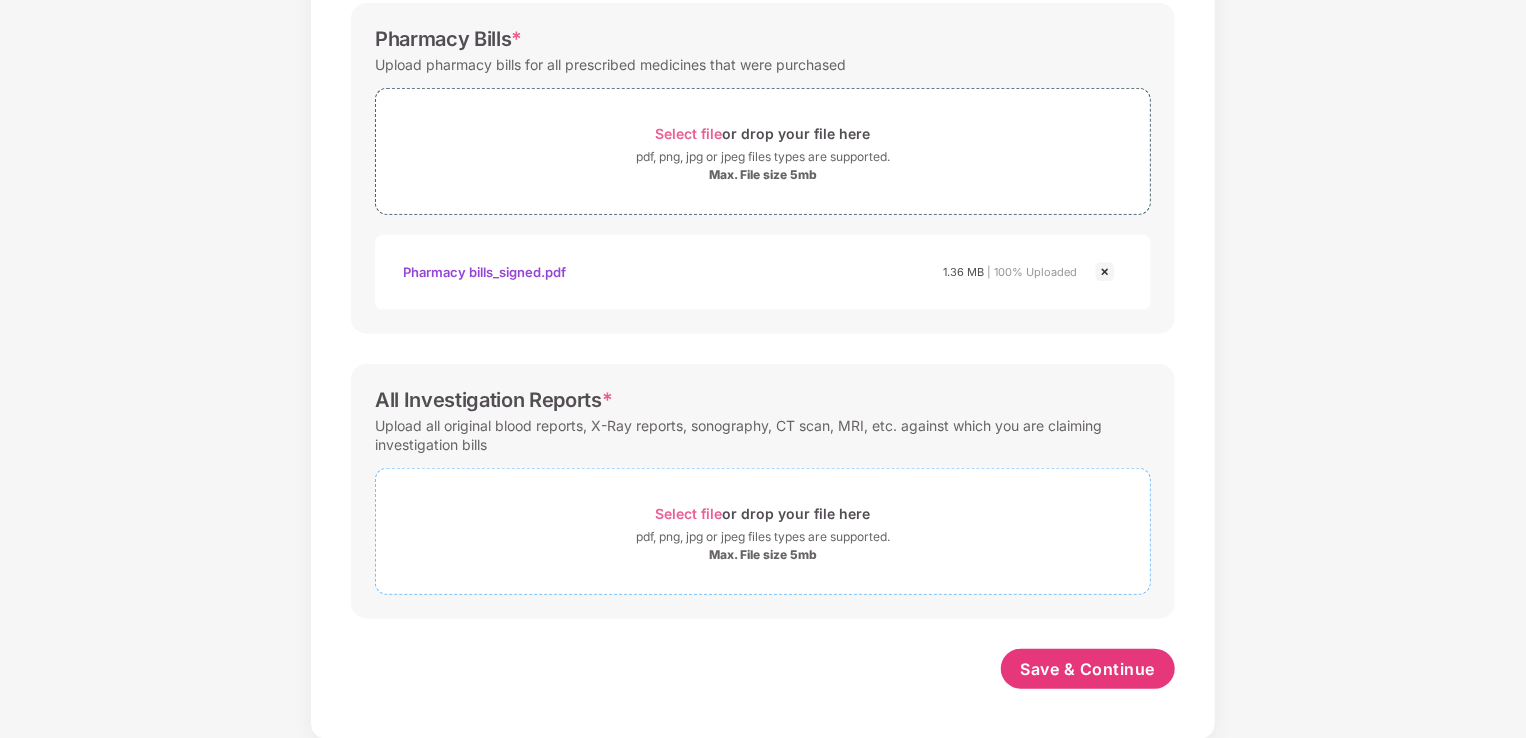 click on "Max. File size 5mb" at bounding box center (763, 555) 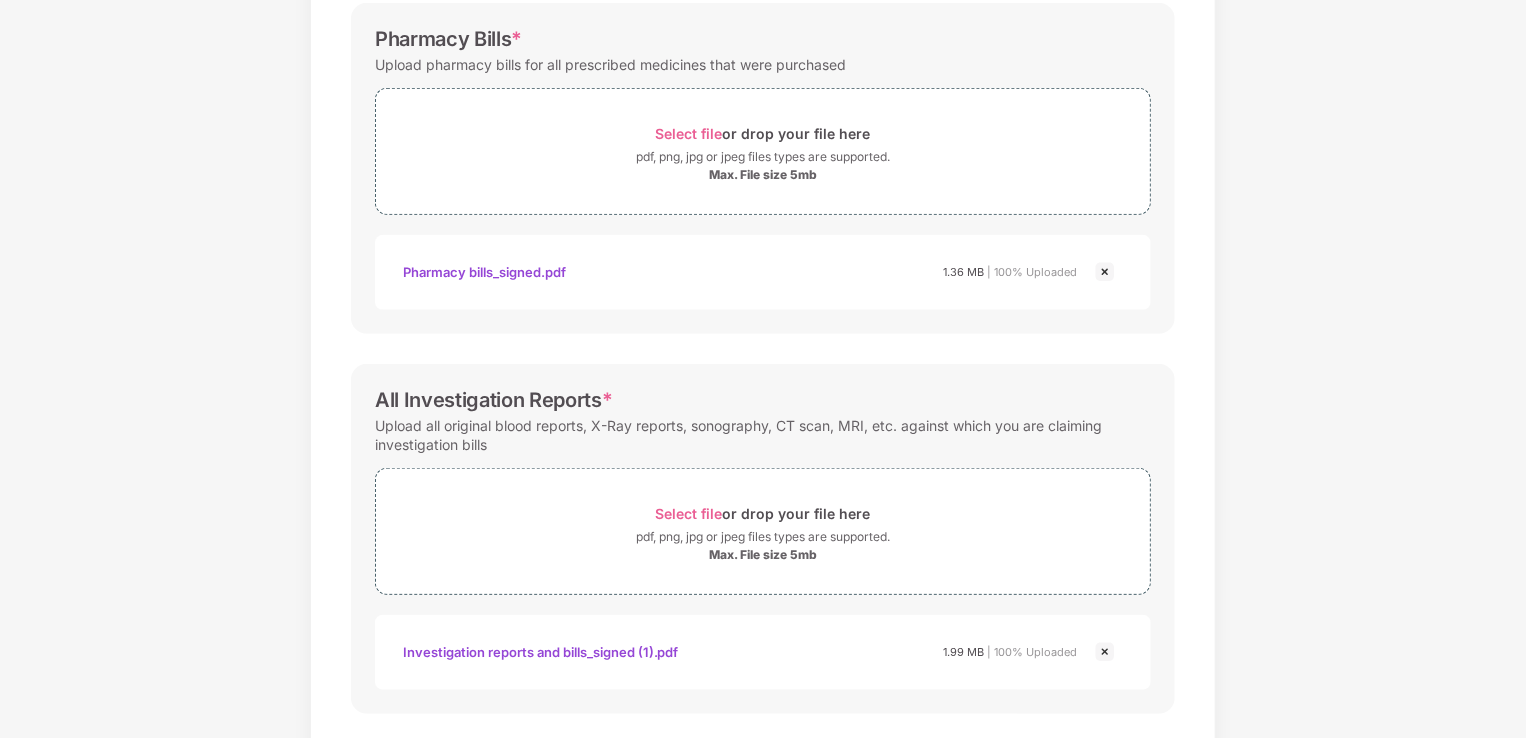 scroll, scrollTop: 664, scrollLeft: 0, axis: vertical 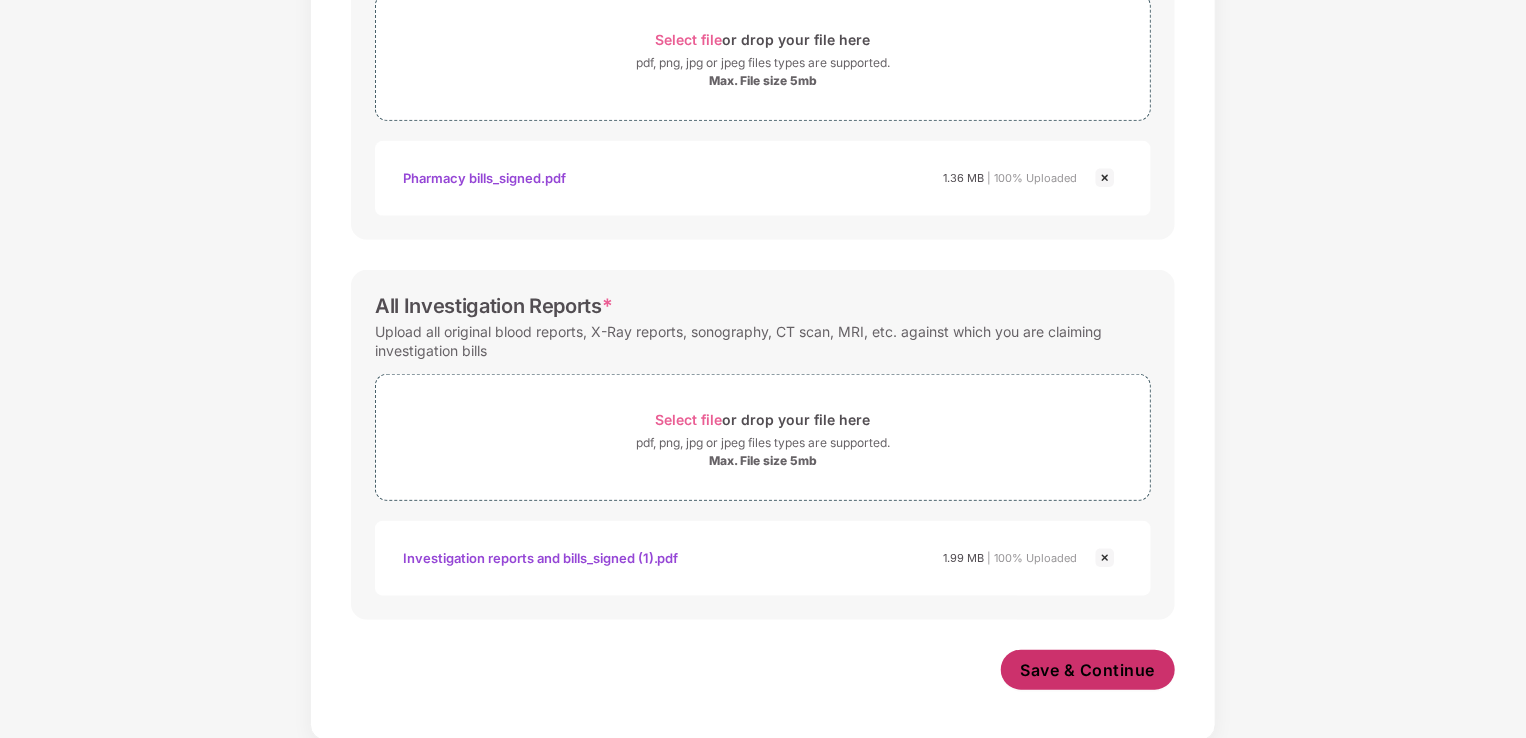 click on "Save & Continue" at bounding box center [1088, 670] 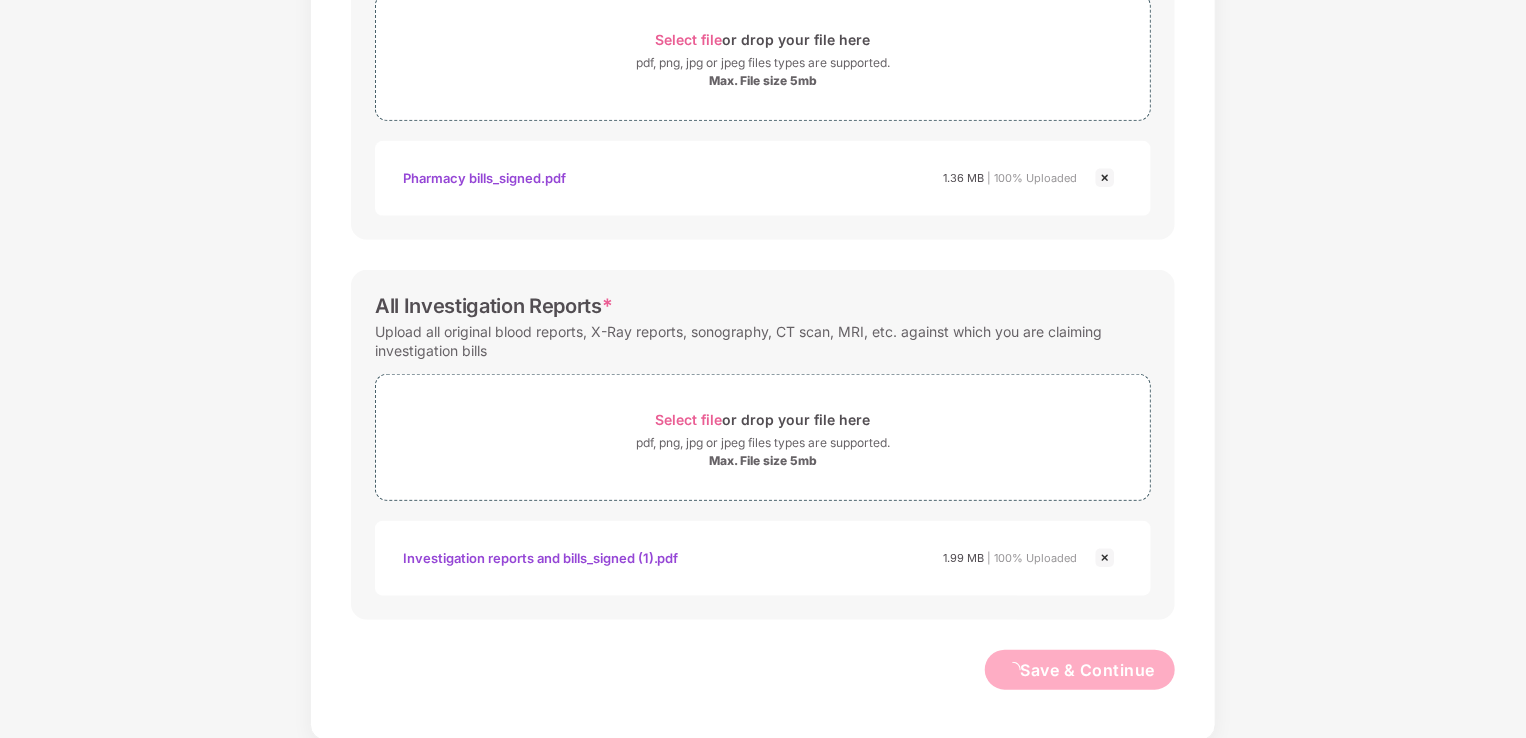 scroll, scrollTop: 0, scrollLeft: 0, axis: both 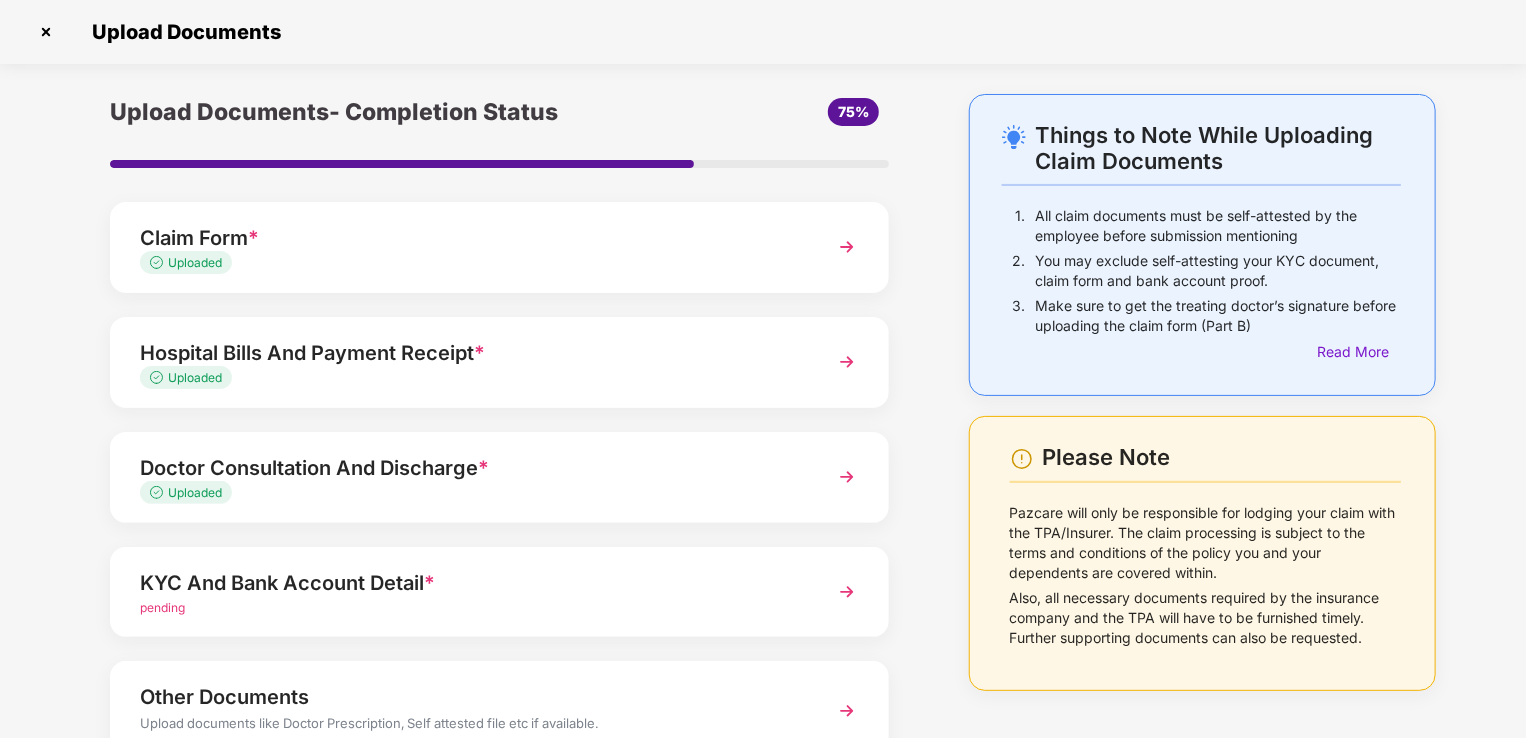 click on "pending" at bounding box center (469, 608) 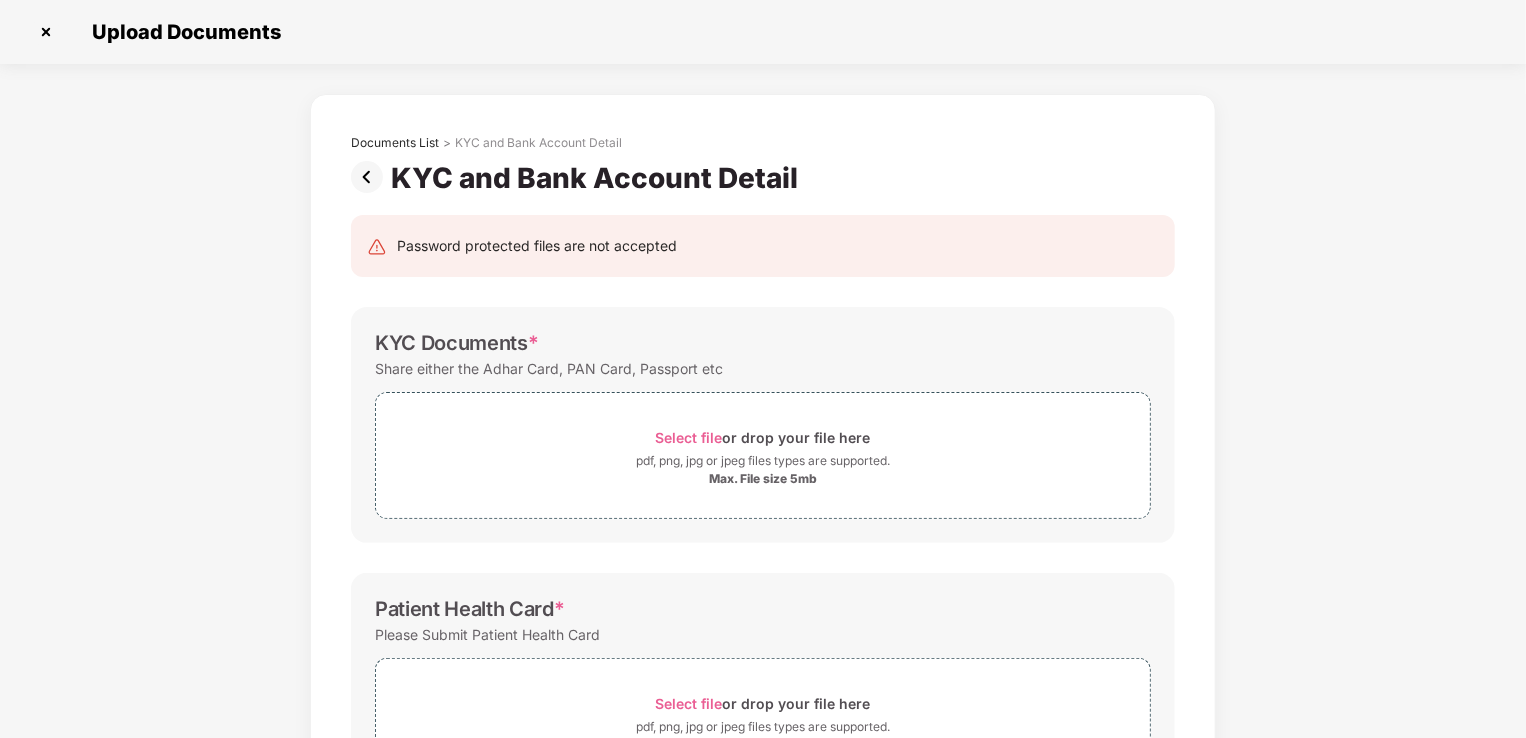 scroll, scrollTop: 0, scrollLeft: 0, axis: both 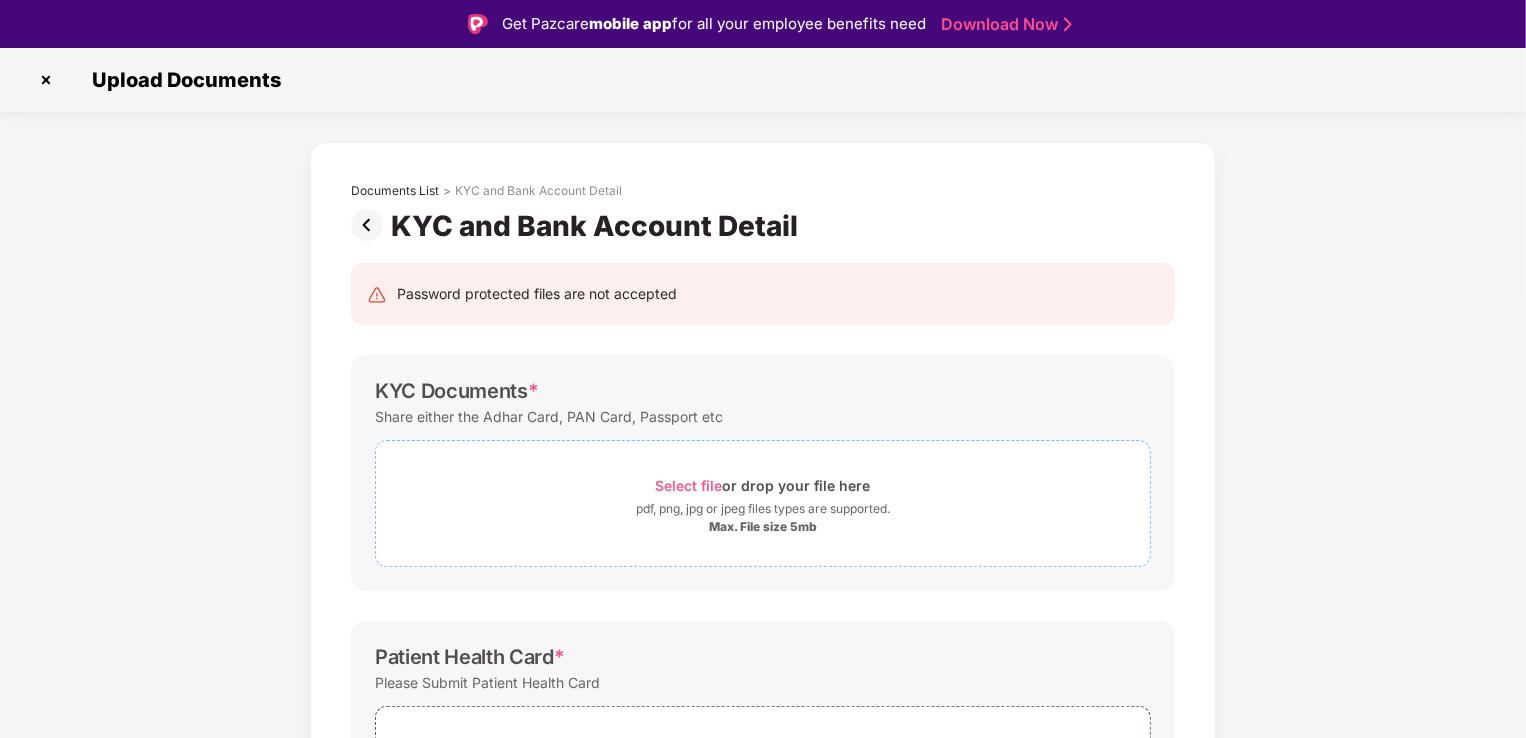 click on "Select file  or drop your file here pdf, png, jpg or jpeg files types are supported. Max. File size 5mb" at bounding box center [763, 503] 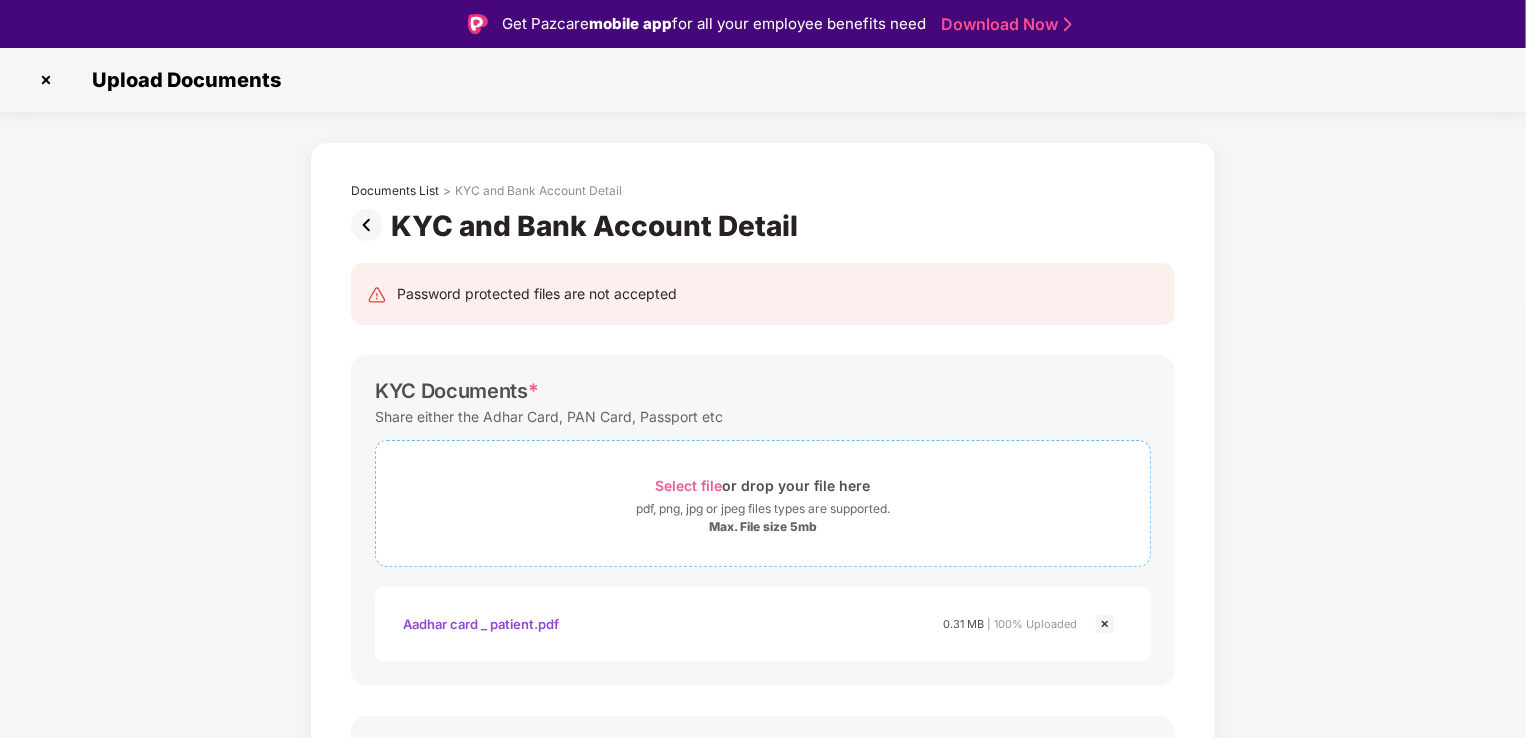 click on "Max. File size 5mb" at bounding box center [763, 527] 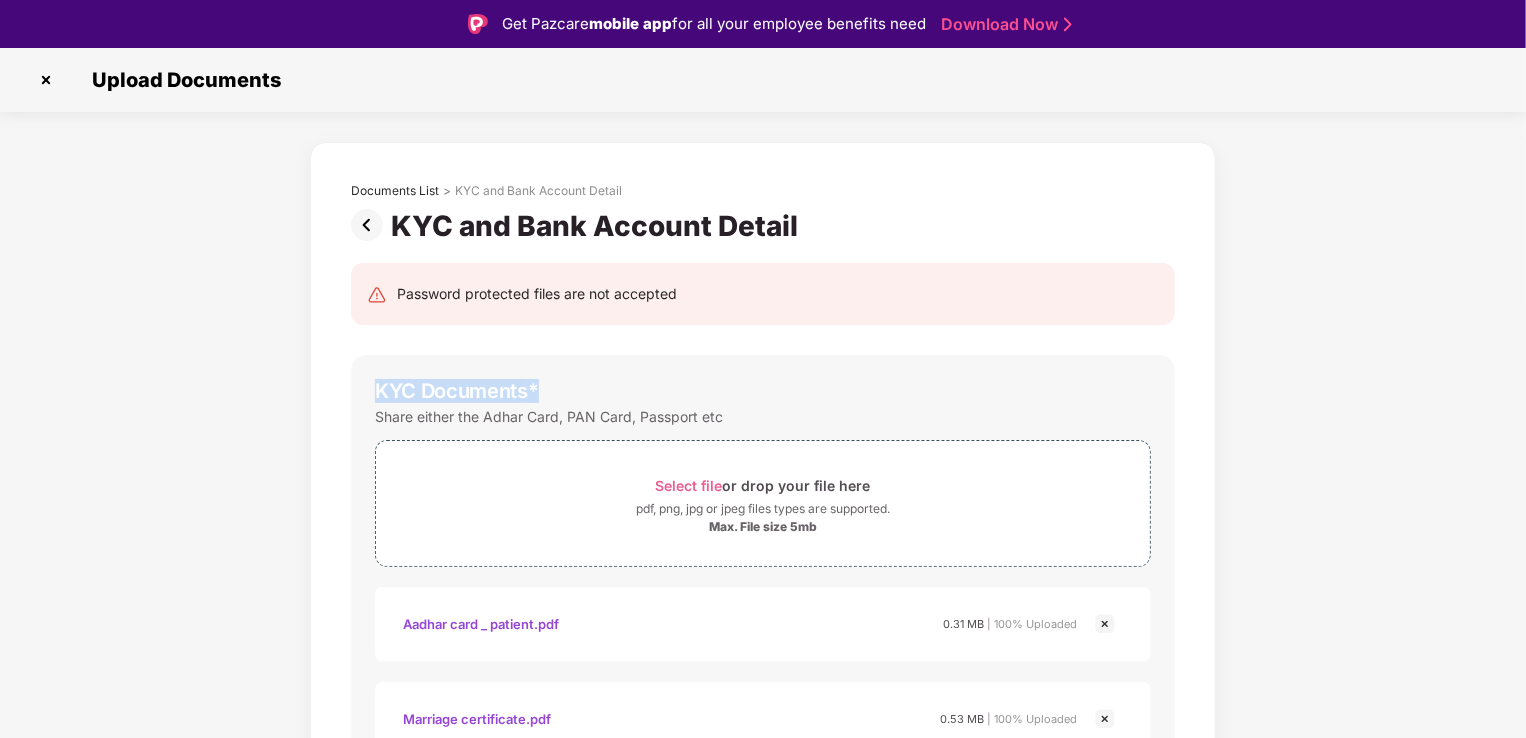 drag, startPoint x: 1524, startPoint y: 317, endPoint x: 1523, endPoint y: 358, distance: 41.01219 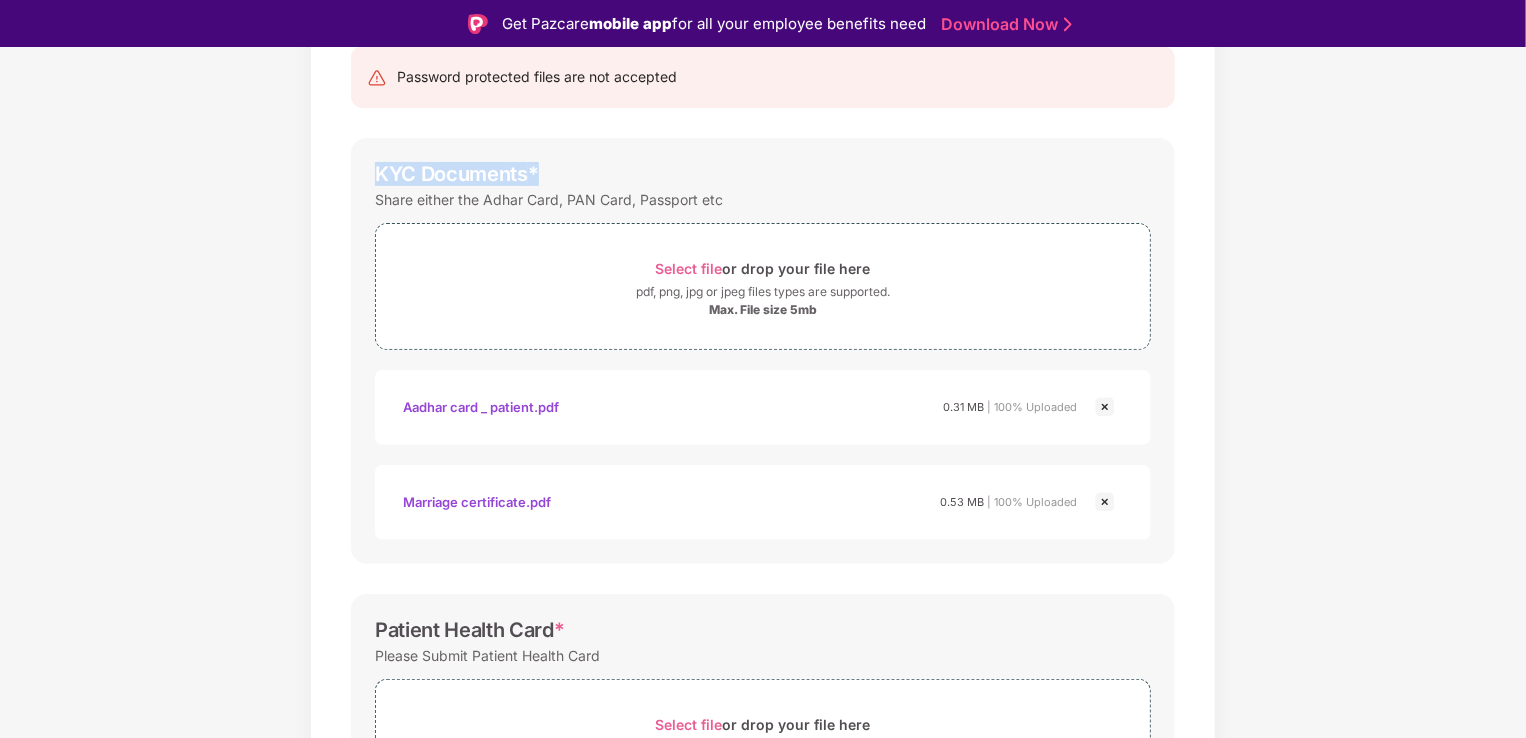 scroll, scrollTop: 409, scrollLeft: 0, axis: vertical 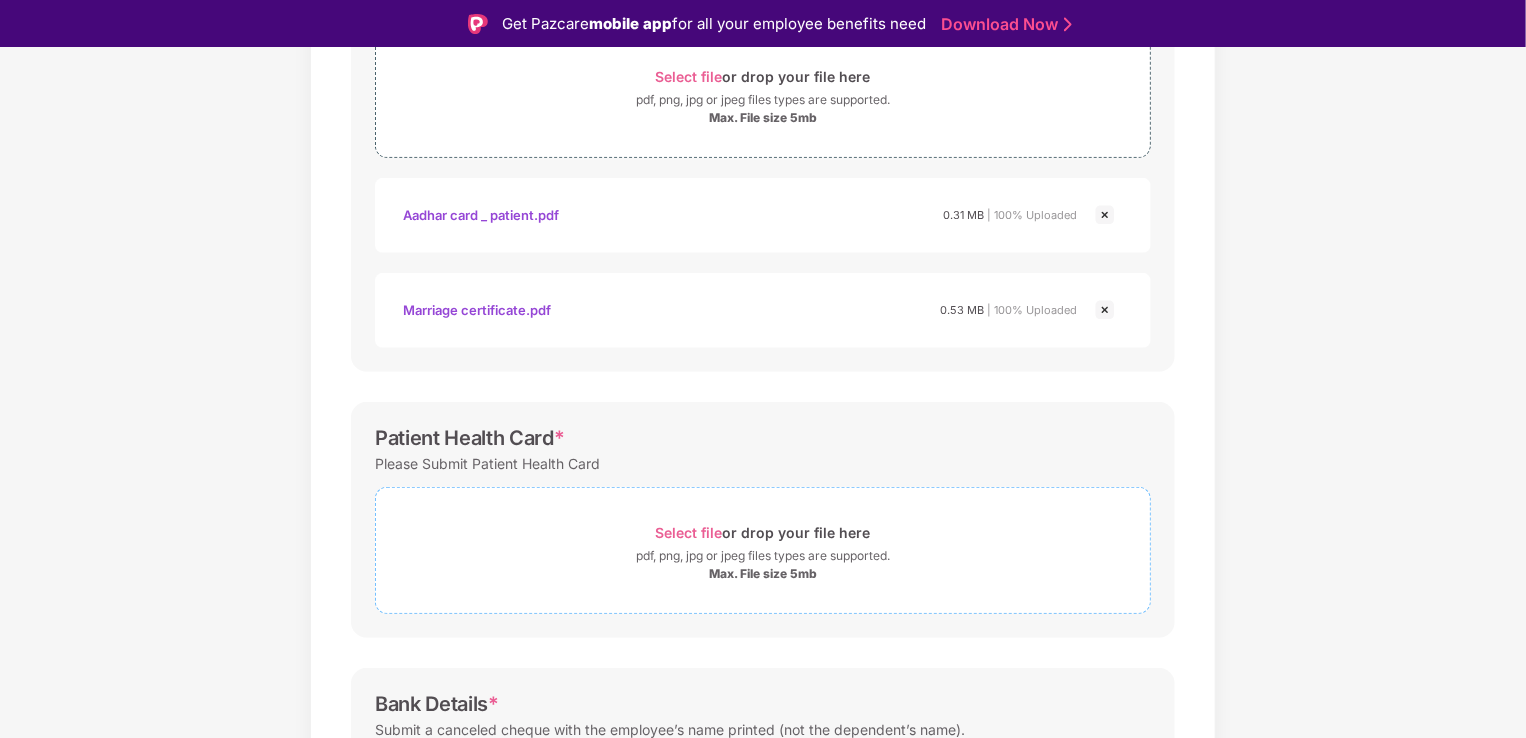 click on "Select file" at bounding box center [689, 532] 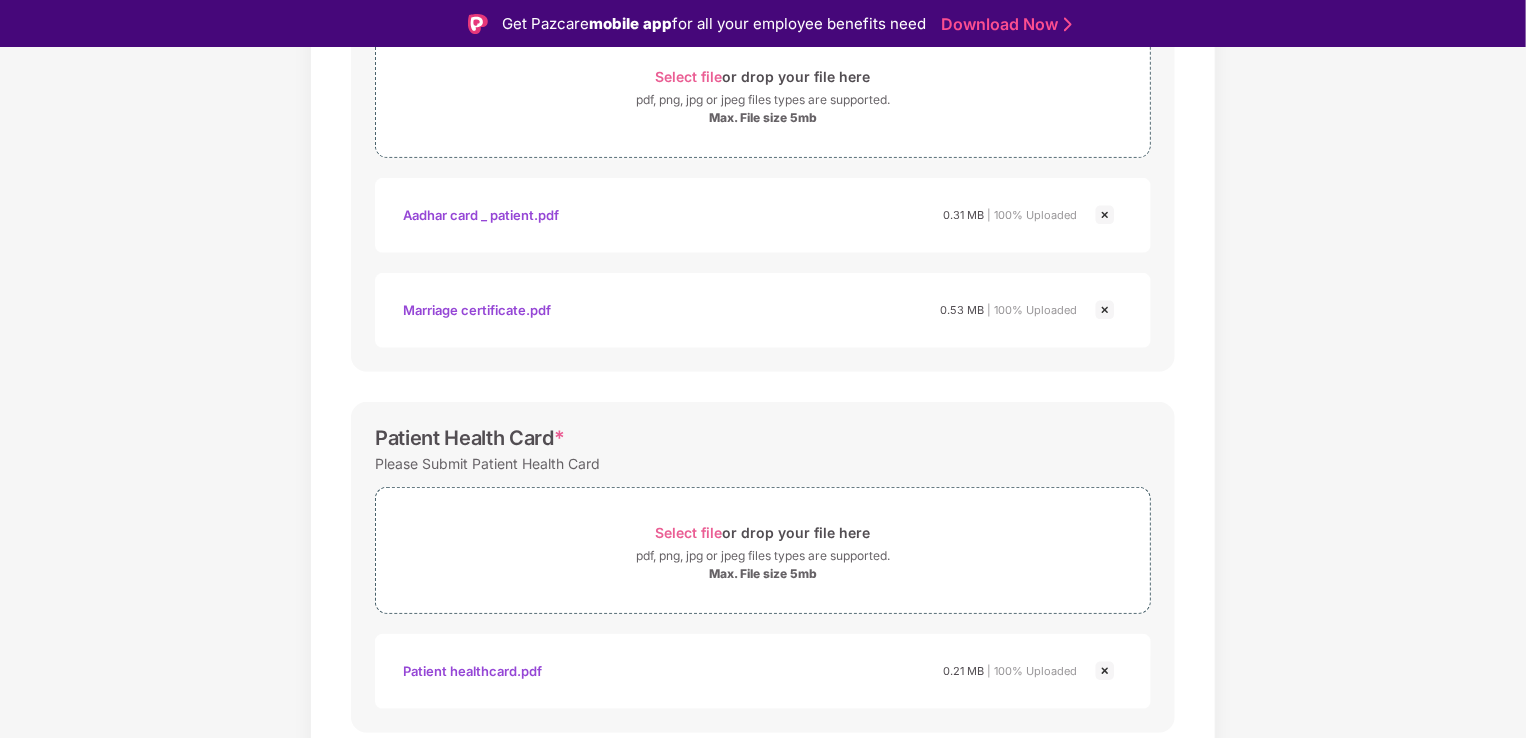 scroll, scrollTop: 48, scrollLeft: 0, axis: vertical 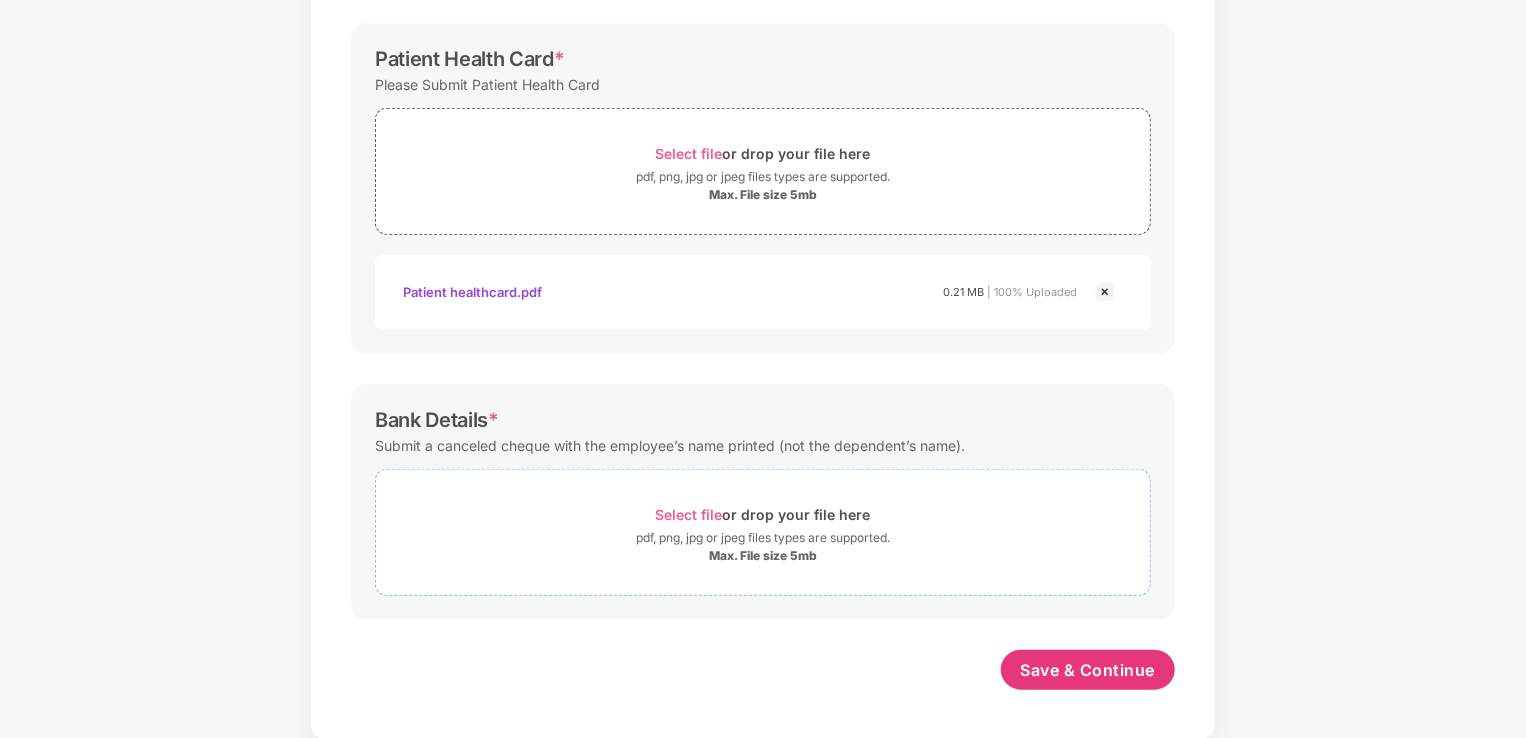 click on "Select file  or drop your file here pdf, png, jpg or jpeg files types are supported. Max. File size 5mb" at bounding box center [763, 532] 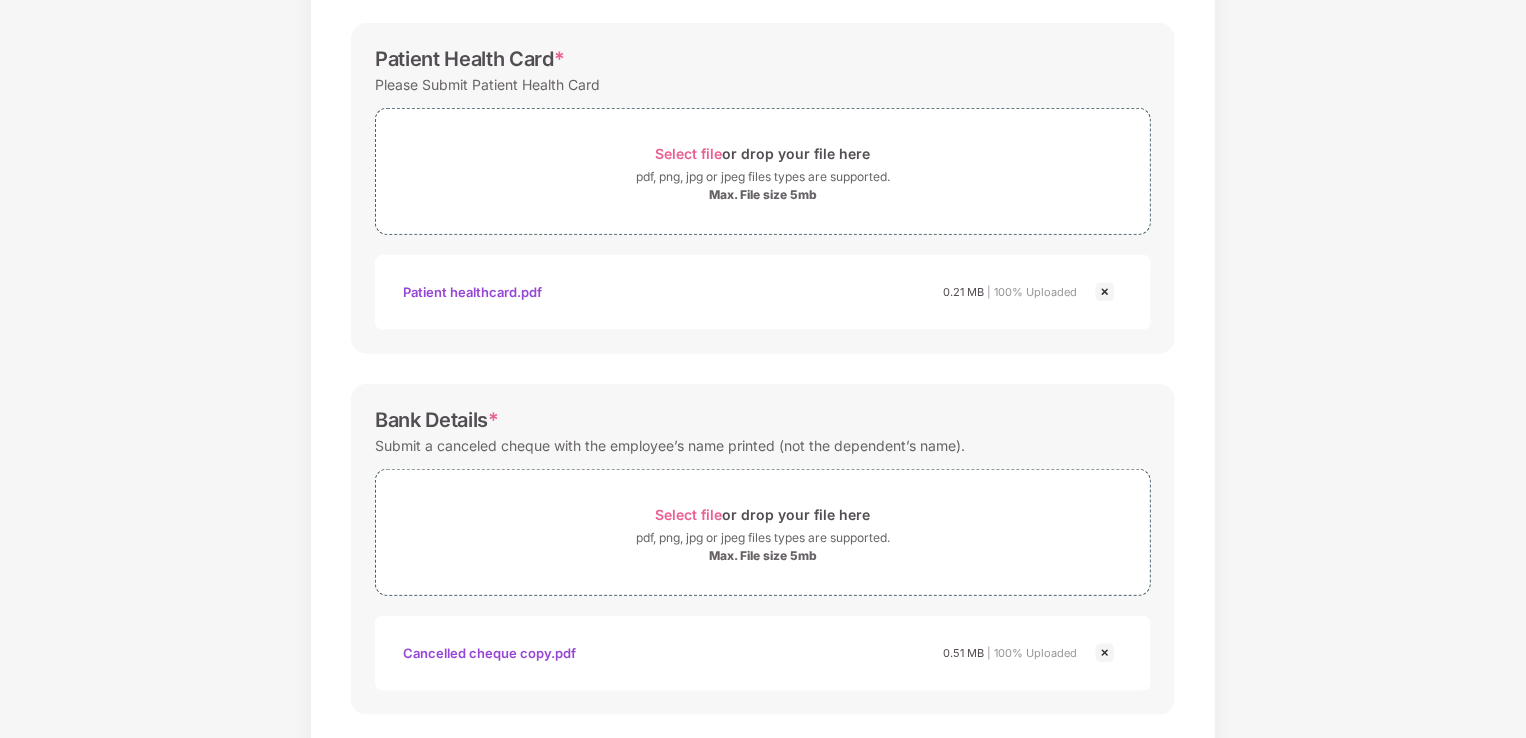 scroll, scrollTop: 836, scrollLeft: 0, axis: vertical 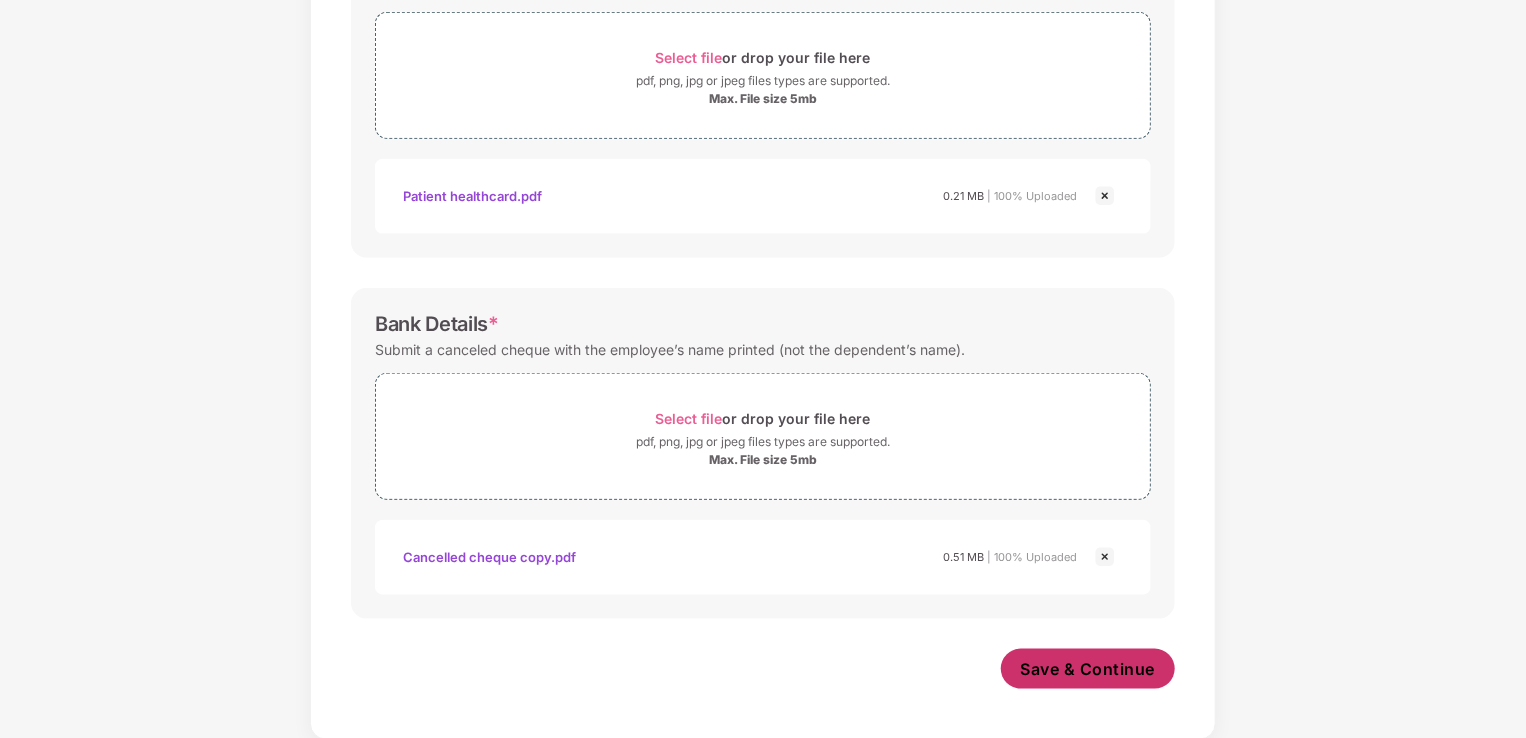 click on "Save & Continue" at bounding box center [1088, 669] 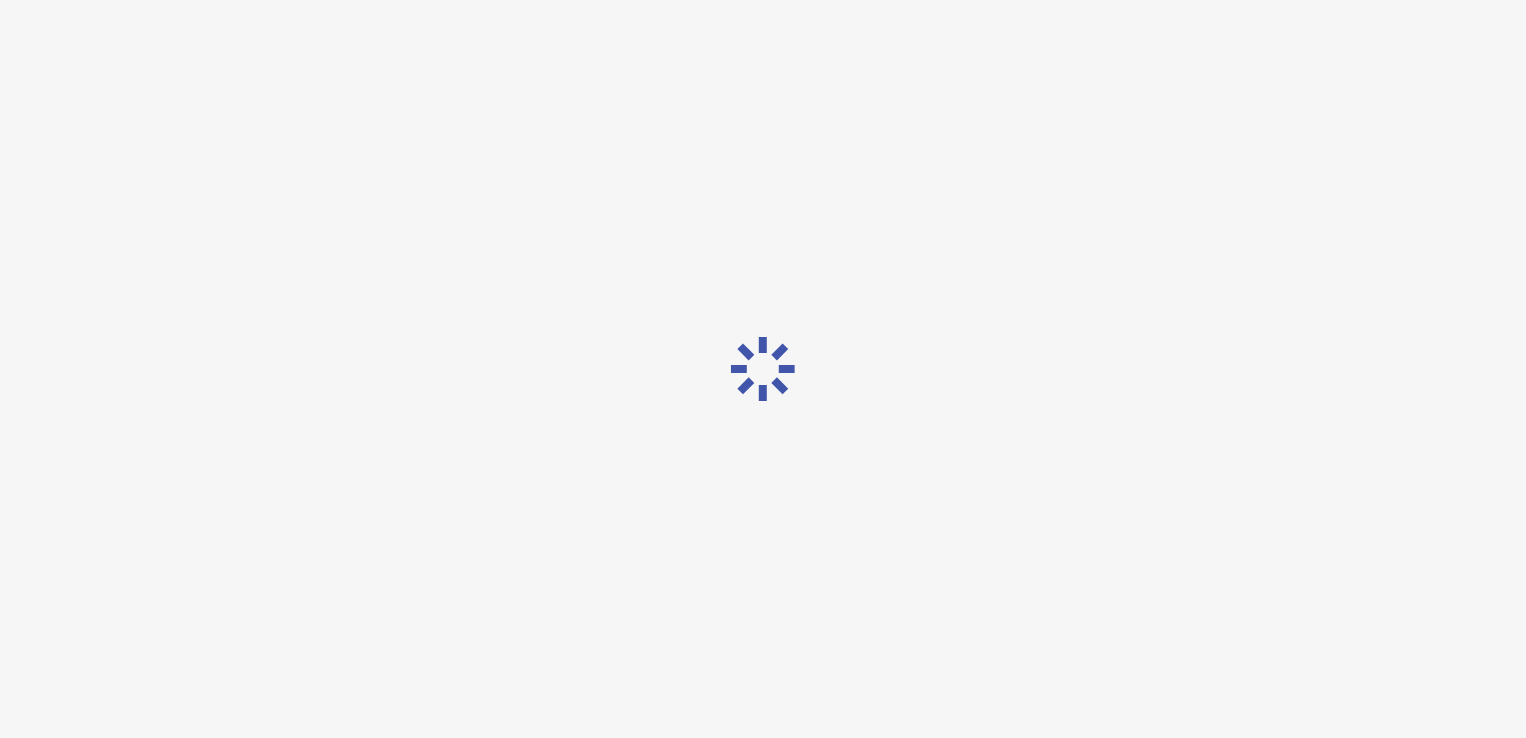scroll, scrollTop: 0, scrollLeft: 0, axis: both 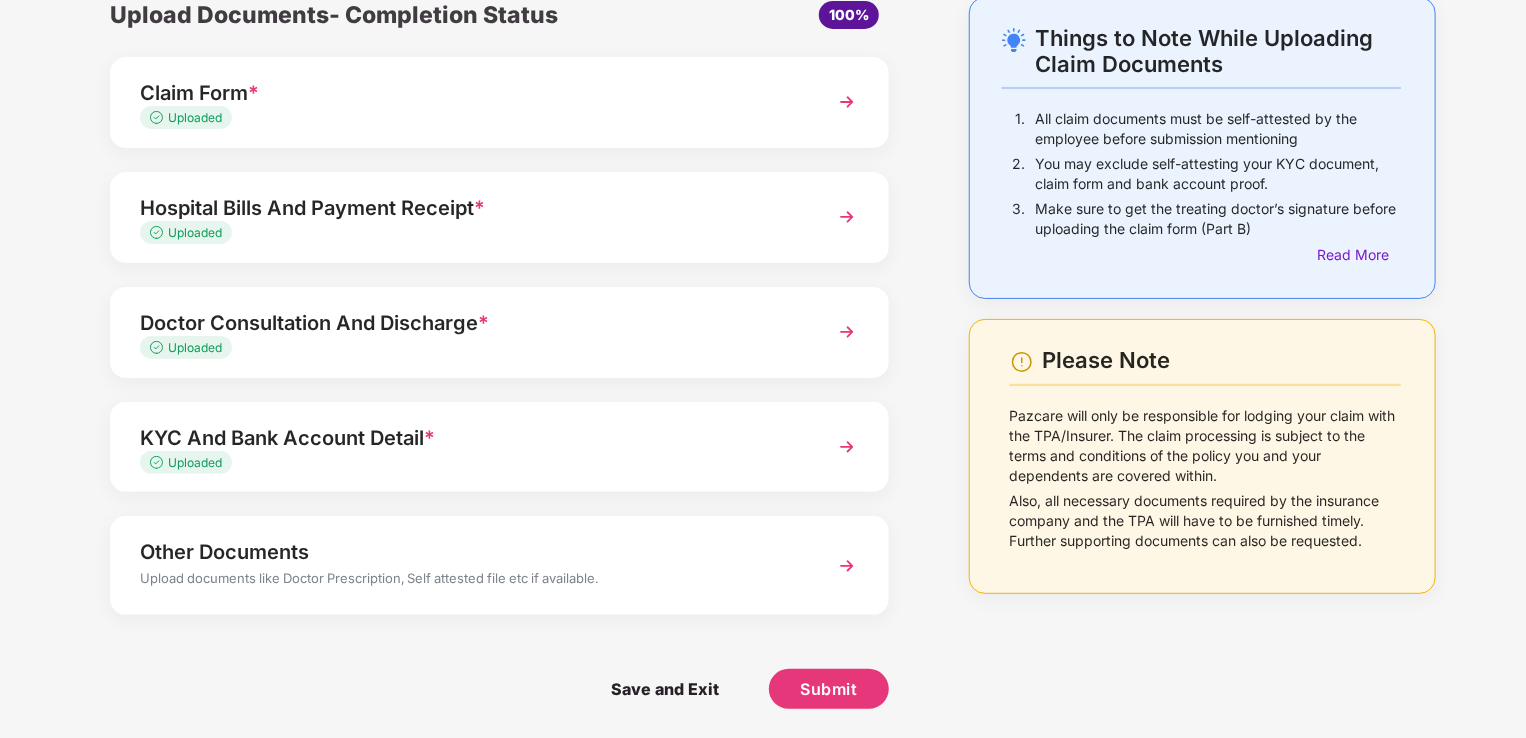 click on "Uploaded" at bounding box center [469, 118] 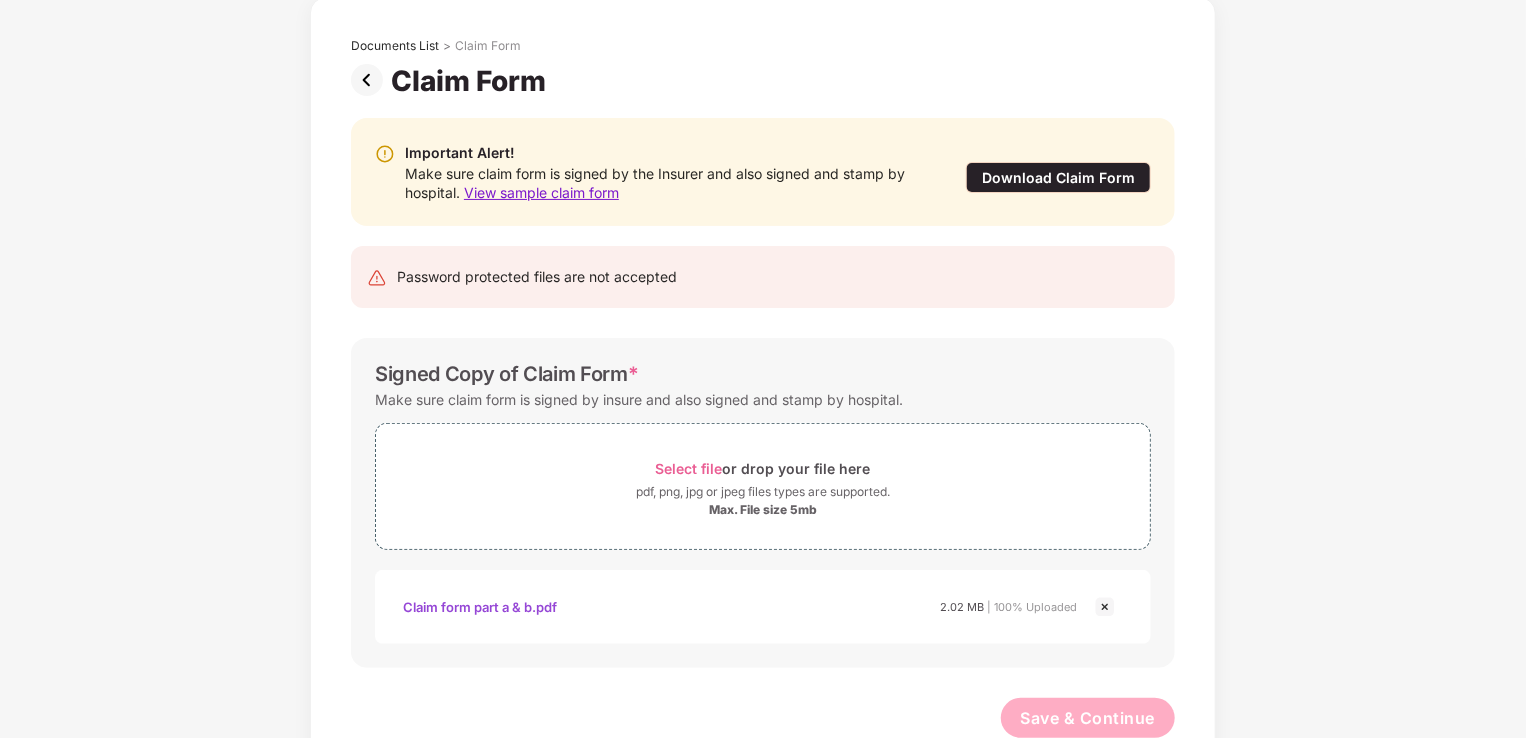 scroll, scrollTop: 0, scrollLeft: 0, axis: both 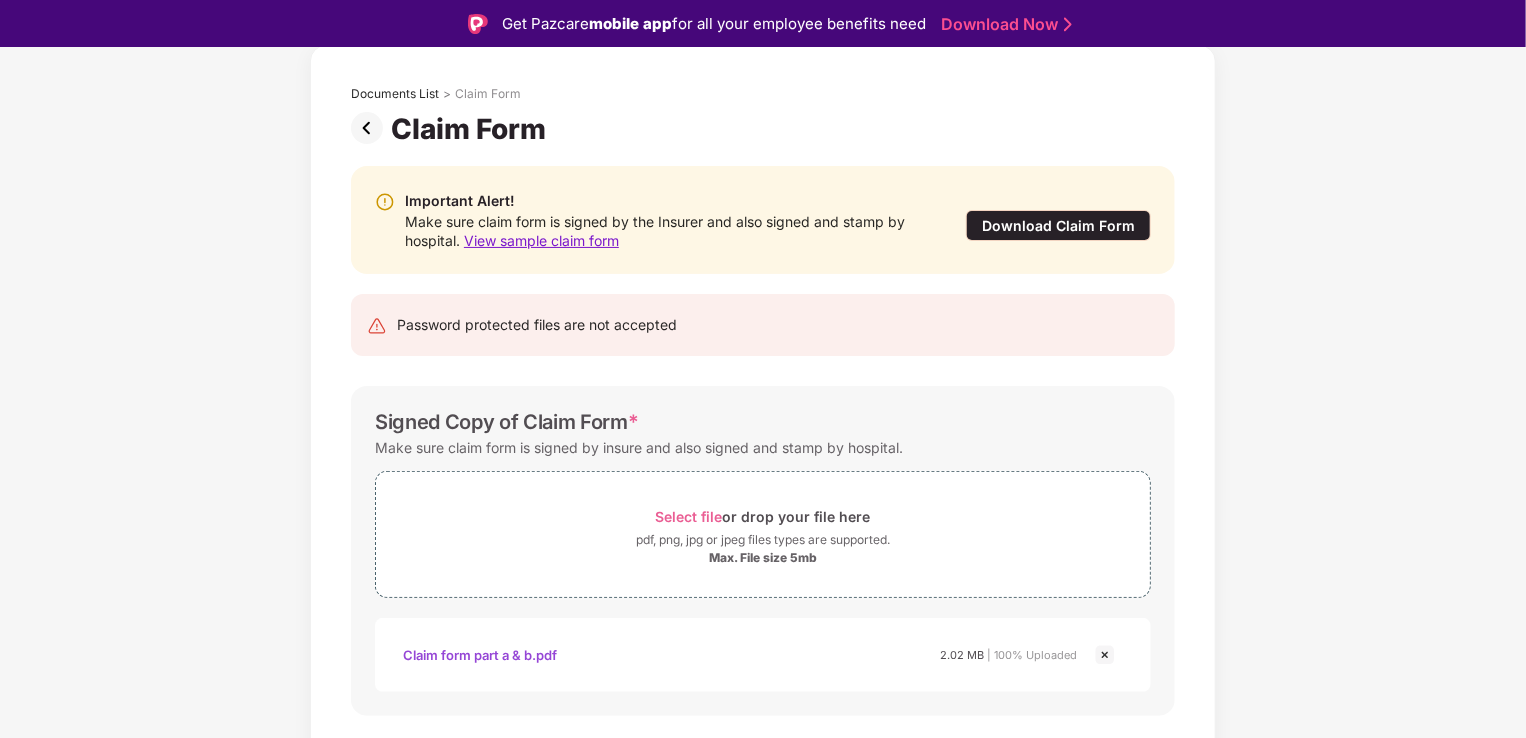 click on "Claim form part a & b.pdf" at bounding box center [480, 655] 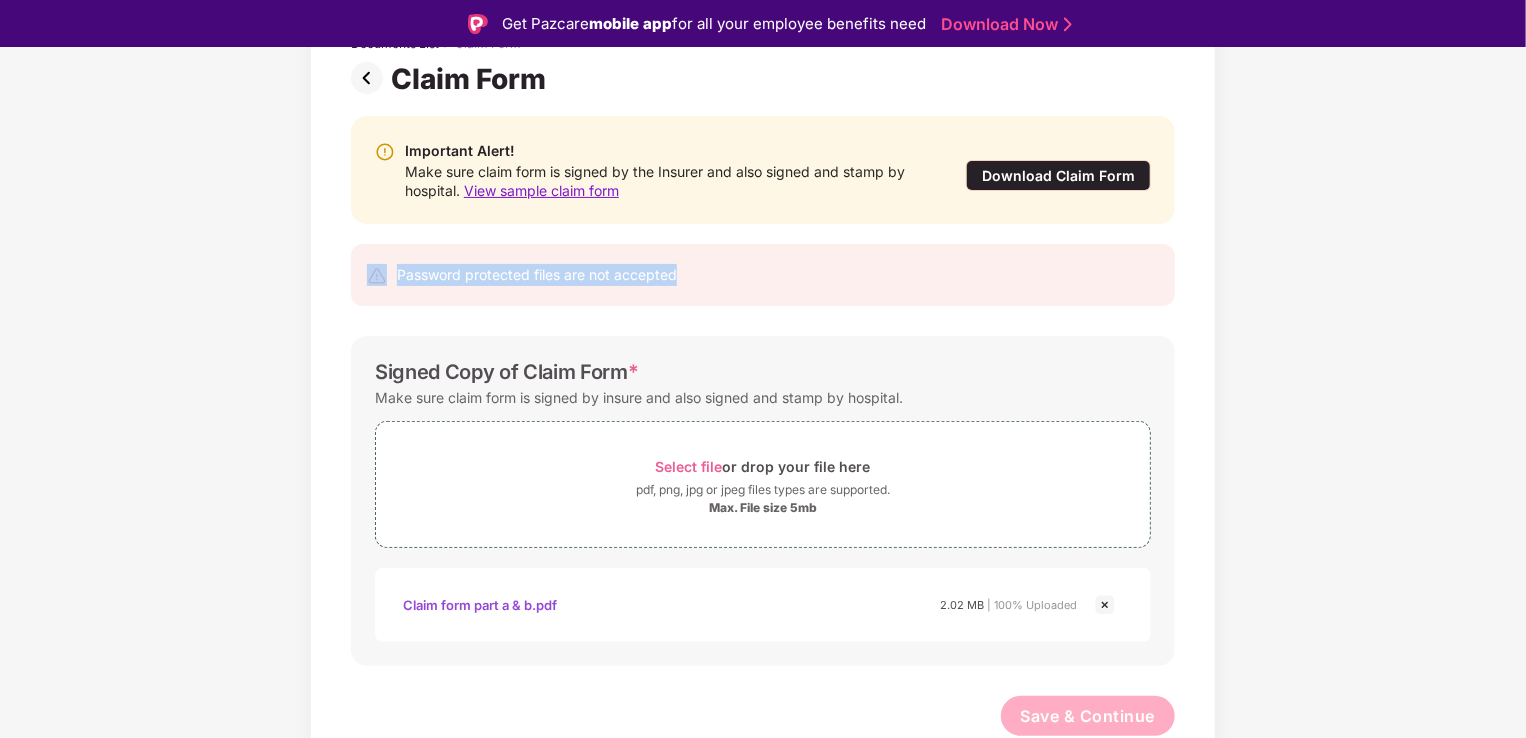 drag, startPoint x: 1521, startPoint y: 197, endPoint x: 1530, endPoint y: 278, distance: 81.49847 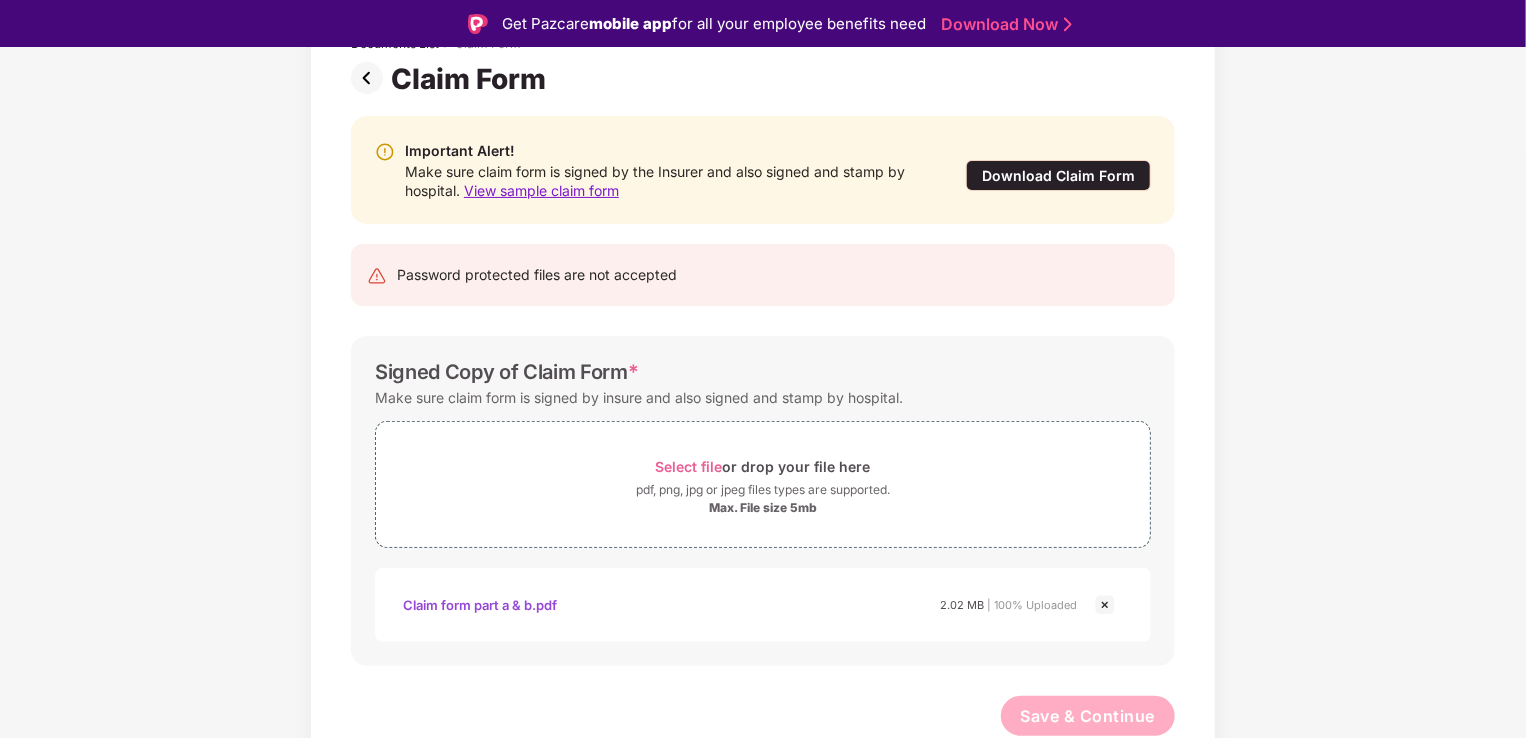 click on "Signed Copy of Claim Form * Make sure claim form is signed by insure and also signed and stamp by hospital.   Select file  or drop your file here pdf, png, jpg or jpeg files types are supported. Max. File size 5mb   Claim form part a & b.pdf 2.02 MB    | 100% Uploaded" at bounding box center [763, 501] 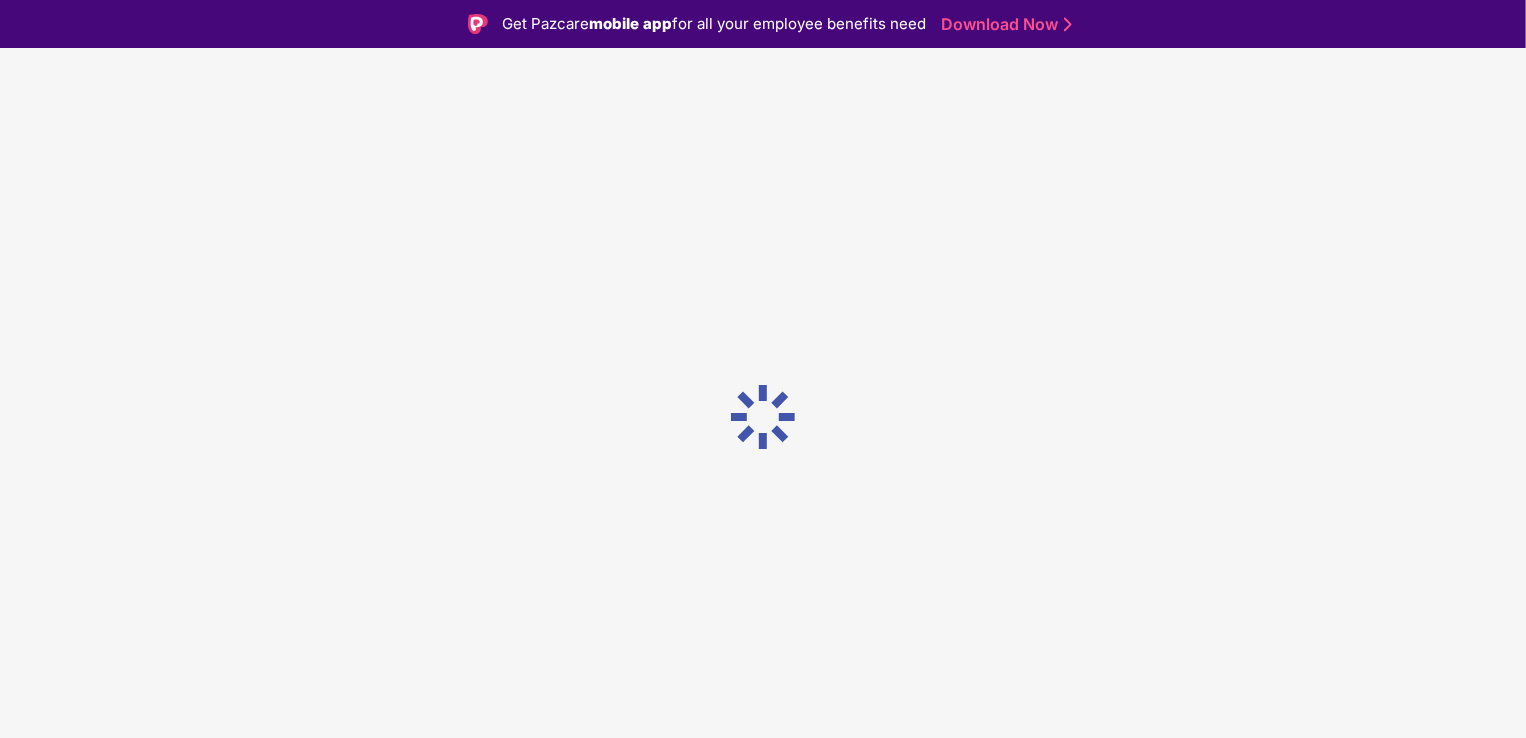 scroll, scrollTop: 0, scrollLeft: 0, axis: both 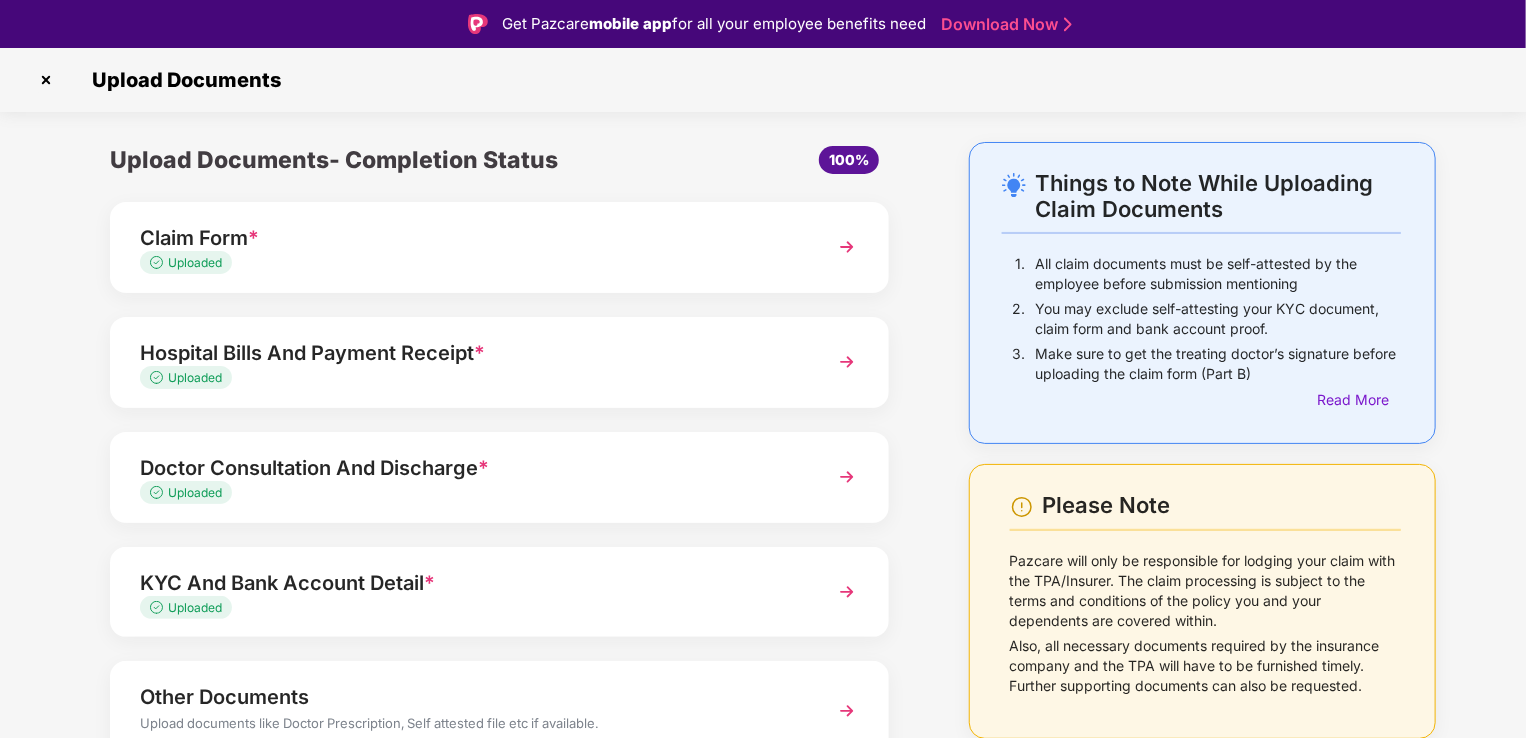 click on "Claim Form *" at bounding box center [469, 238] 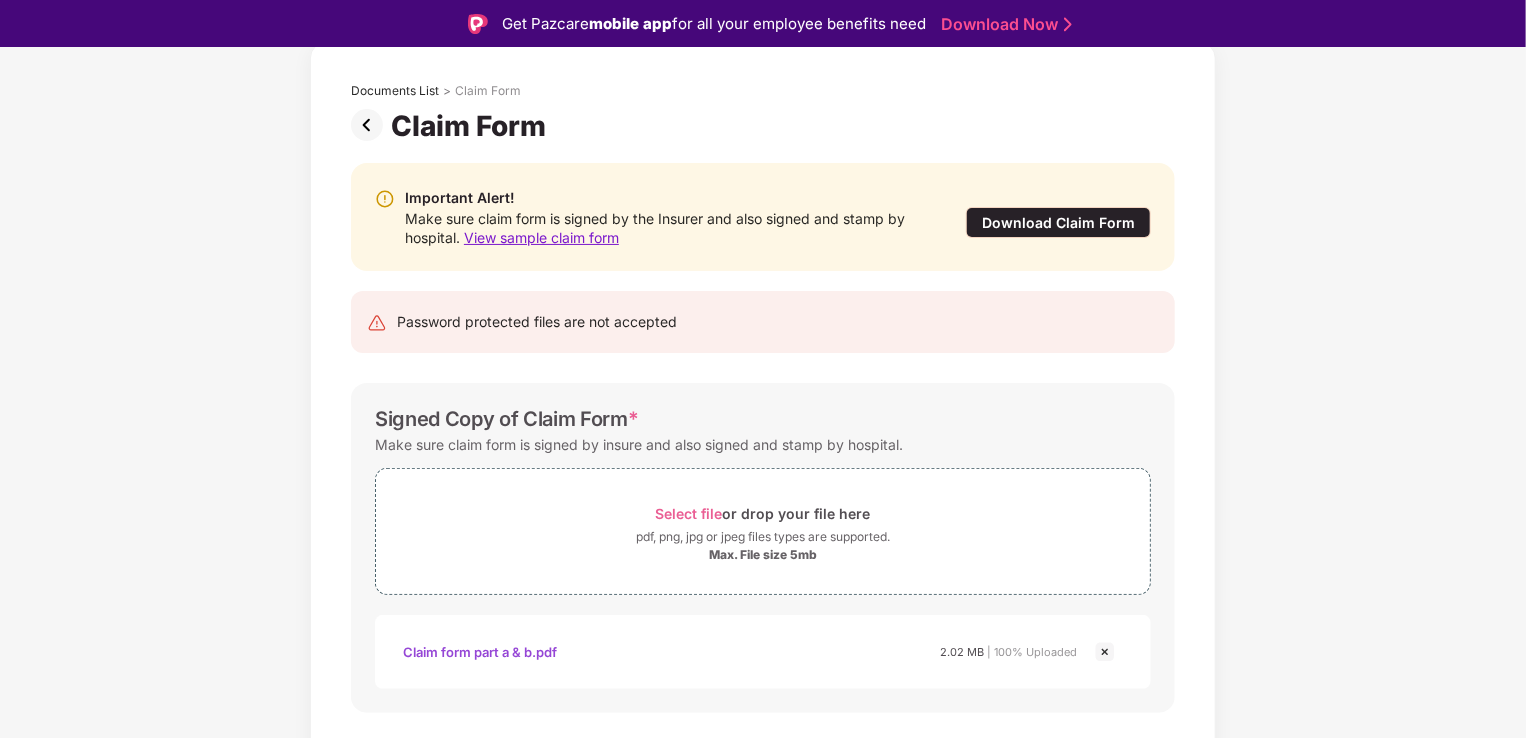 scroll, scrollTop: 76, scrollLeft: 0, axis: vertical 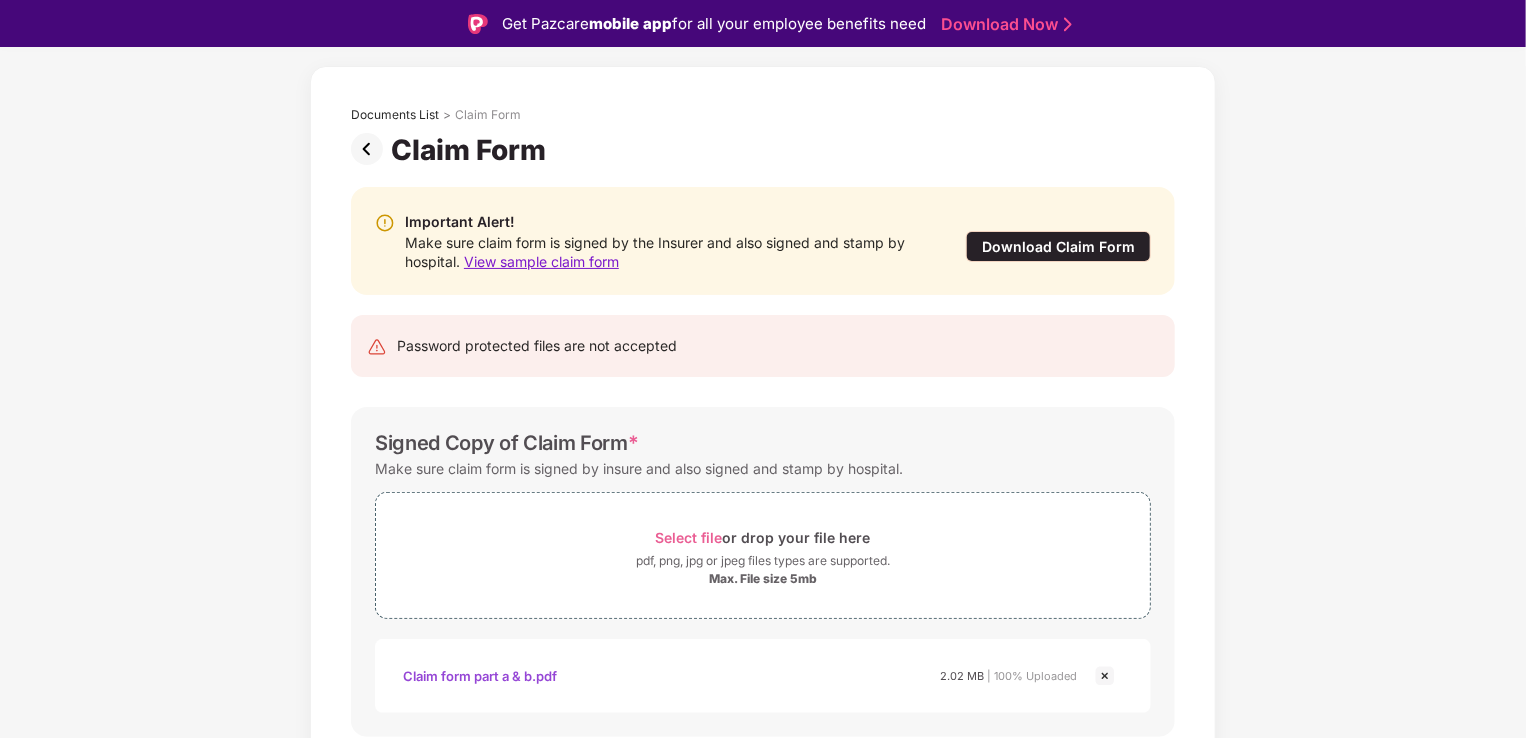 click at bounding box center [371, 149] 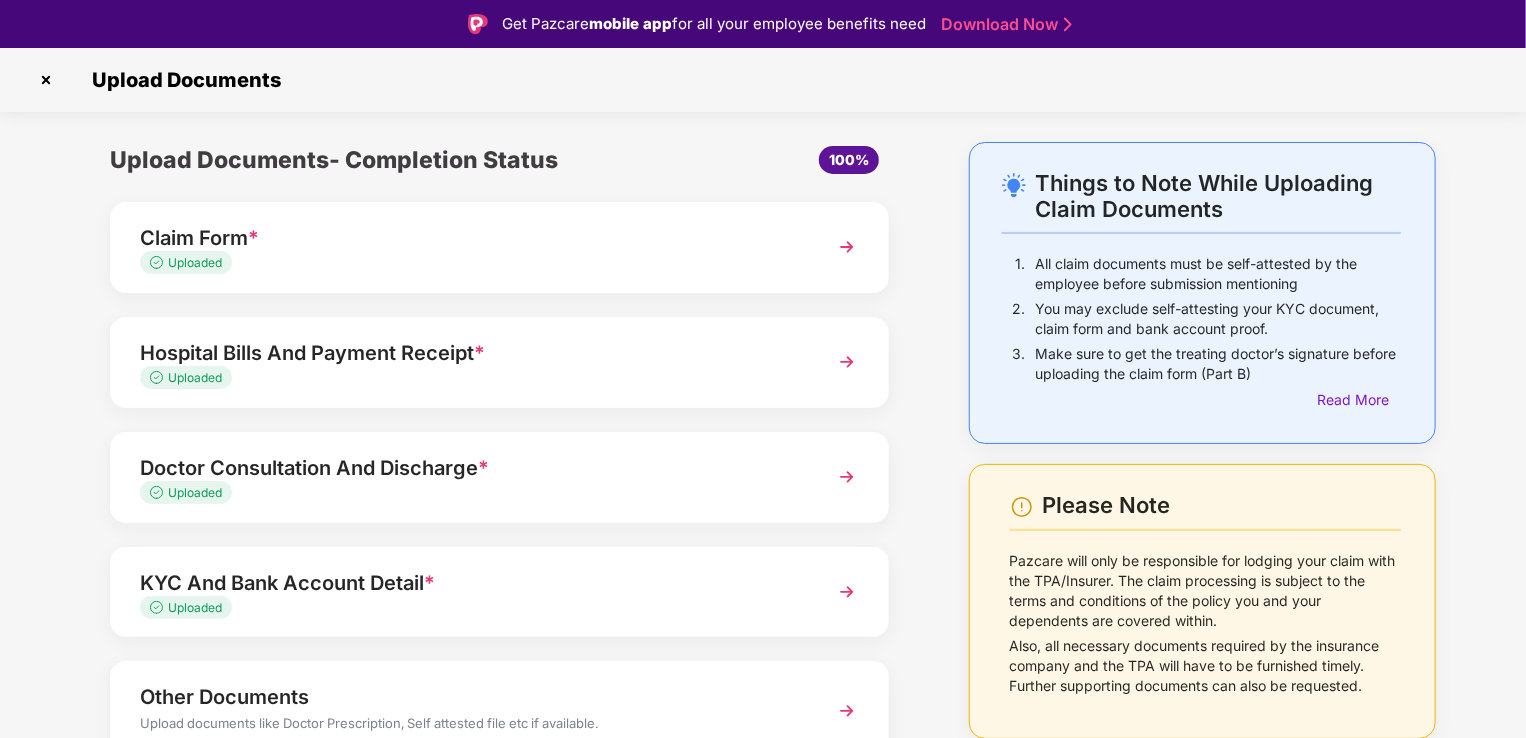 scroll, scrollTop: 97, scrollLeft: 0, axis: vertical 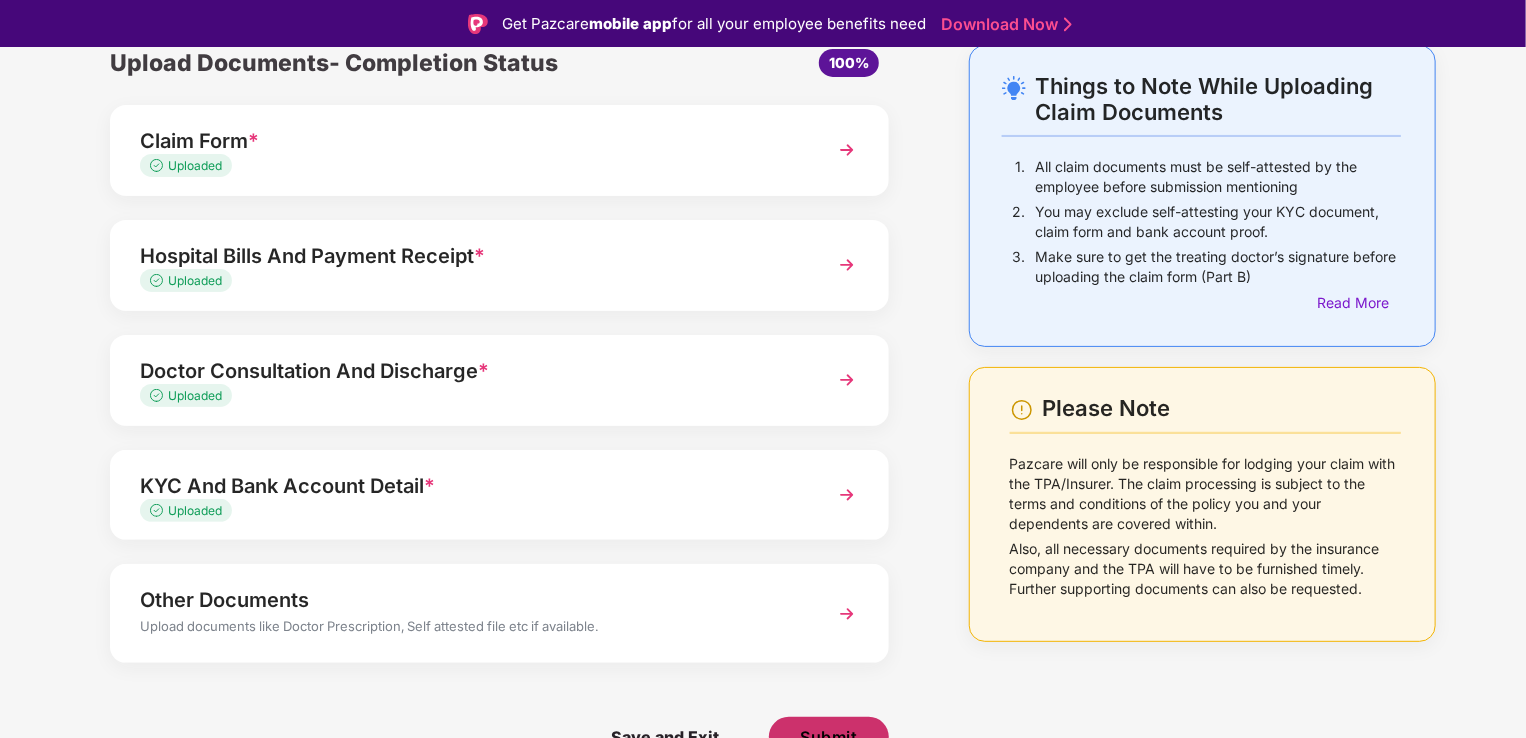 click on "Submit" at bounding box center (828, 737) 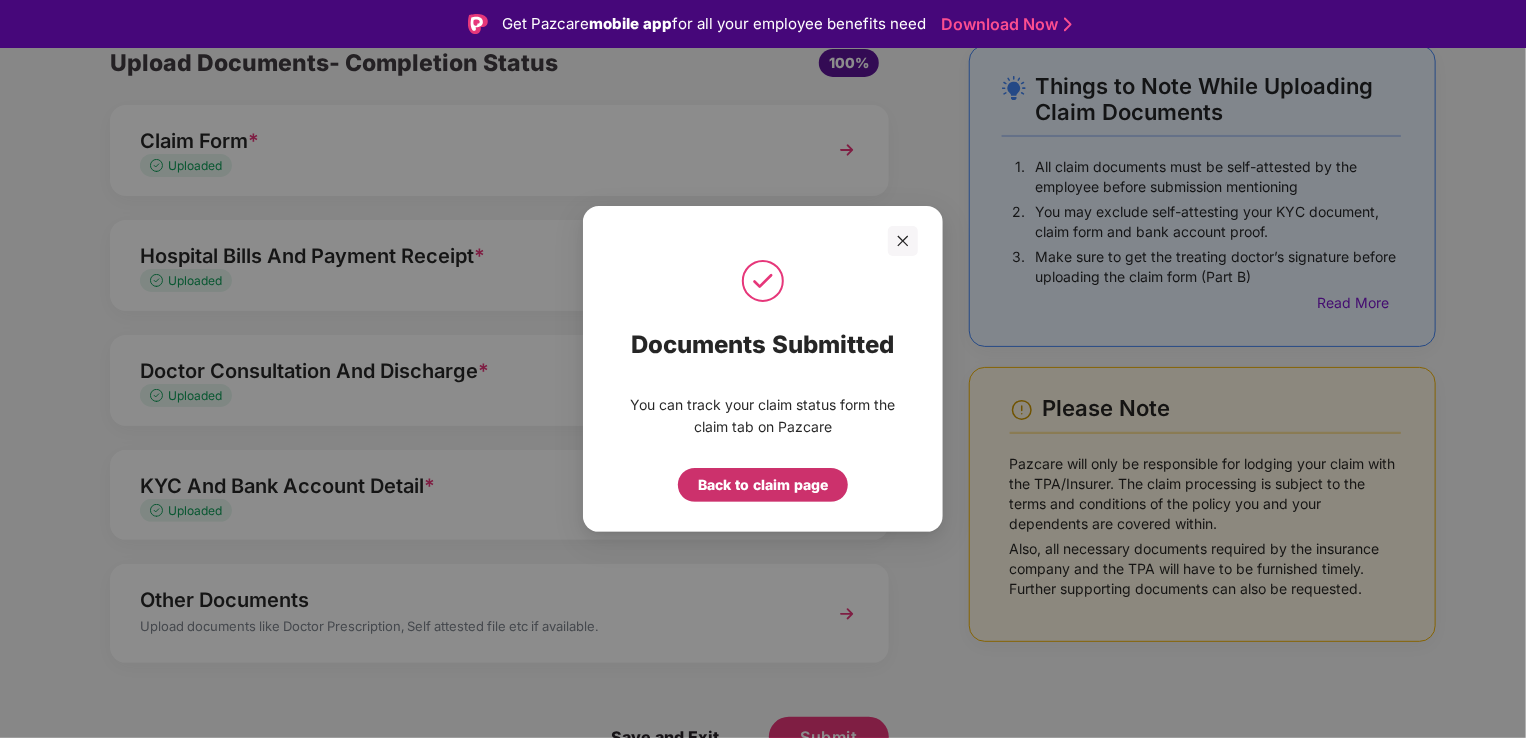 click on "Back to claim page" at bounding box center (763, 485) 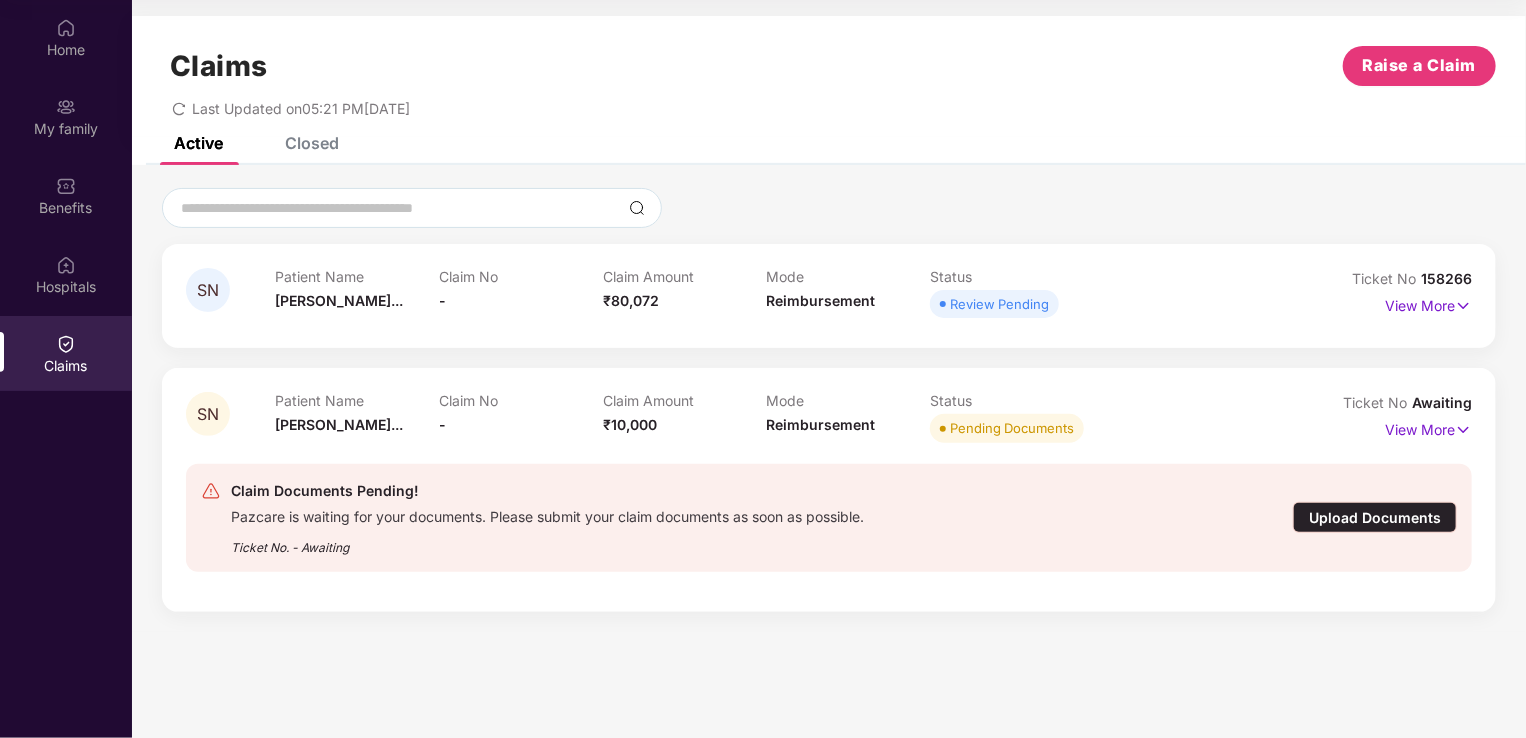 click on "View More" at bounding box center [1391, 306] 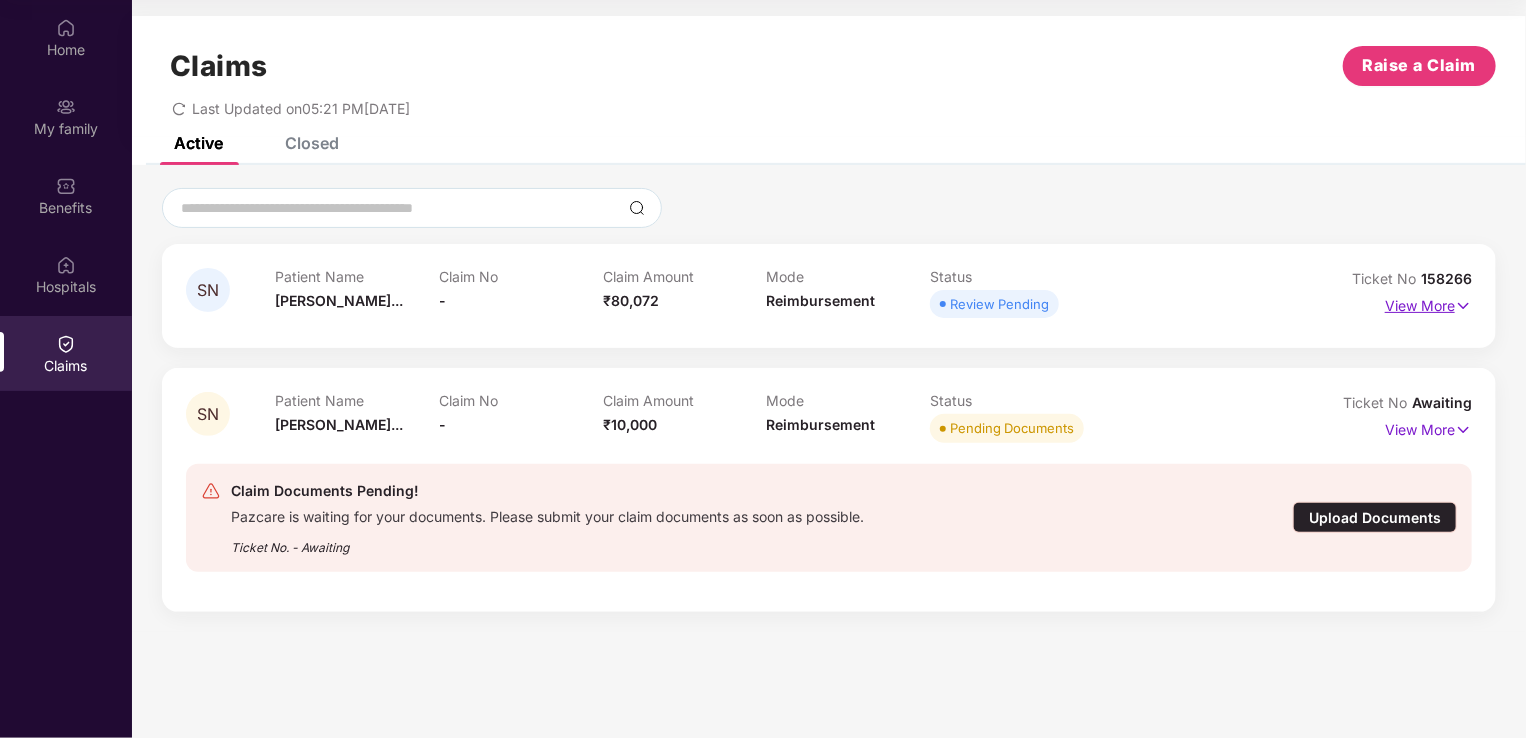 click on "View More" at bounding box center [1428, 303] 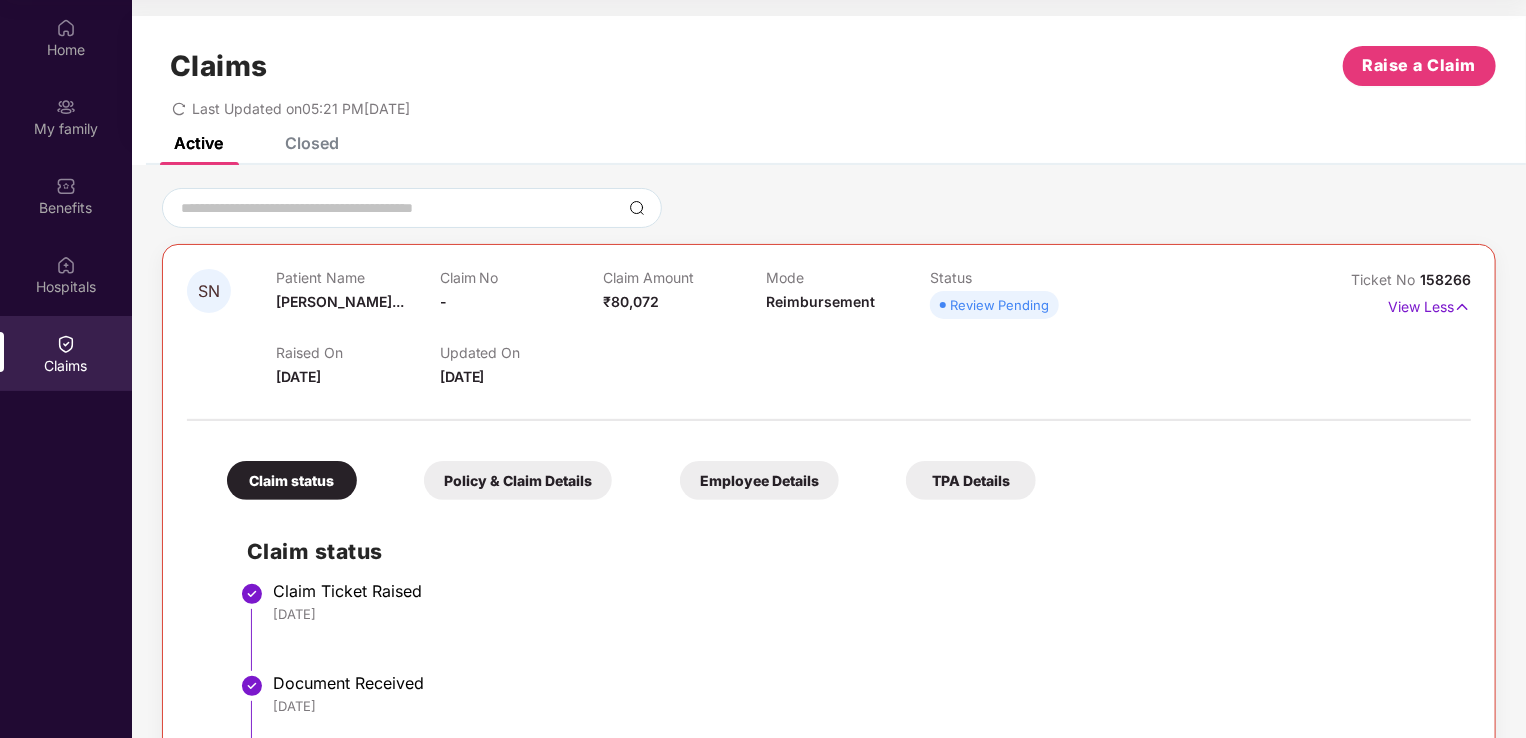 click on "Closed" at bounding box center [312, 143] 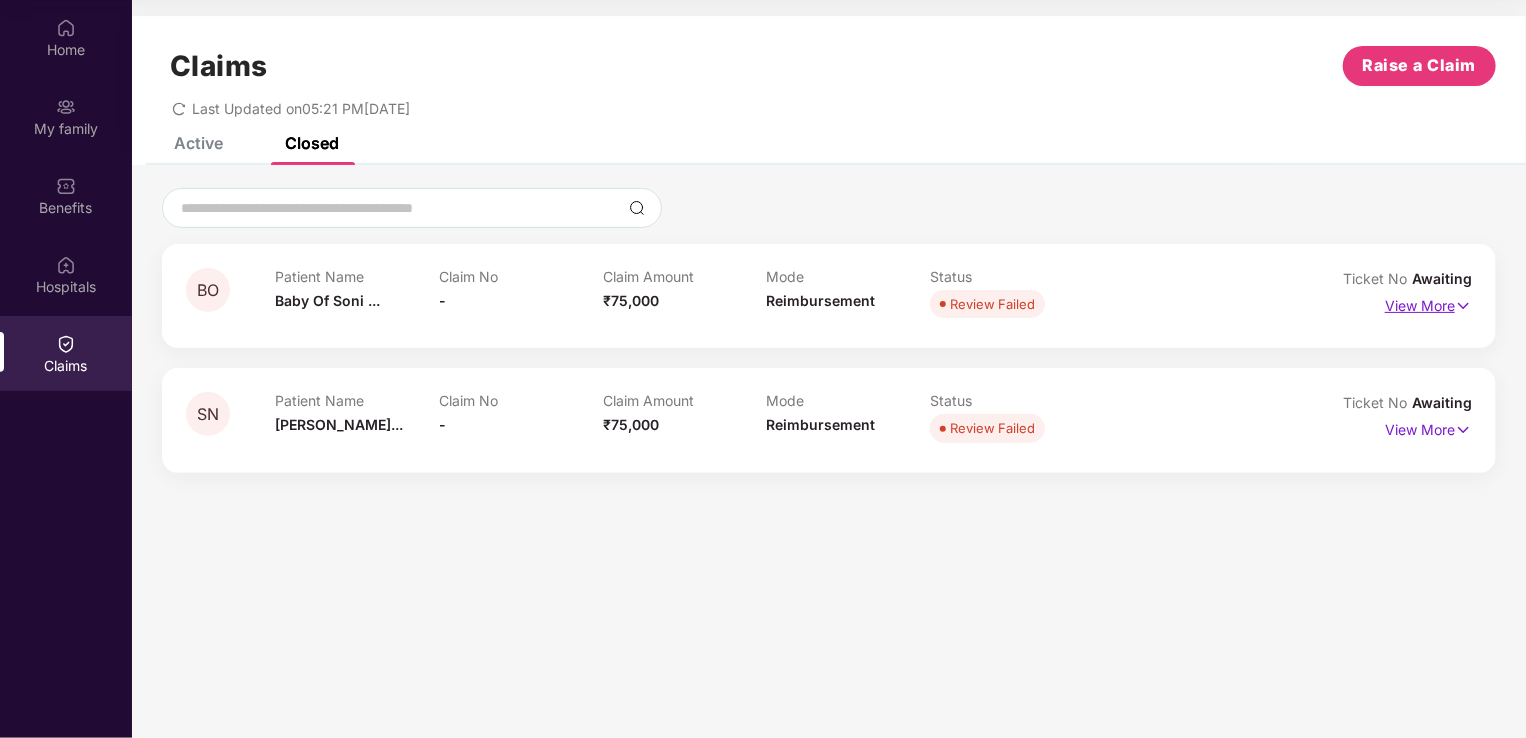 click on "View More" at bounding box center [1428, 303] 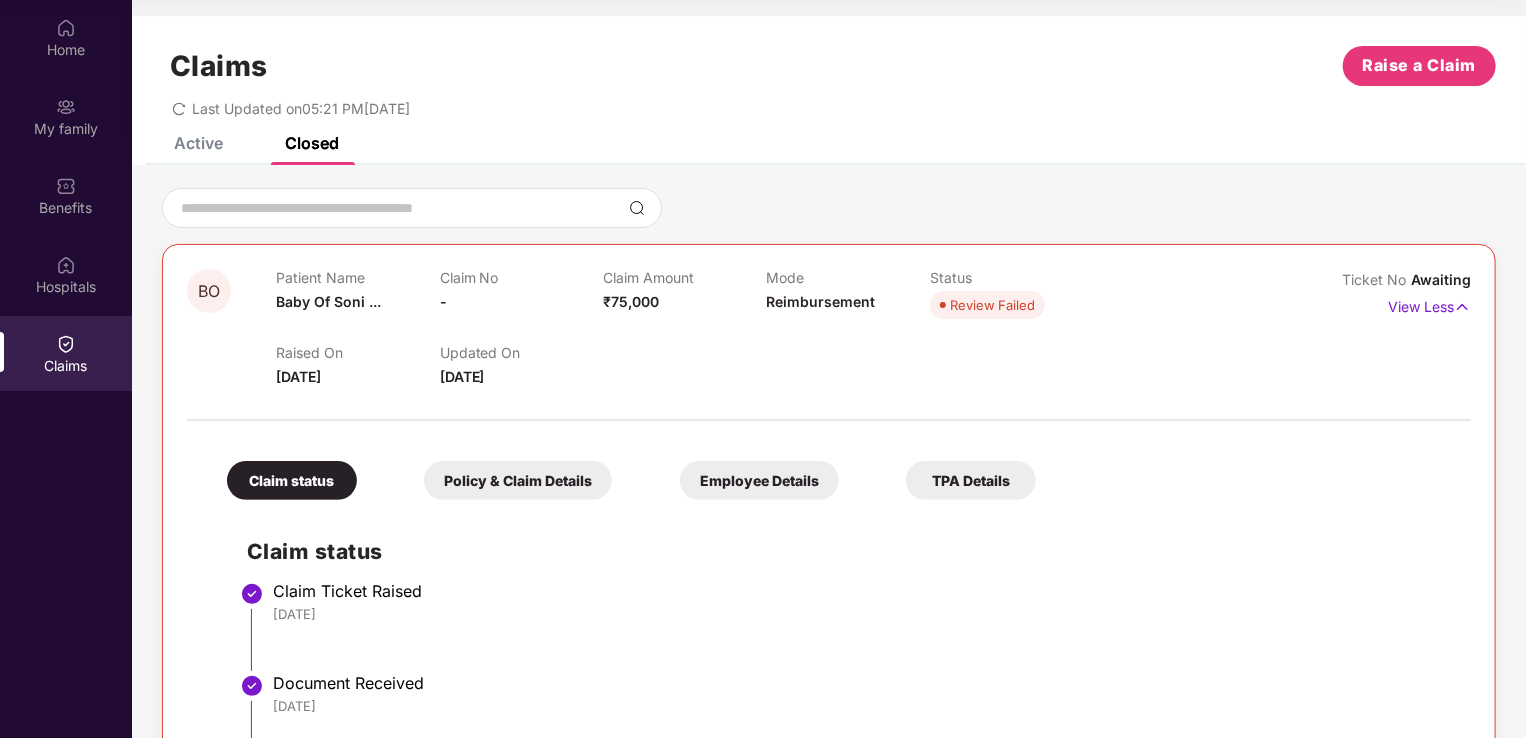 drag, startPoint x: 1523, startPoint y: 483, endPoint x: 1531, endPoint y: 671, distance: 188.17014 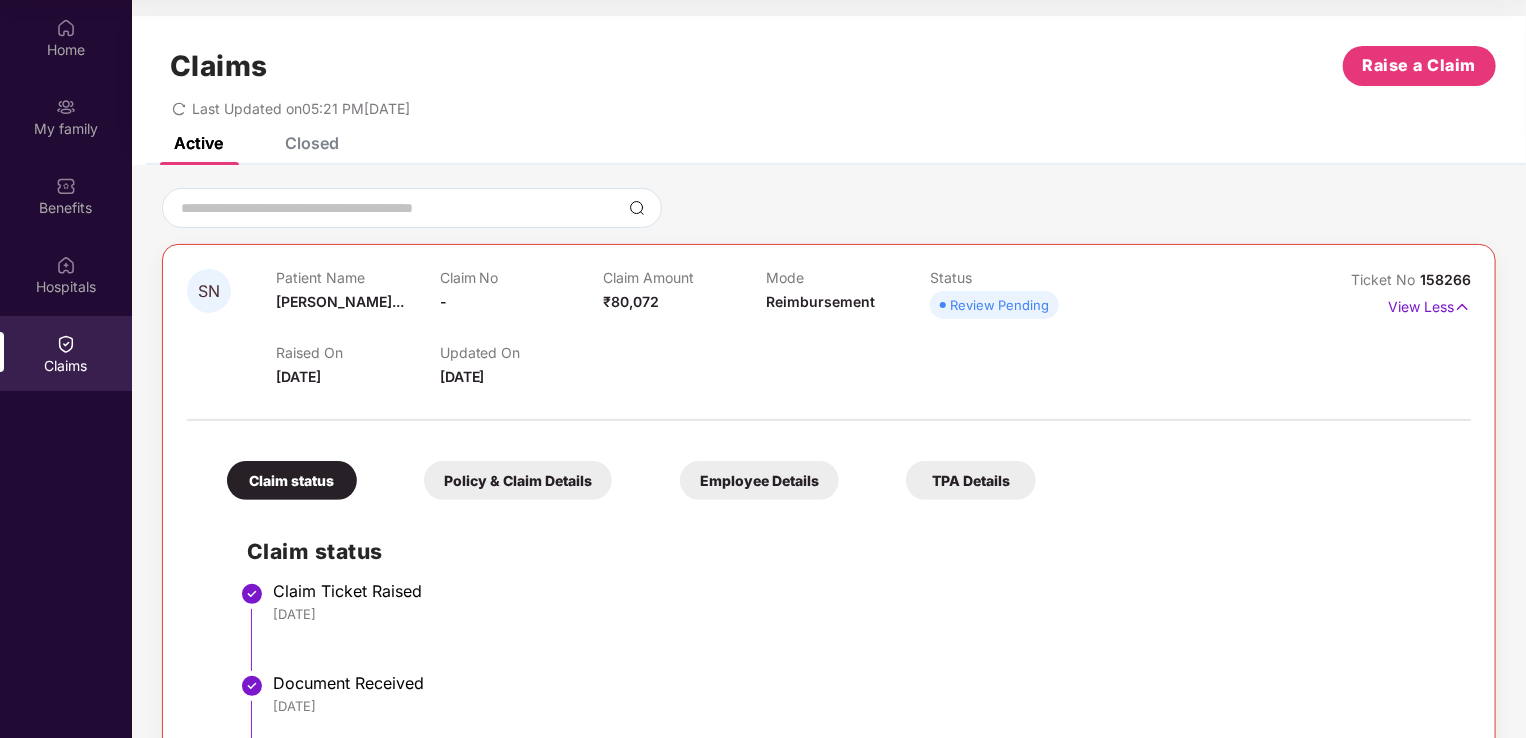 click on "Active" at bounding box center [198, 143] 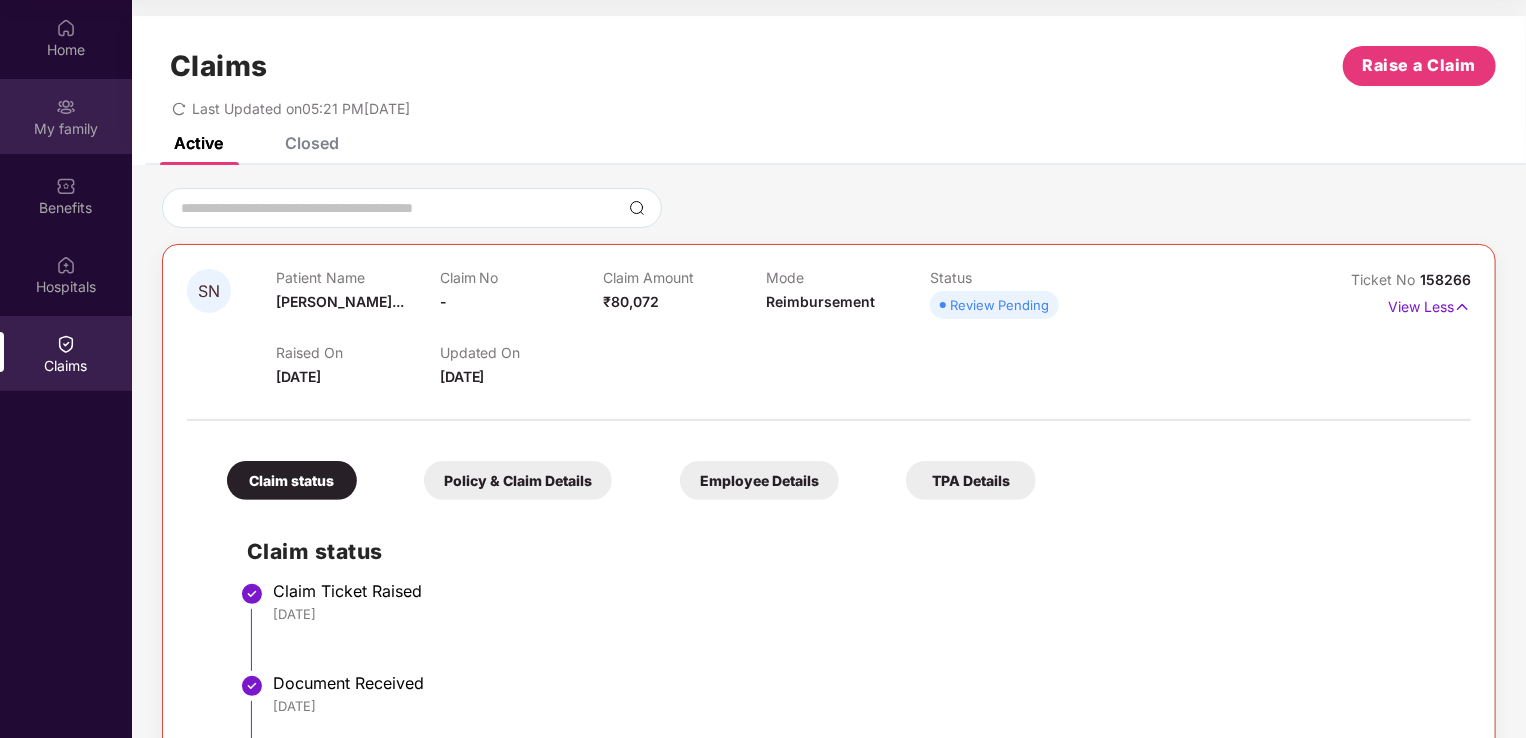 click on "My family" at bounding box center (66, 116) 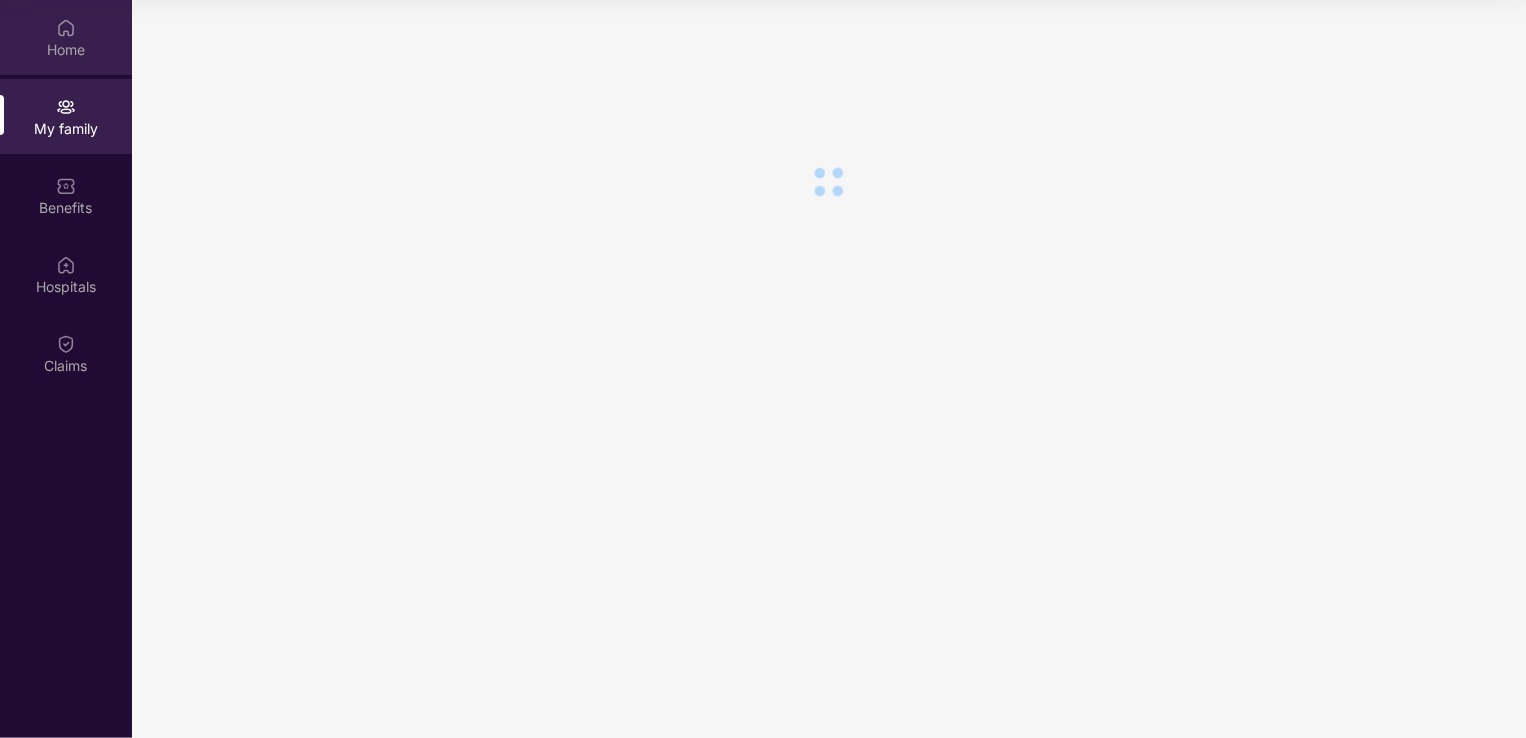 click on "Home" at bounding box center (66, 50) 